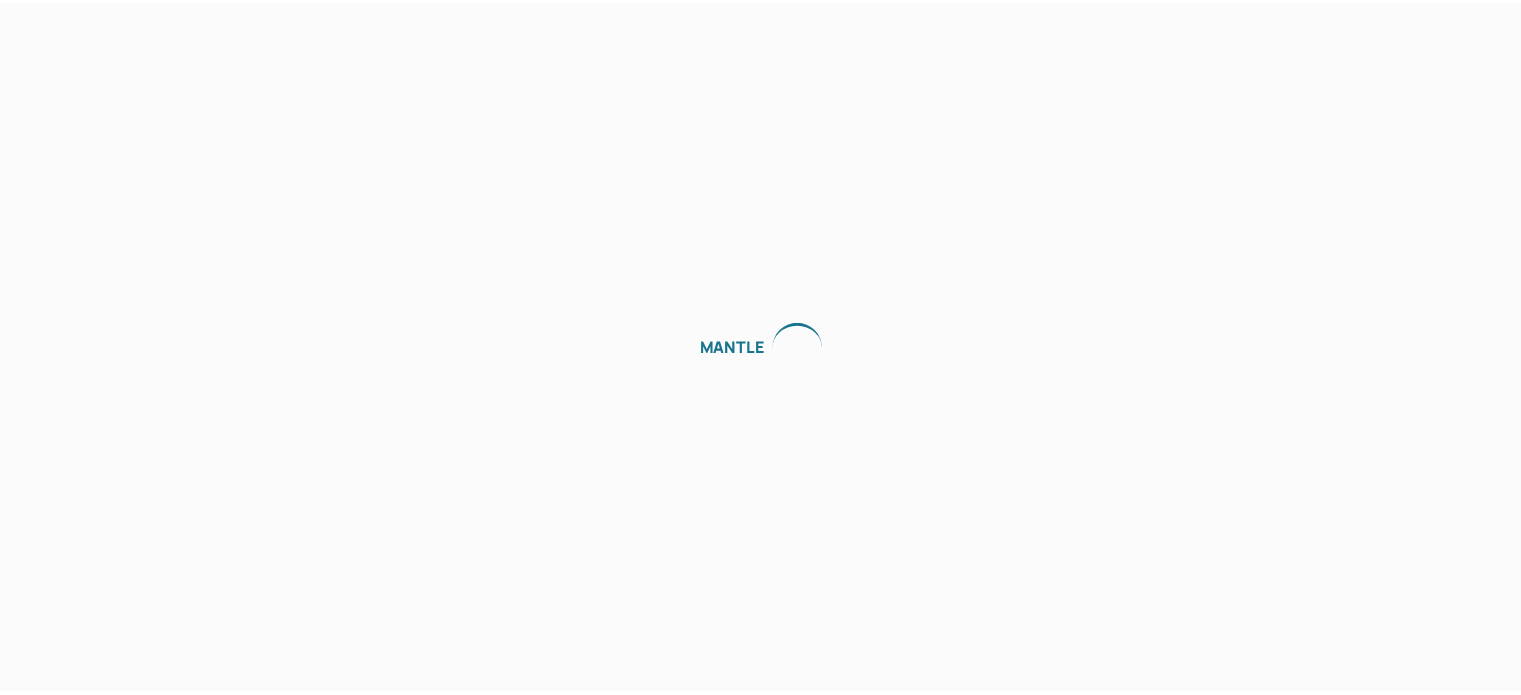 scroll, scrollTop: 0, scrollLeft: 0, axis: both 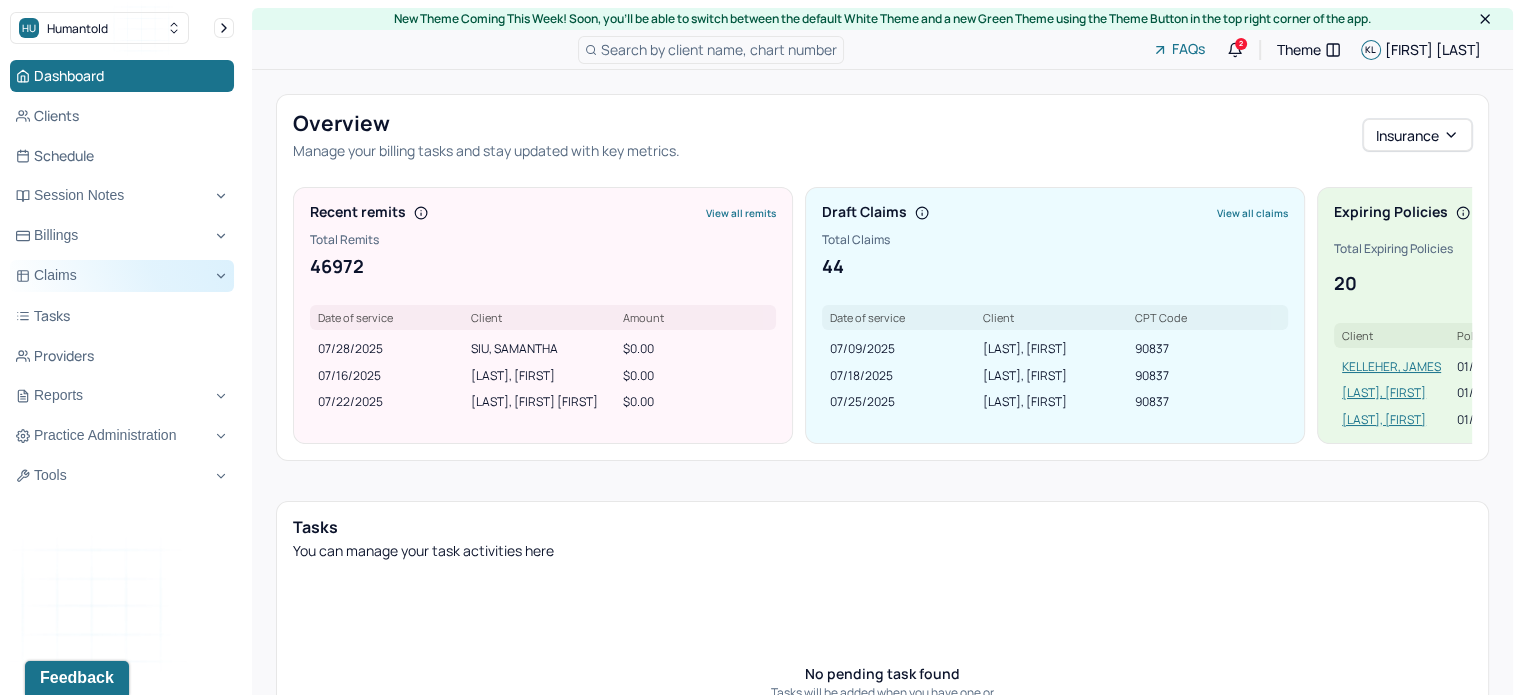 click on "Claims" at bounding box center (122, 276) 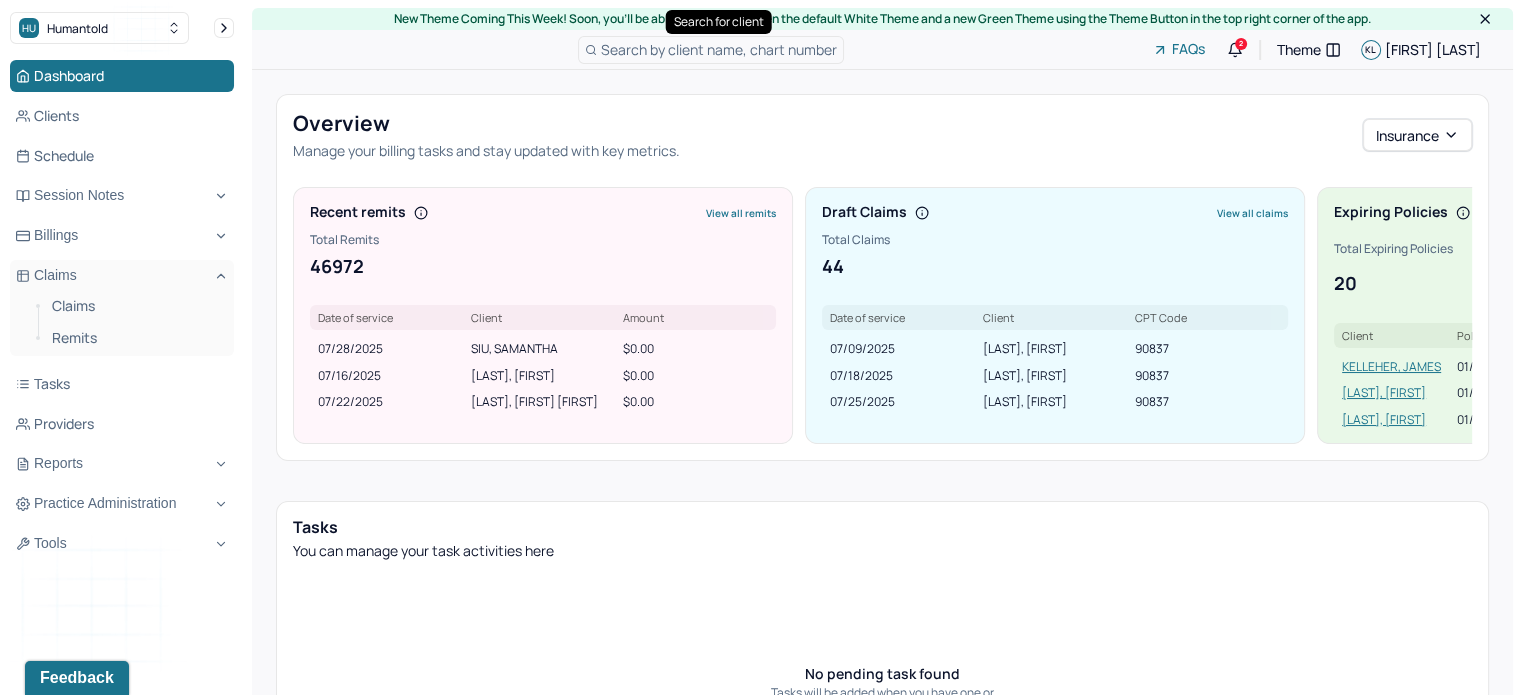 click on "Search by client name, chart number" at bounding box center [719, 49] 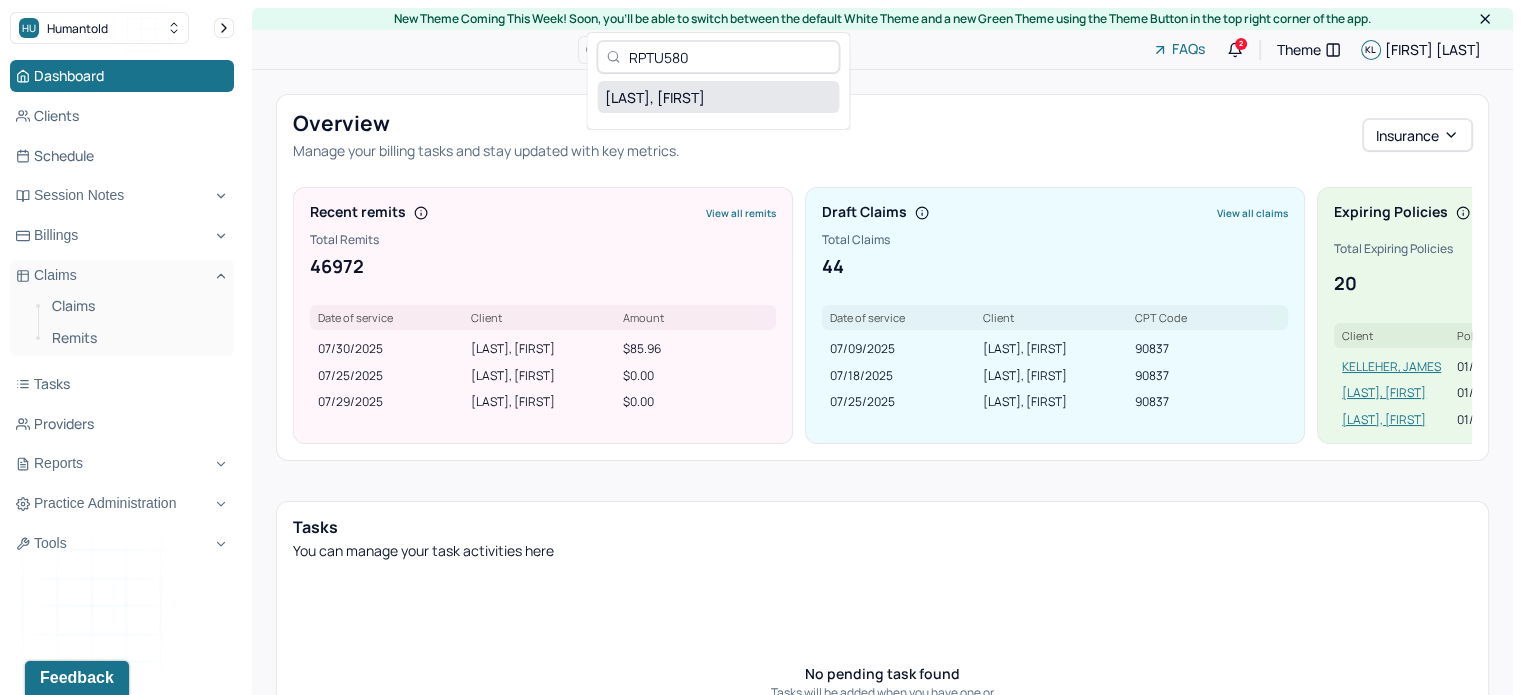 type on "RPTU580" 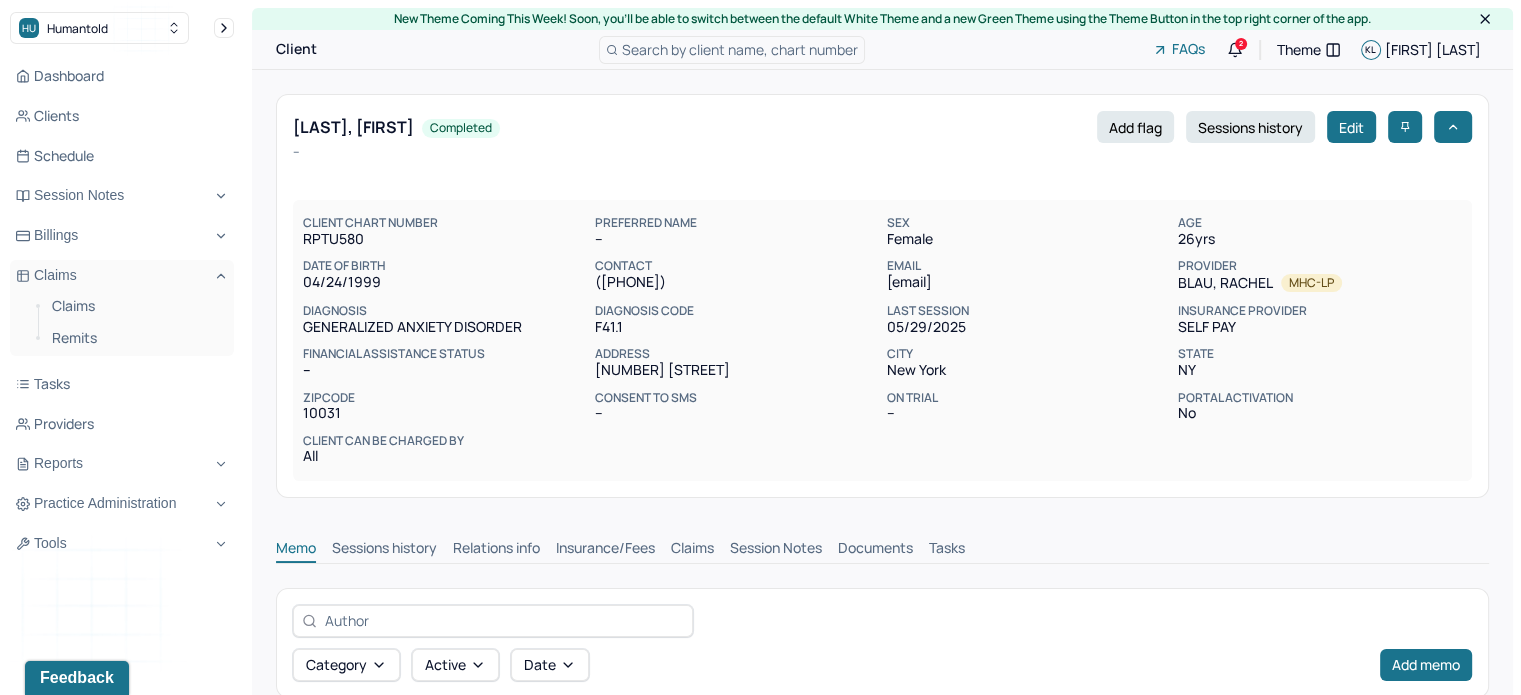 scroll, scrollTop: 0, scrollLeft: 0, axis: both 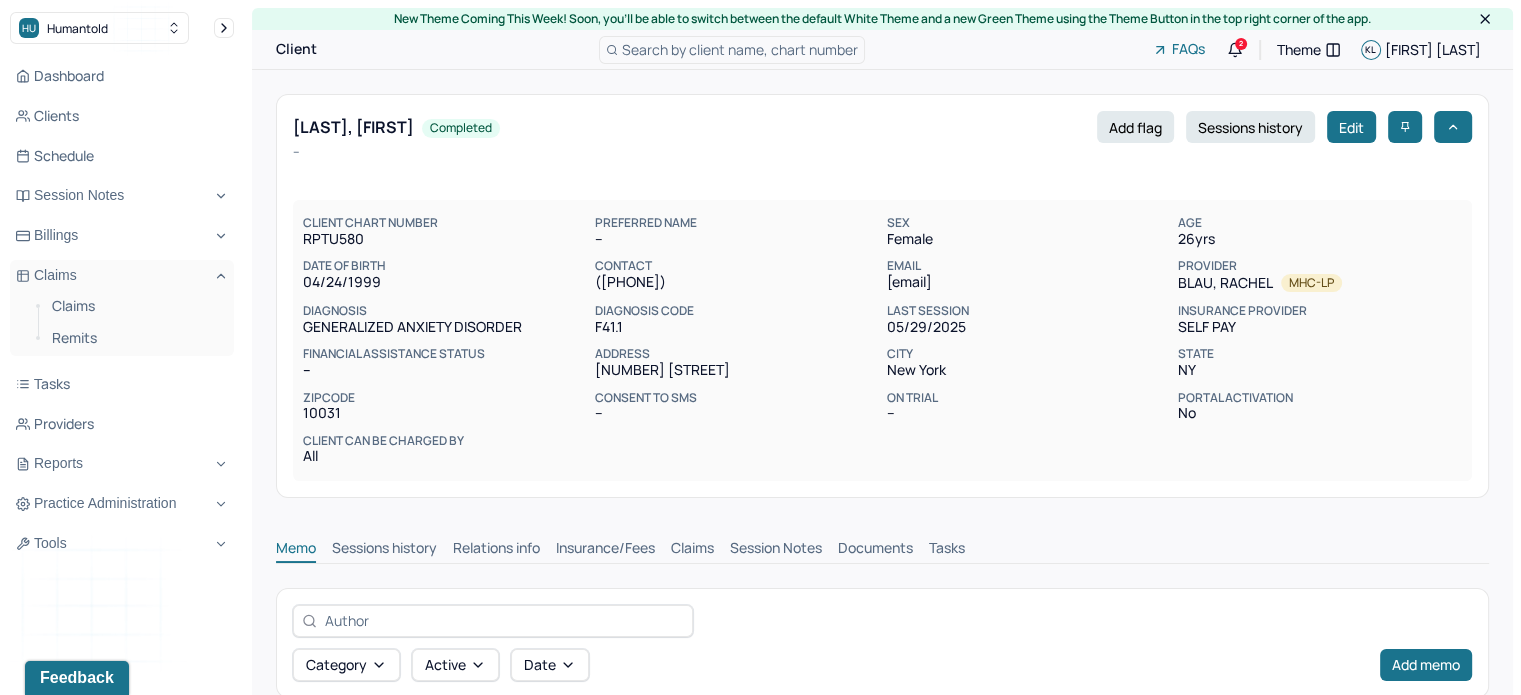 click on "Claims" at bounding box center [692, 550] 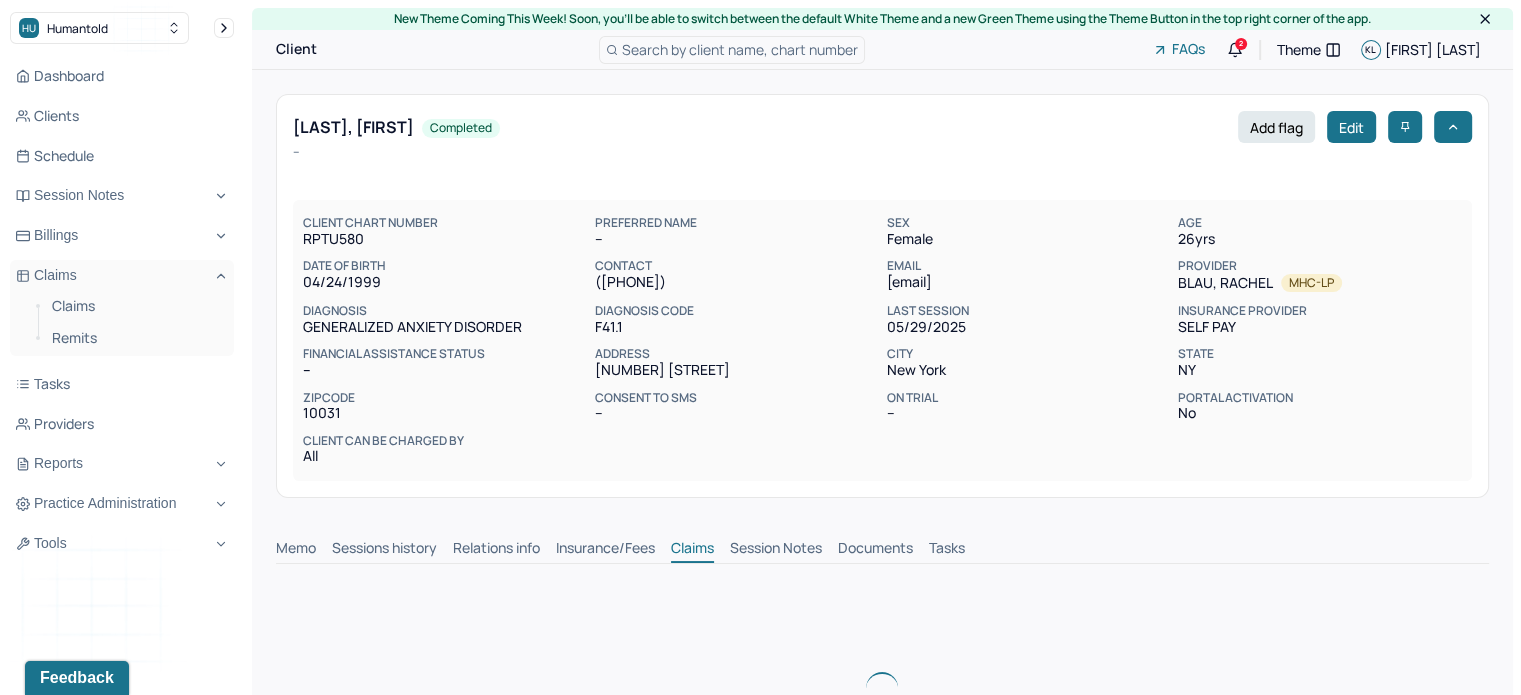 click on "Claims" at bounding box center [692, 550] 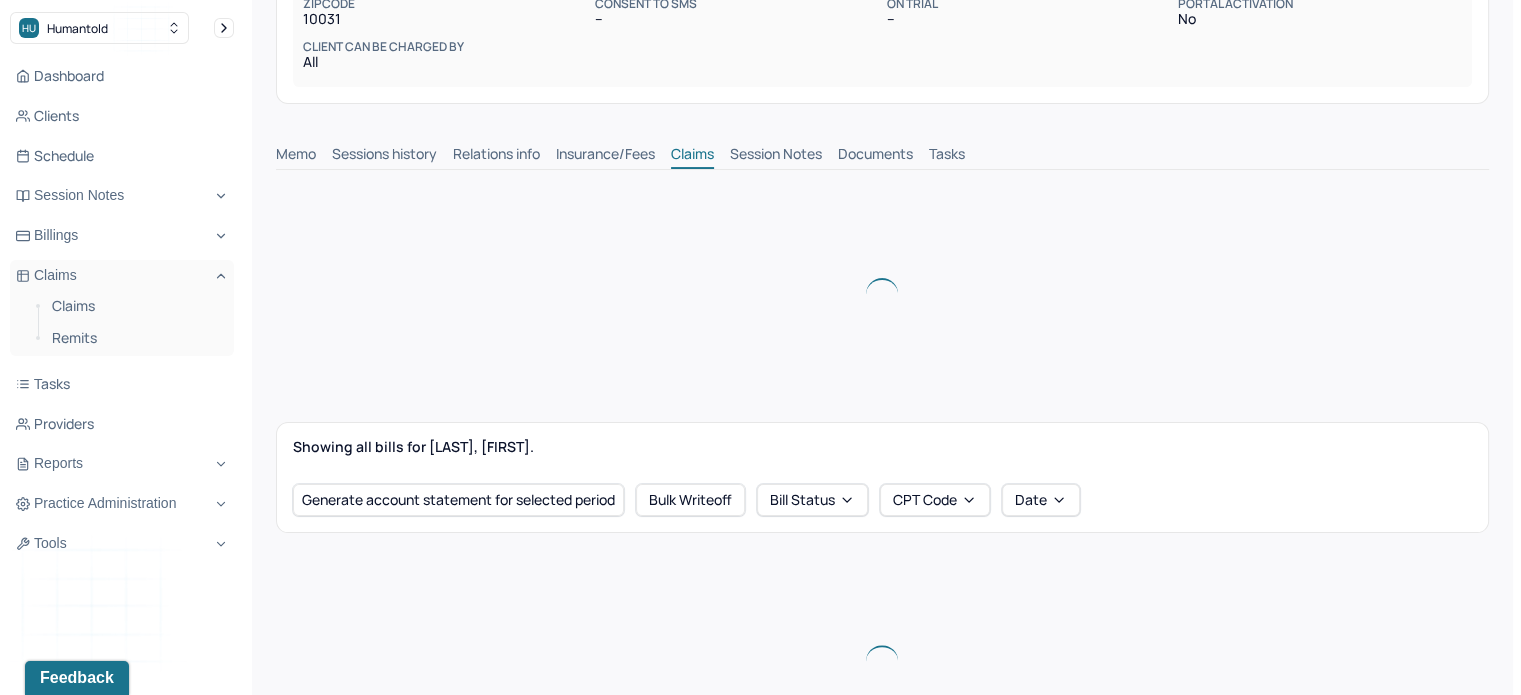 scroll, scrollTop: 400, scrollLeft: 0, axis: vertical 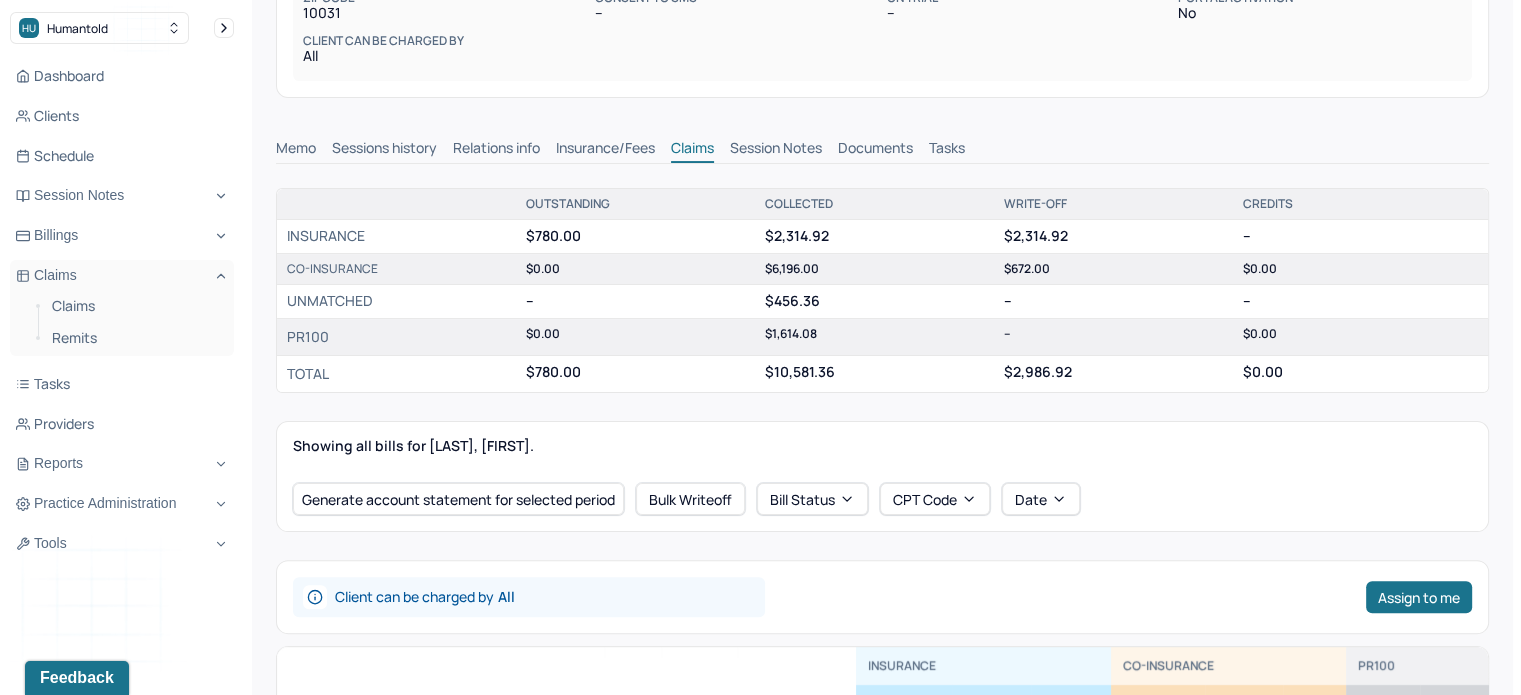 click on "Insurance/Fees" at bounding box center [605, 150] 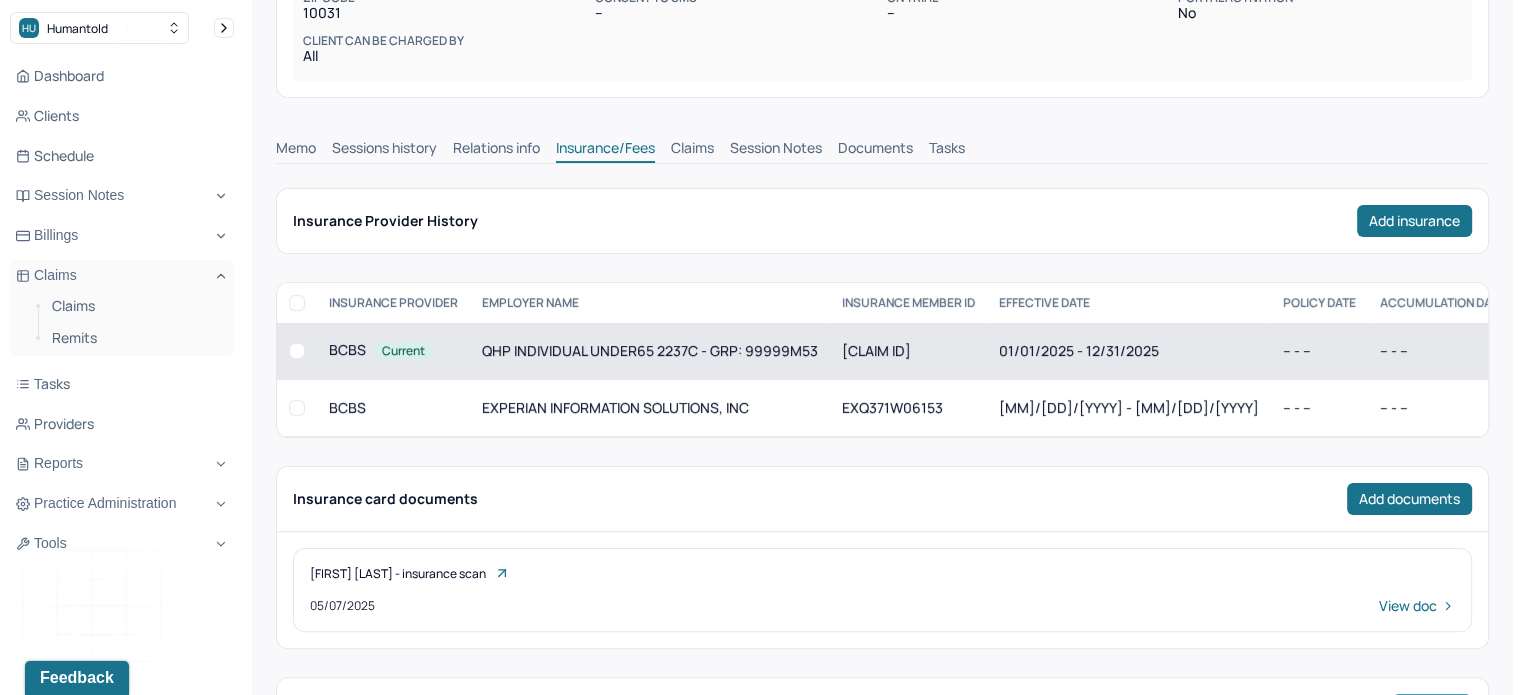 click on "[CLAIM ID]" at bounding box center (908, 351) 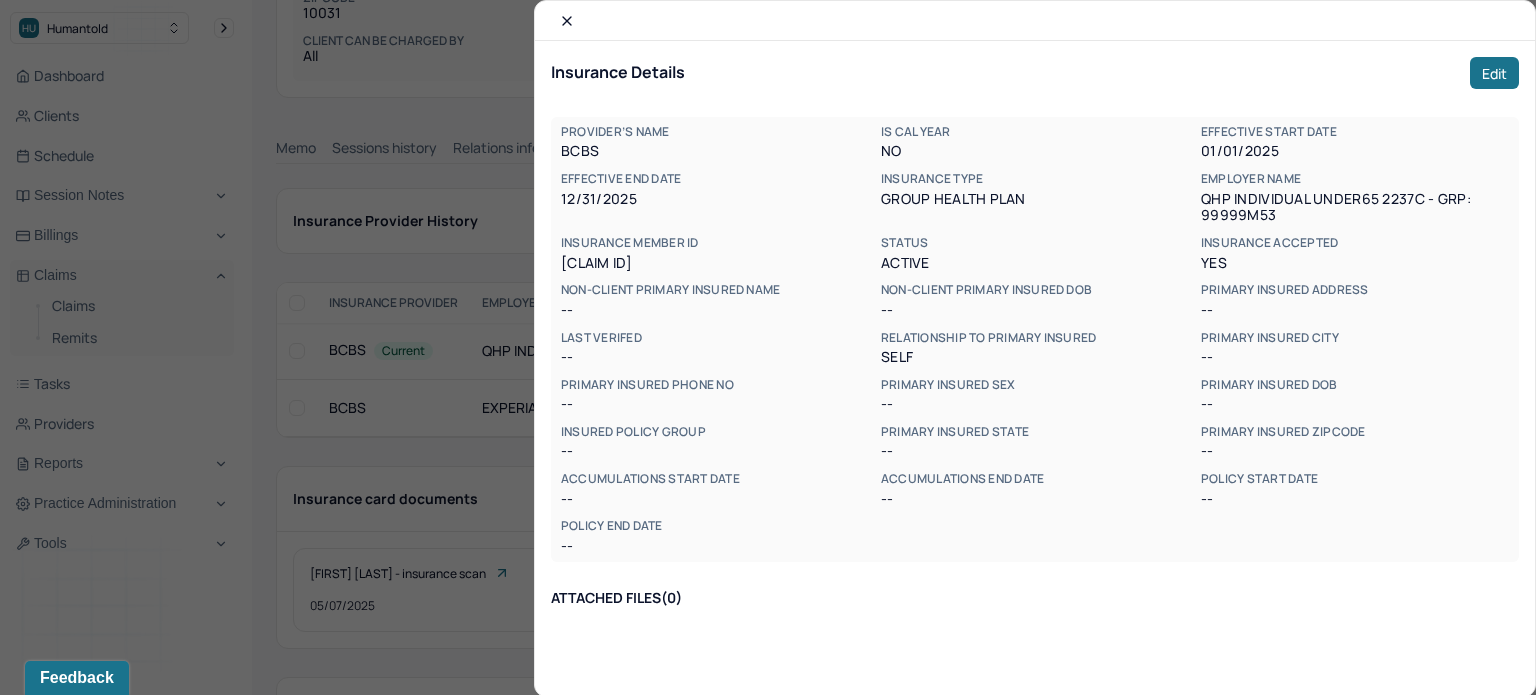 click at bounding box center (768, 347) 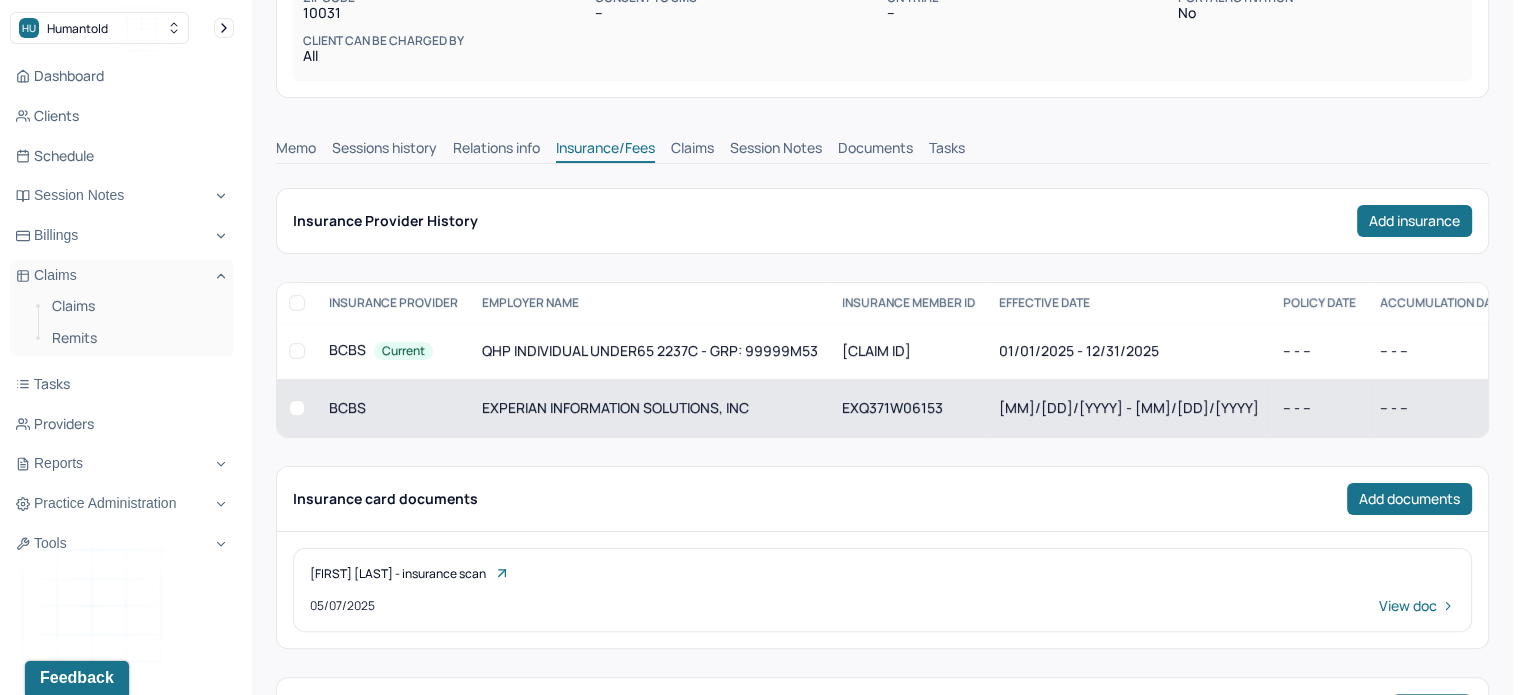 click on "EXPERIAN INFORMATION SOLUTIONS, INC" at bounding box center (650, 407) 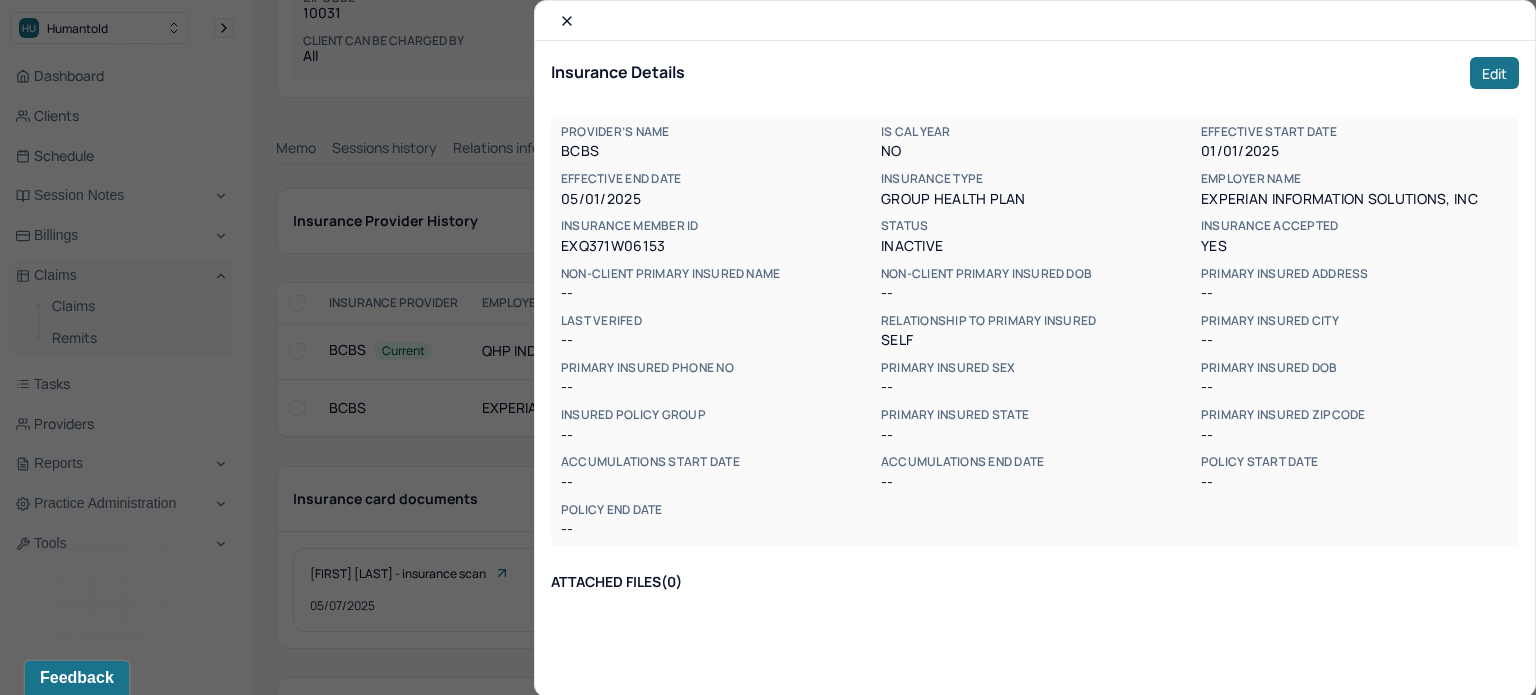 click on "EXQ371W06153" at bounding box center (715, 246) 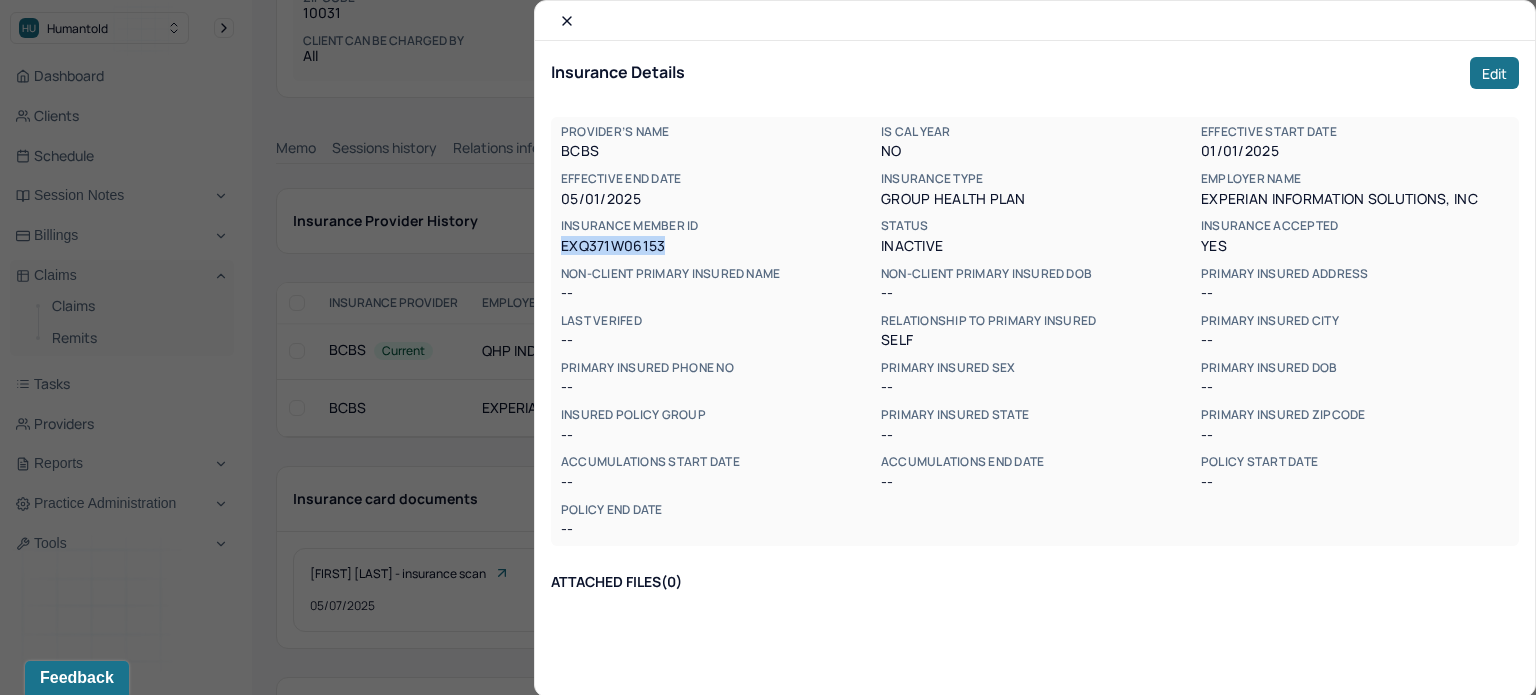 click on "EXQ371W06153" at bounding box center [715, 246] 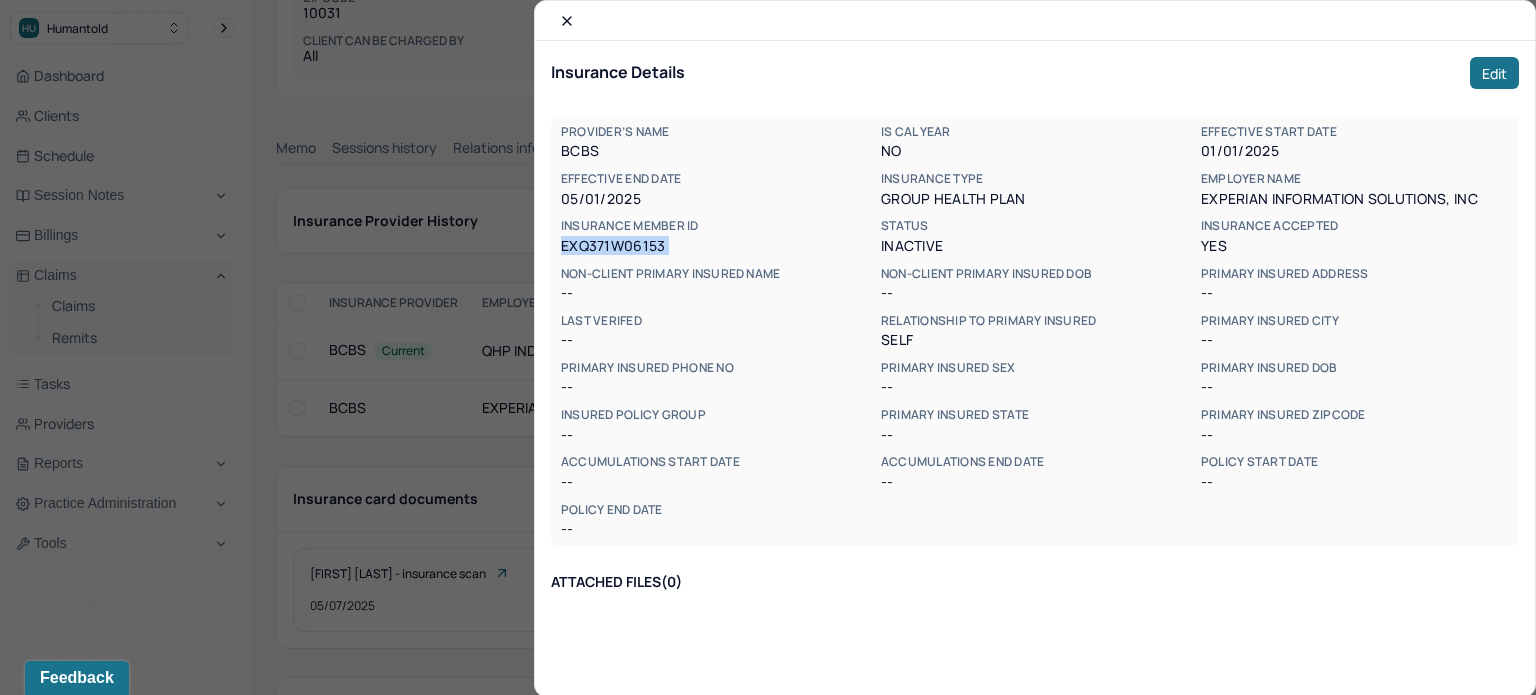 click on "EXQ371W06153" at bounding box center (715, 246) 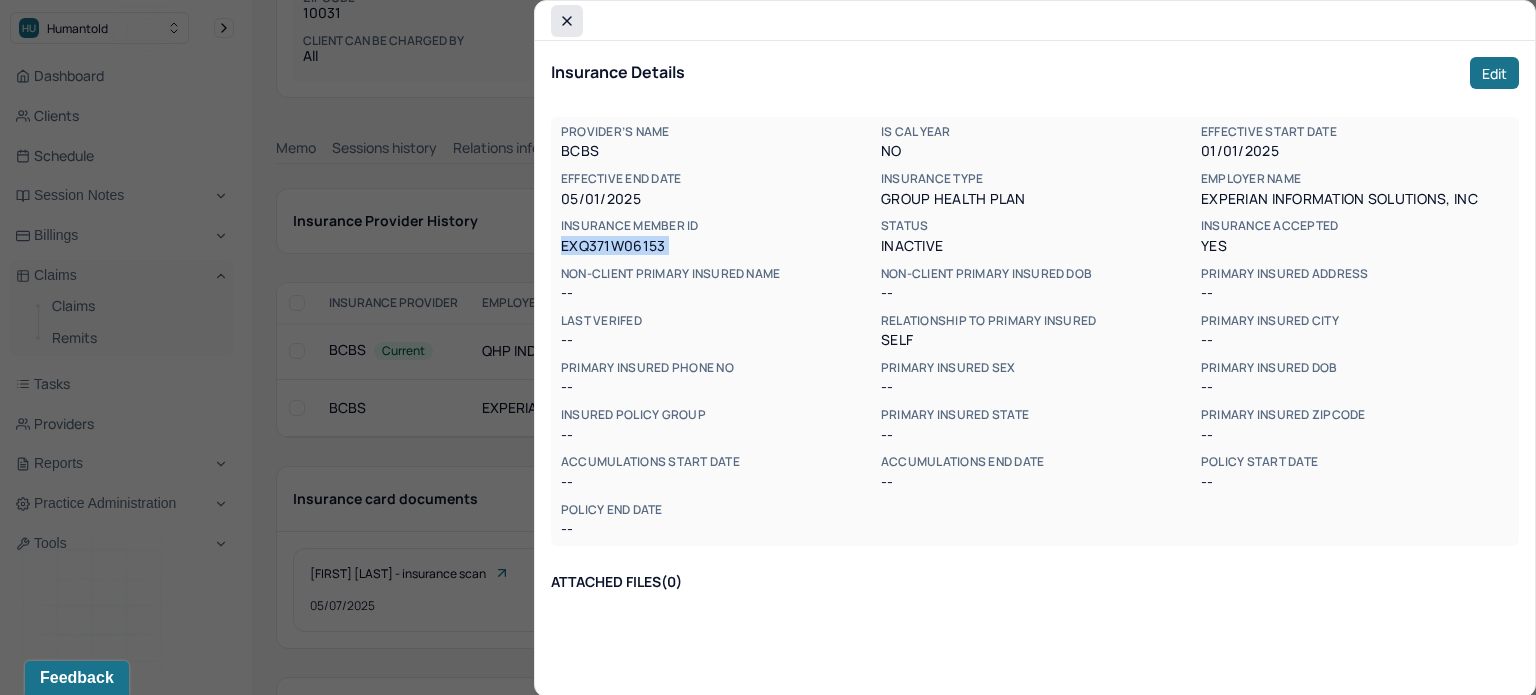 click 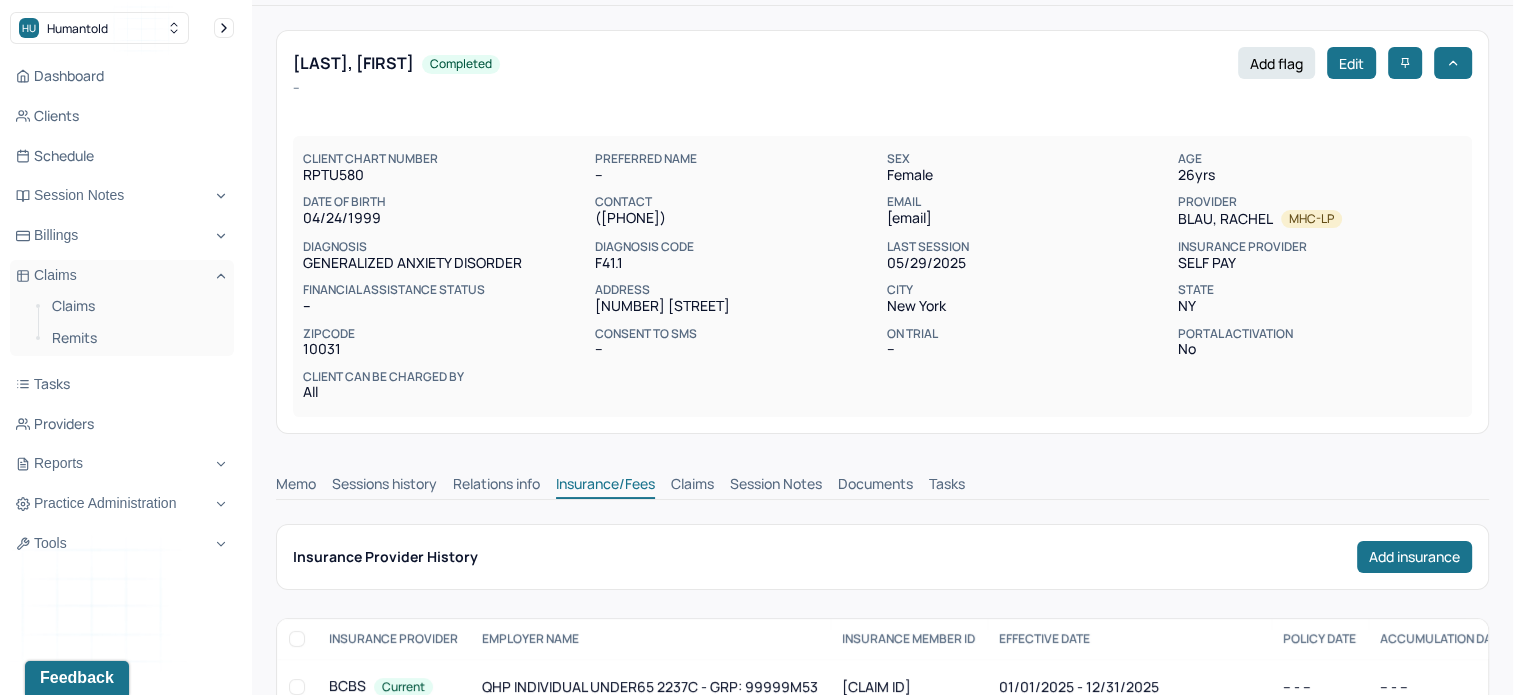 scroll, scrollTop: 0, scrollLeft: 0, axis: both 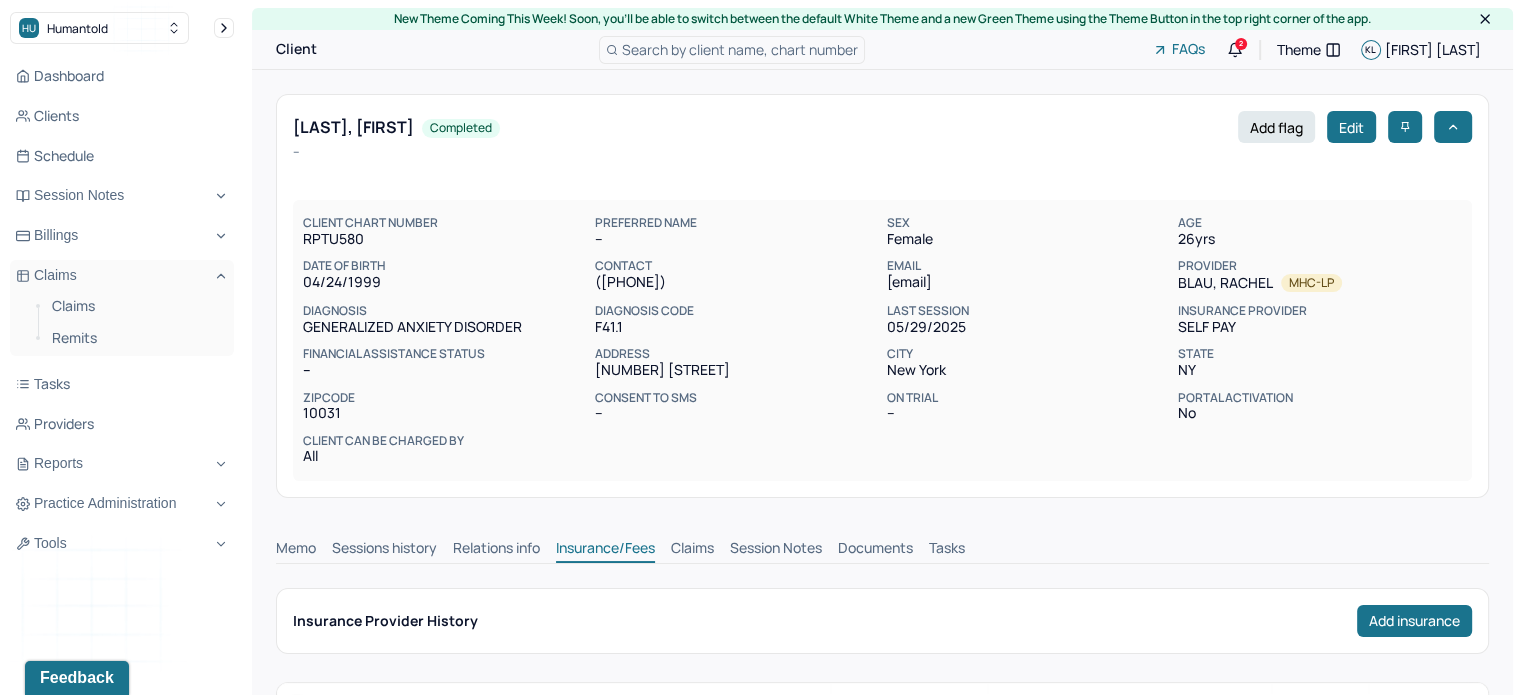 click on "Claims" at bounding box center (692, 550) 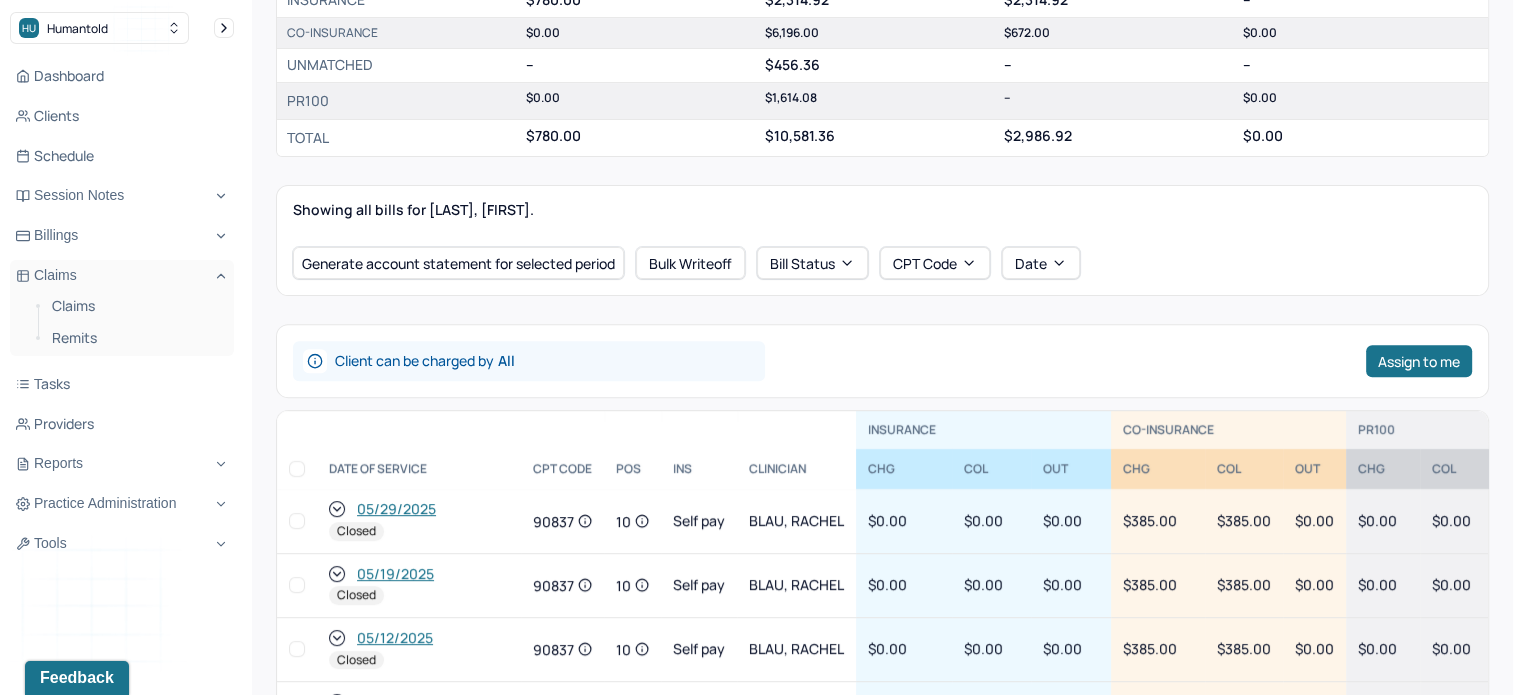 scroll, scrollTop: 800, scrollLeft: 0, axis: vertical 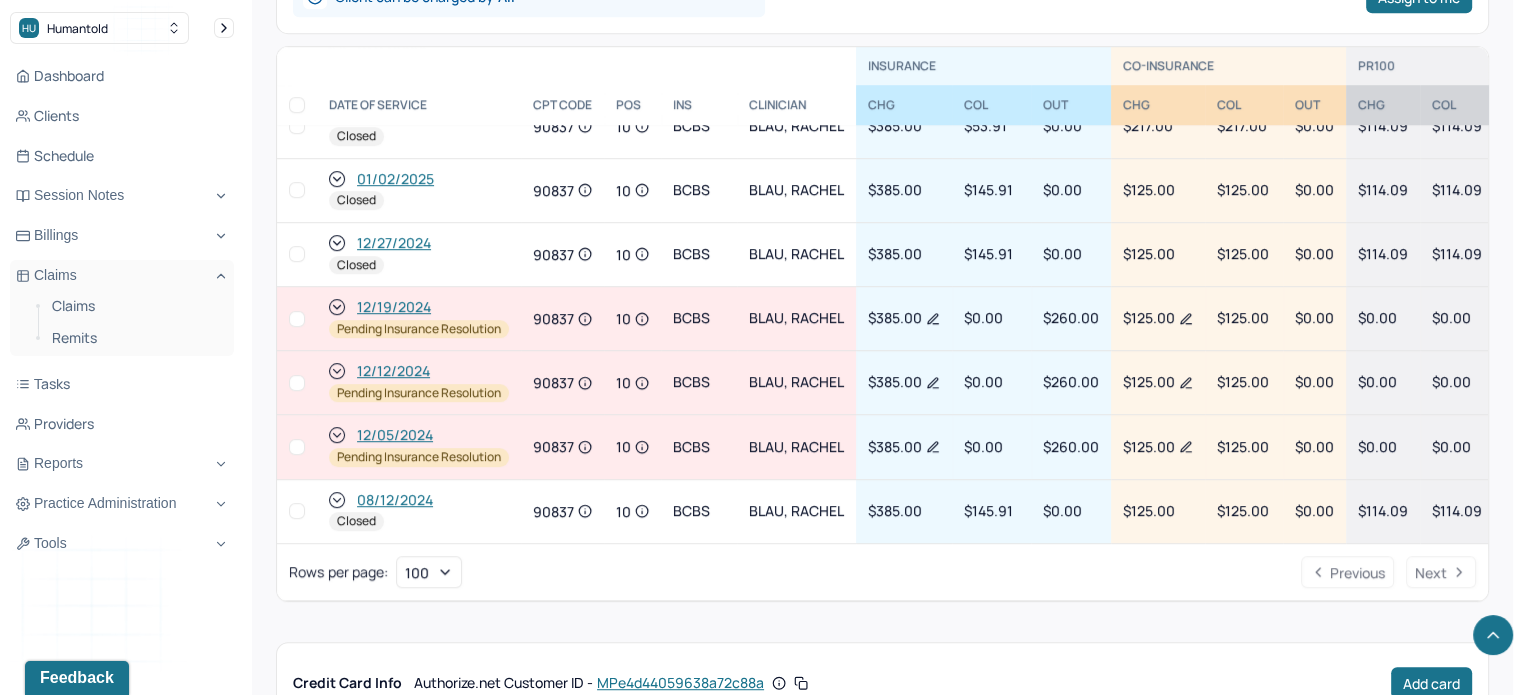 click on "12/05/2024" at bounding box center (395, 435) 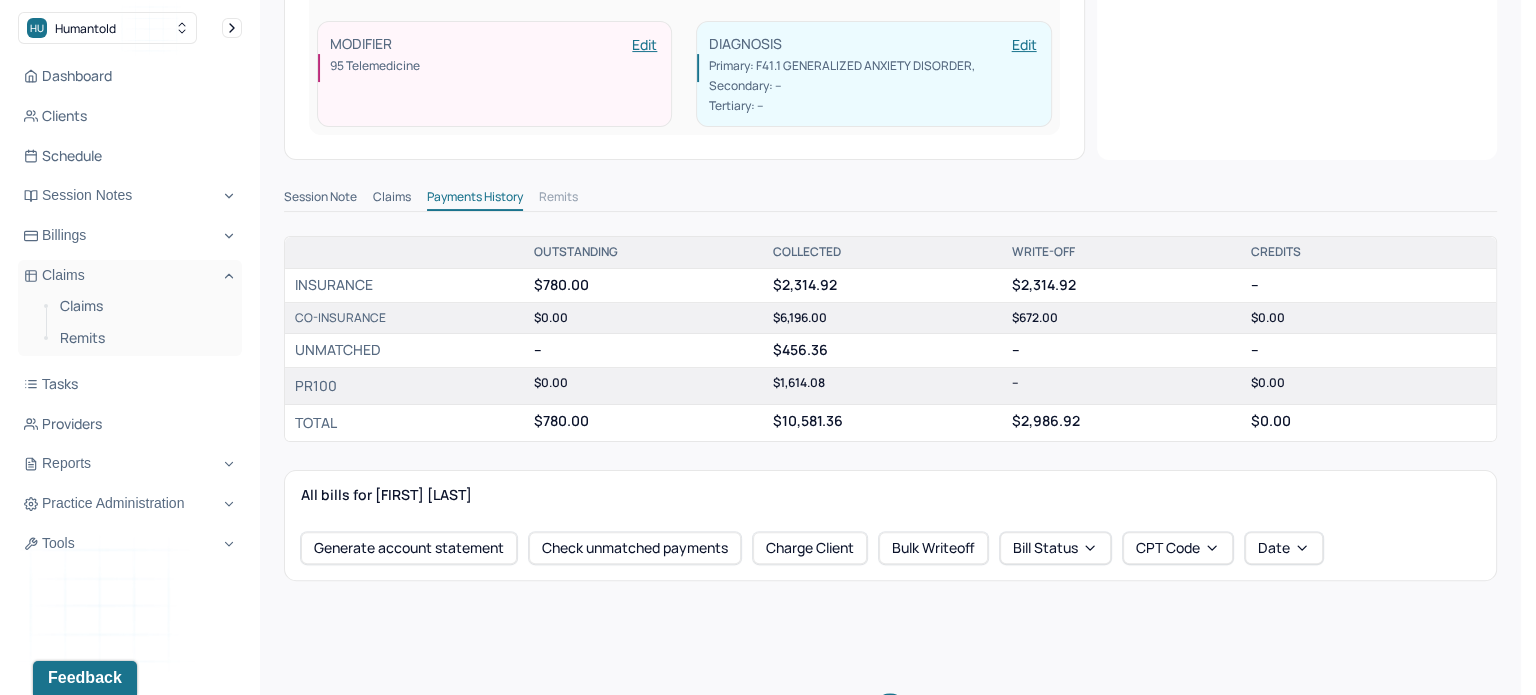 scroll, scrollTop: 500, scrollLeft: 0, axis: vertical 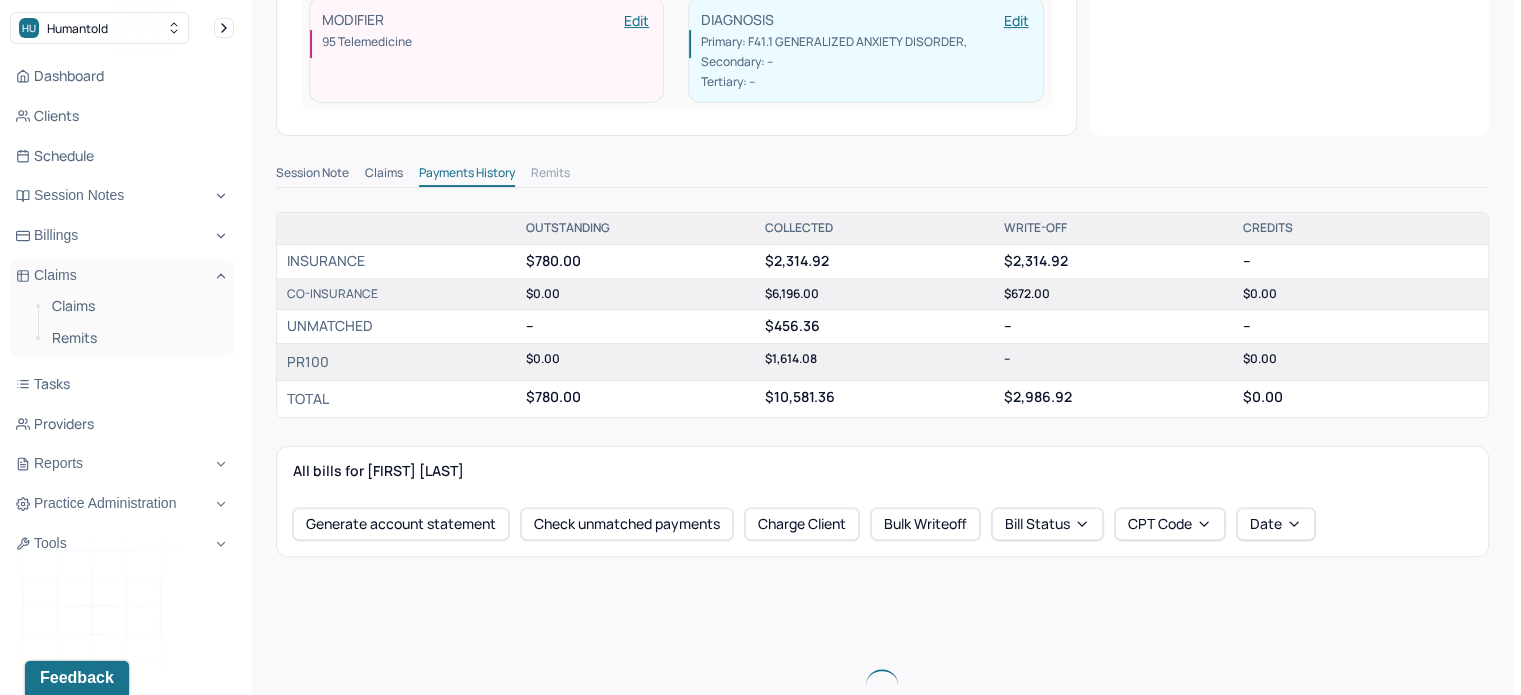 click on "Claims" at bounding box center (384, 175) 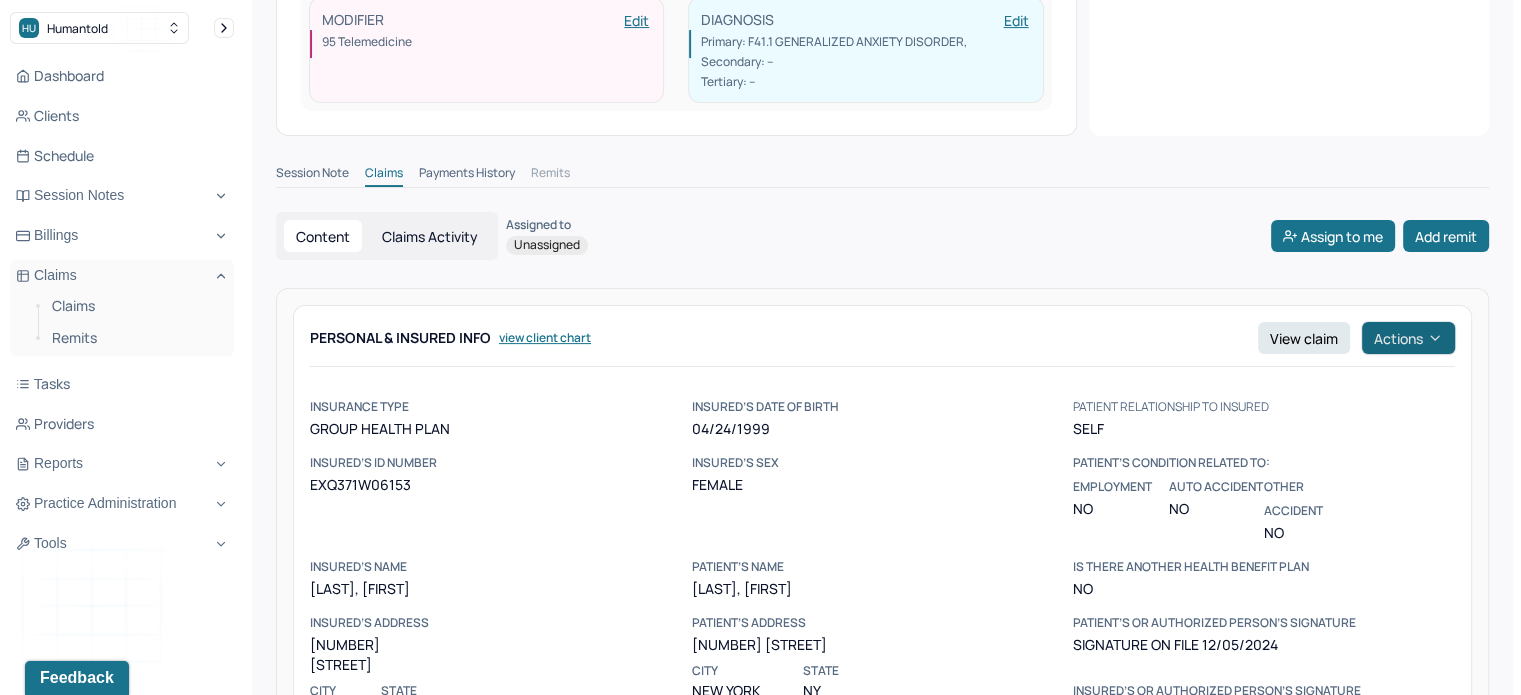 click on "Actions" at bounding box center (1408, 338) 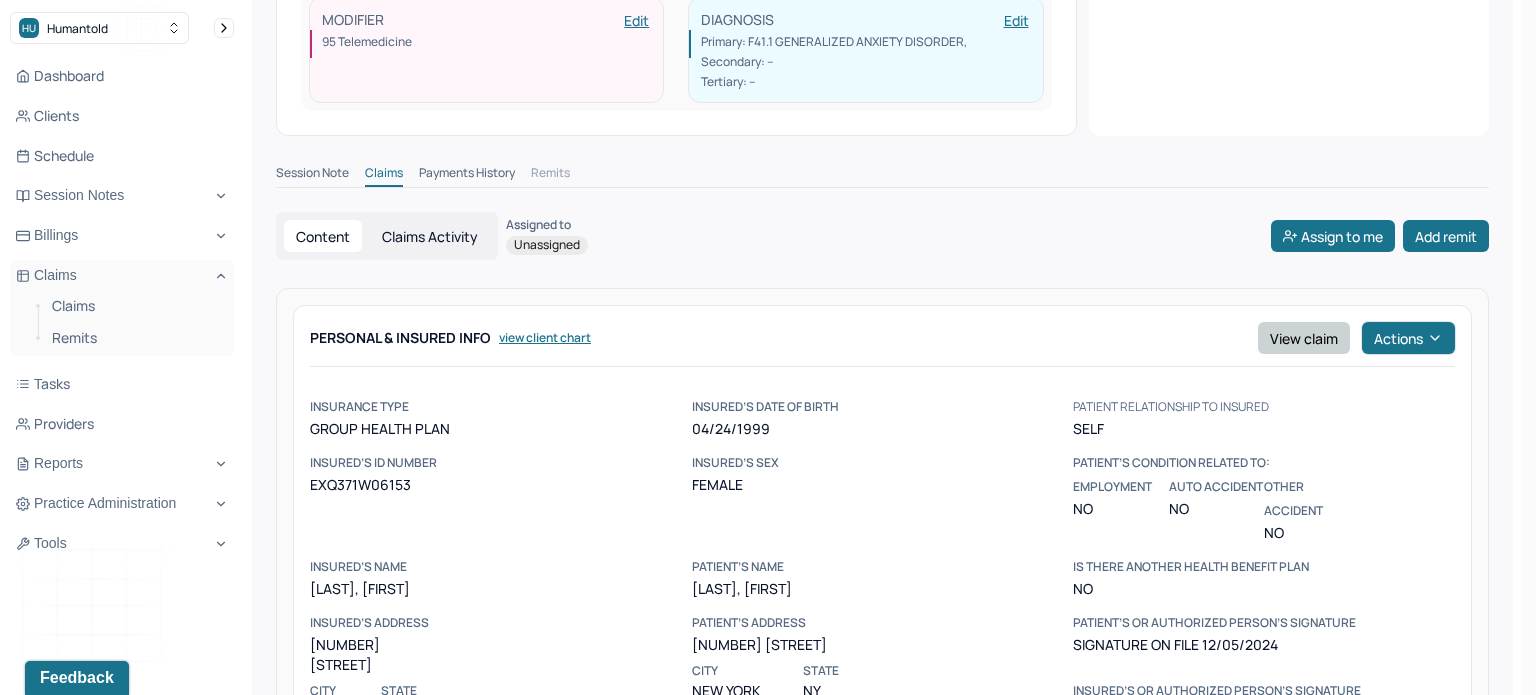 click on "View claim" at bounding box center [1304, 338] 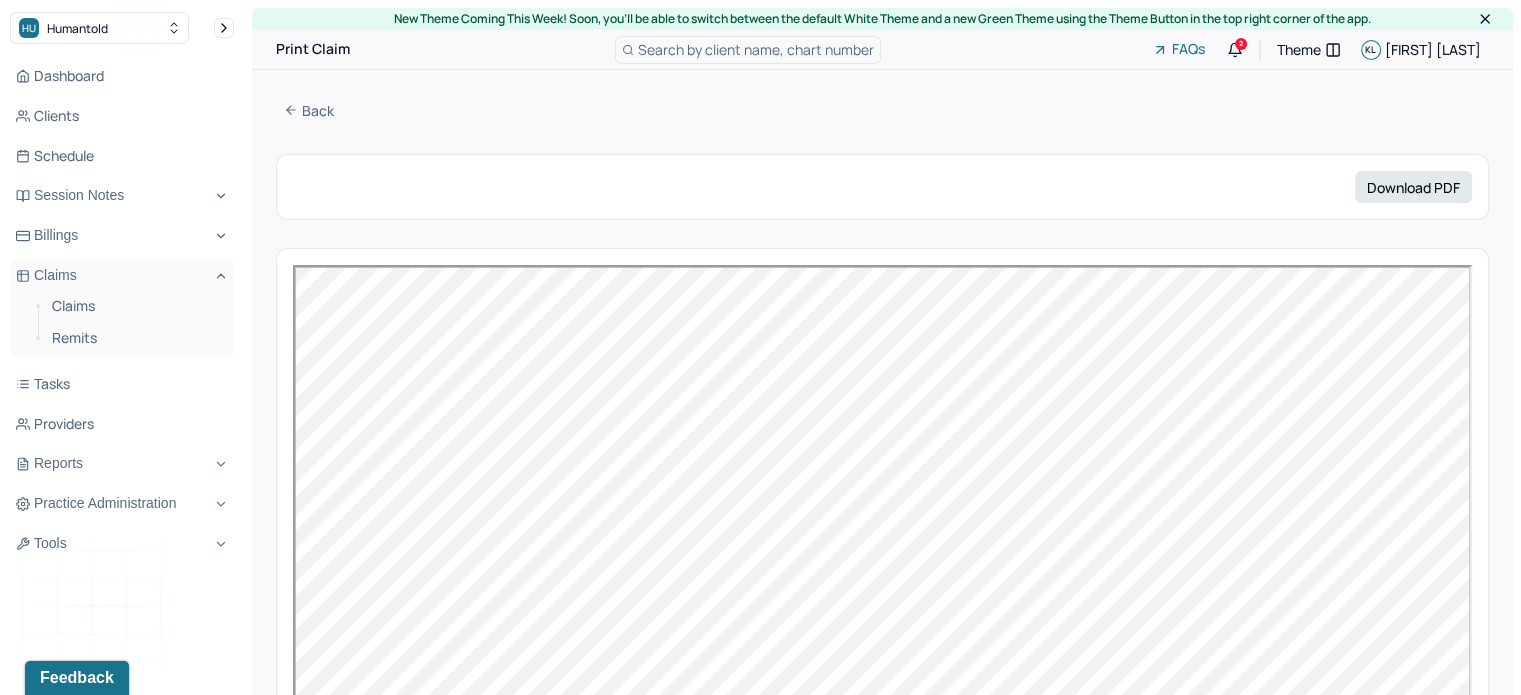 scroll, scrollTop: 0, scrollLeft: 0, axis: both 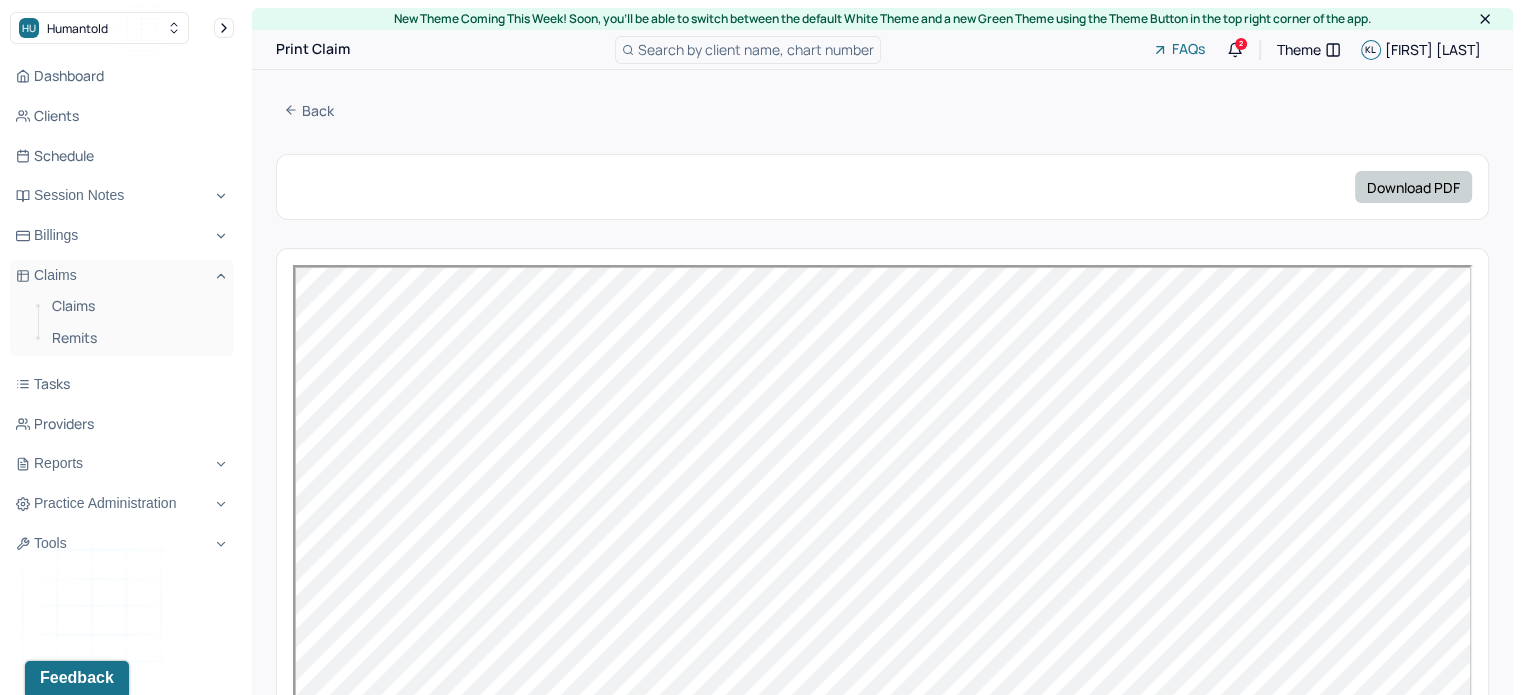 click on "Download PDF" at bounding box center [1413, 187] 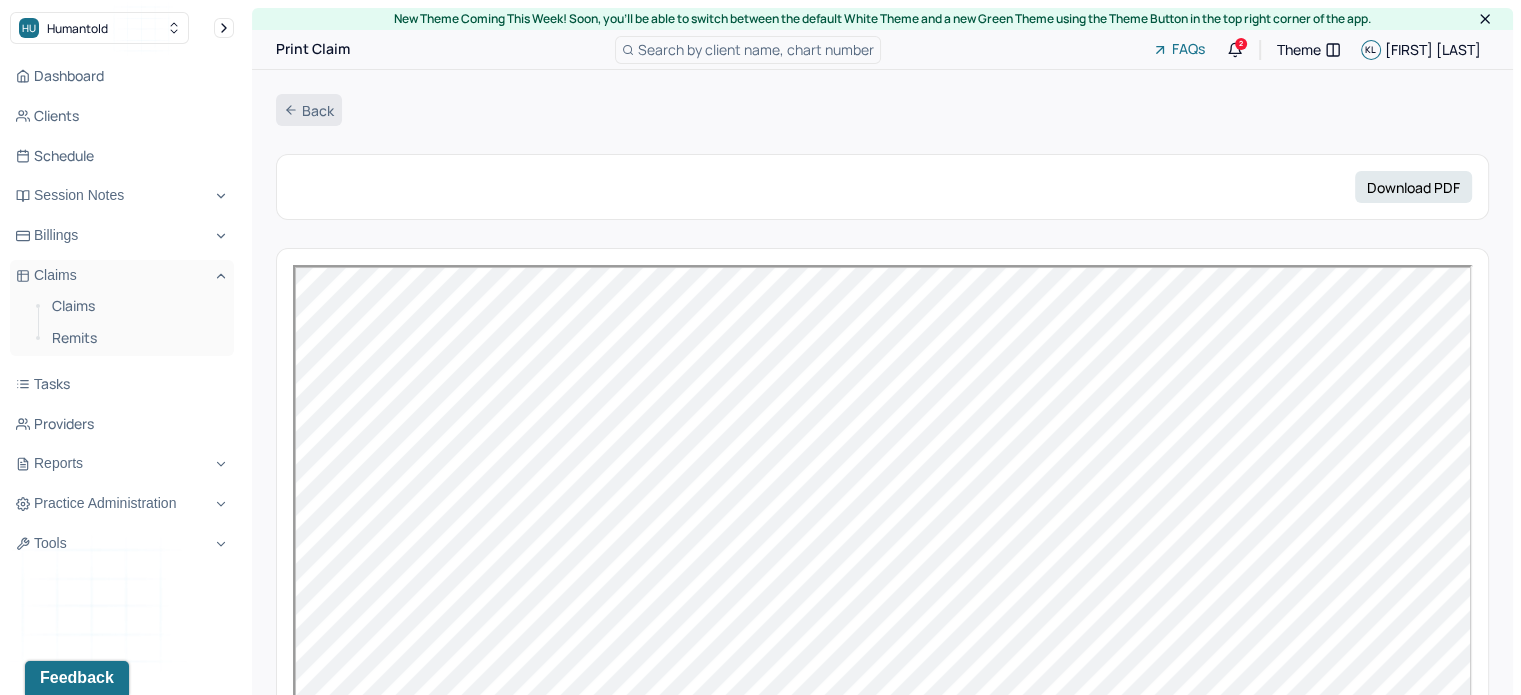 click on "Back" at bounding box center (309, 110) 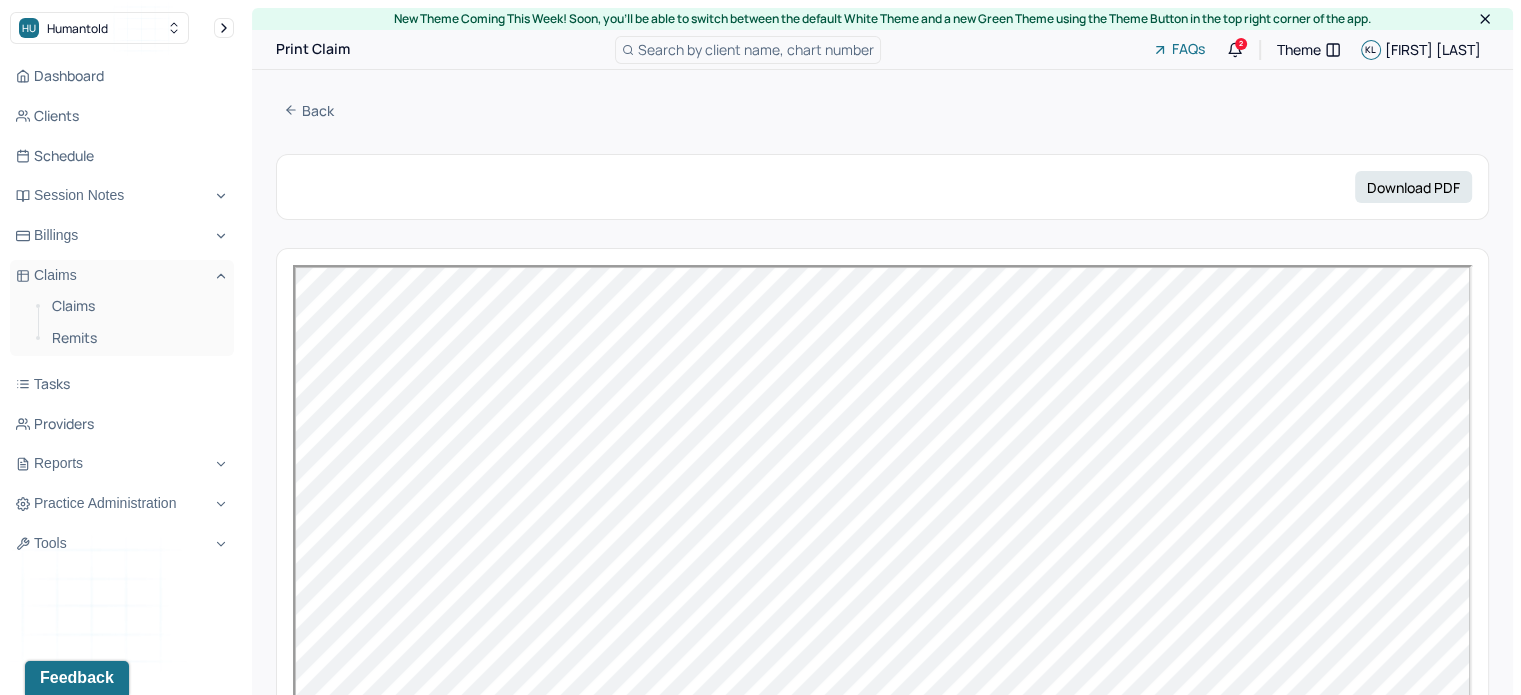 scroll, scrollTop: 0, scrollLeft: 0, axis: both 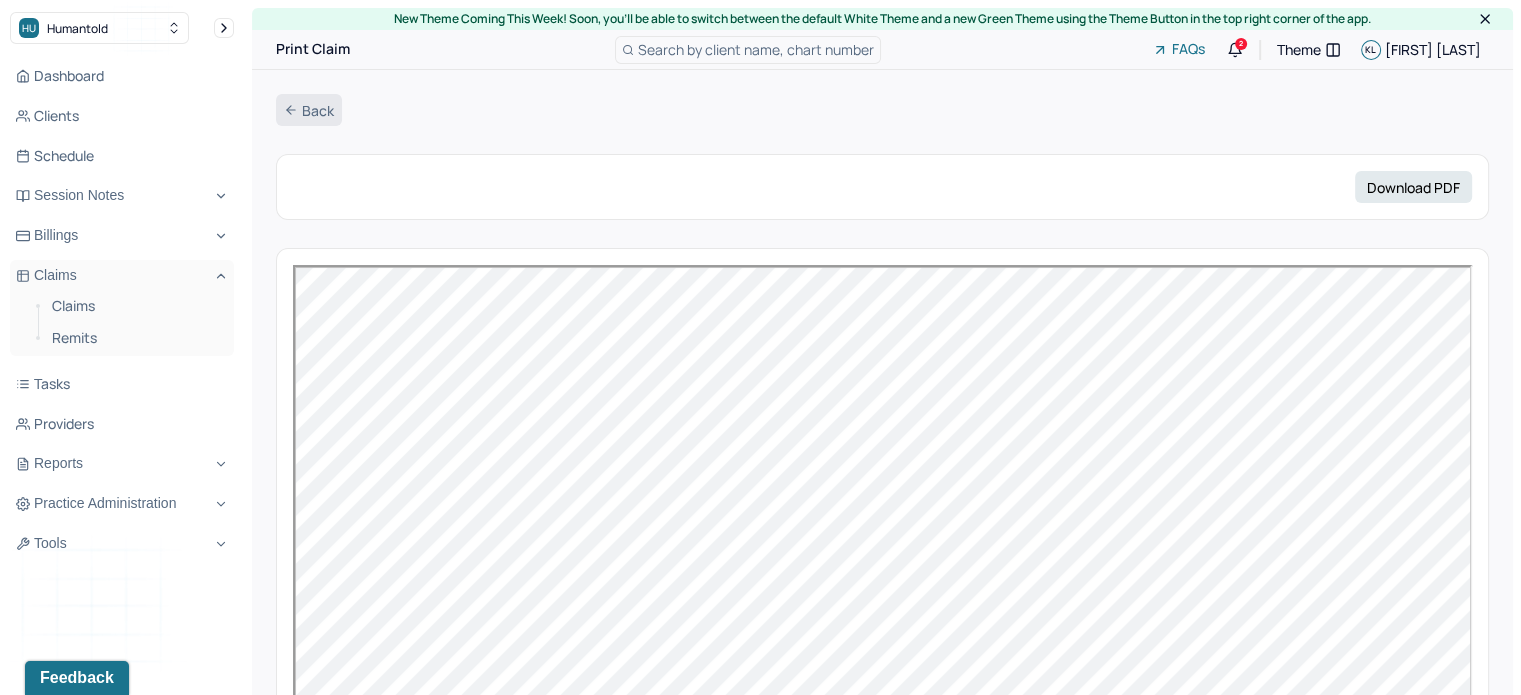 click on "Back" at bounding box center (309, 110) 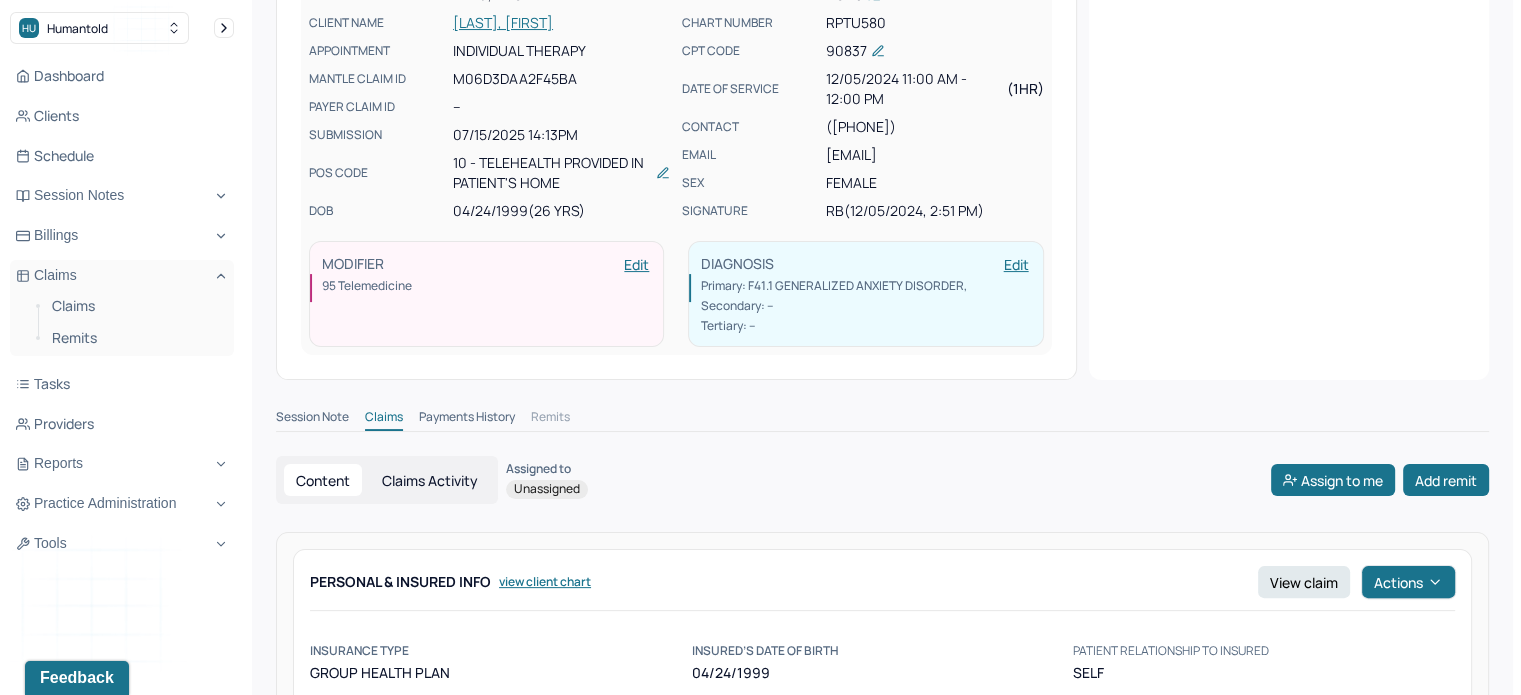 scroll, scrollTop: 300, scrollLeft: 0, axis: vertical 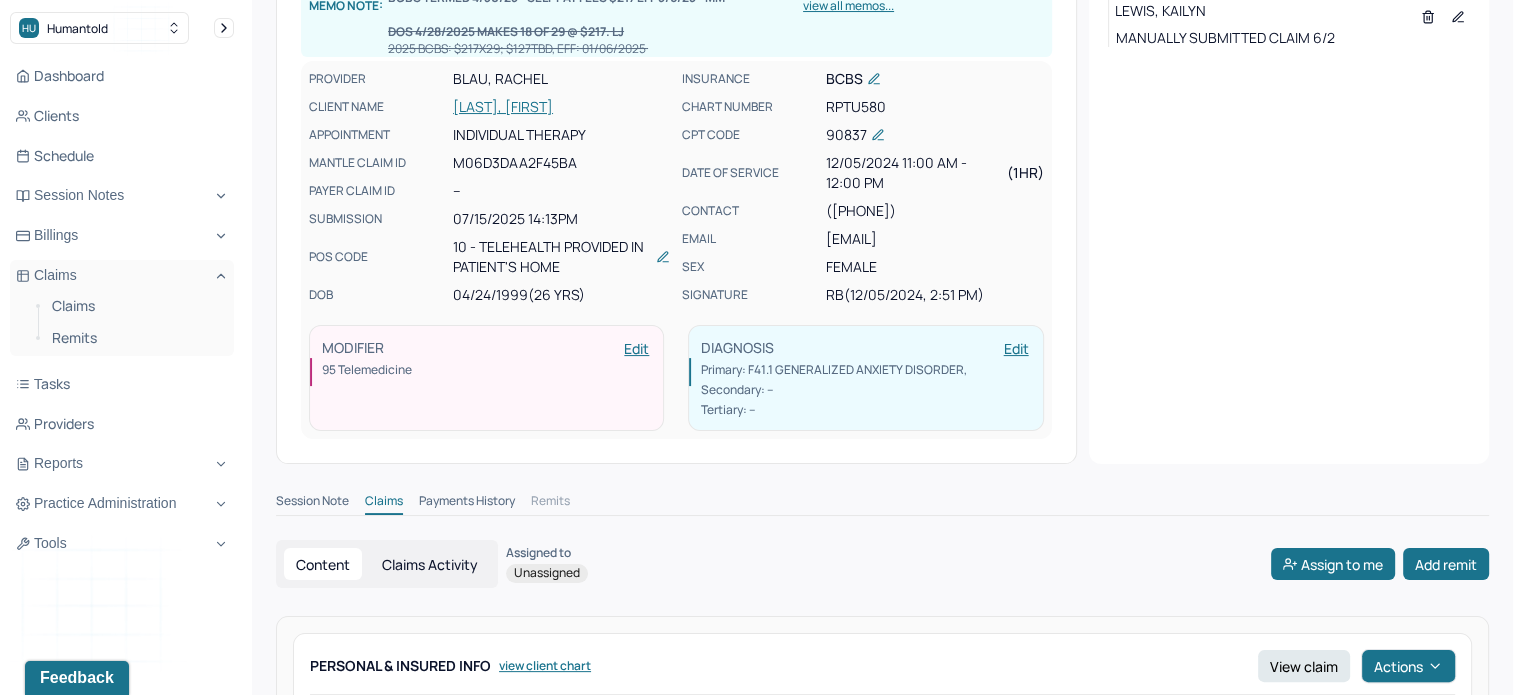 click on "Payments History" at bounding box center (467, 503) 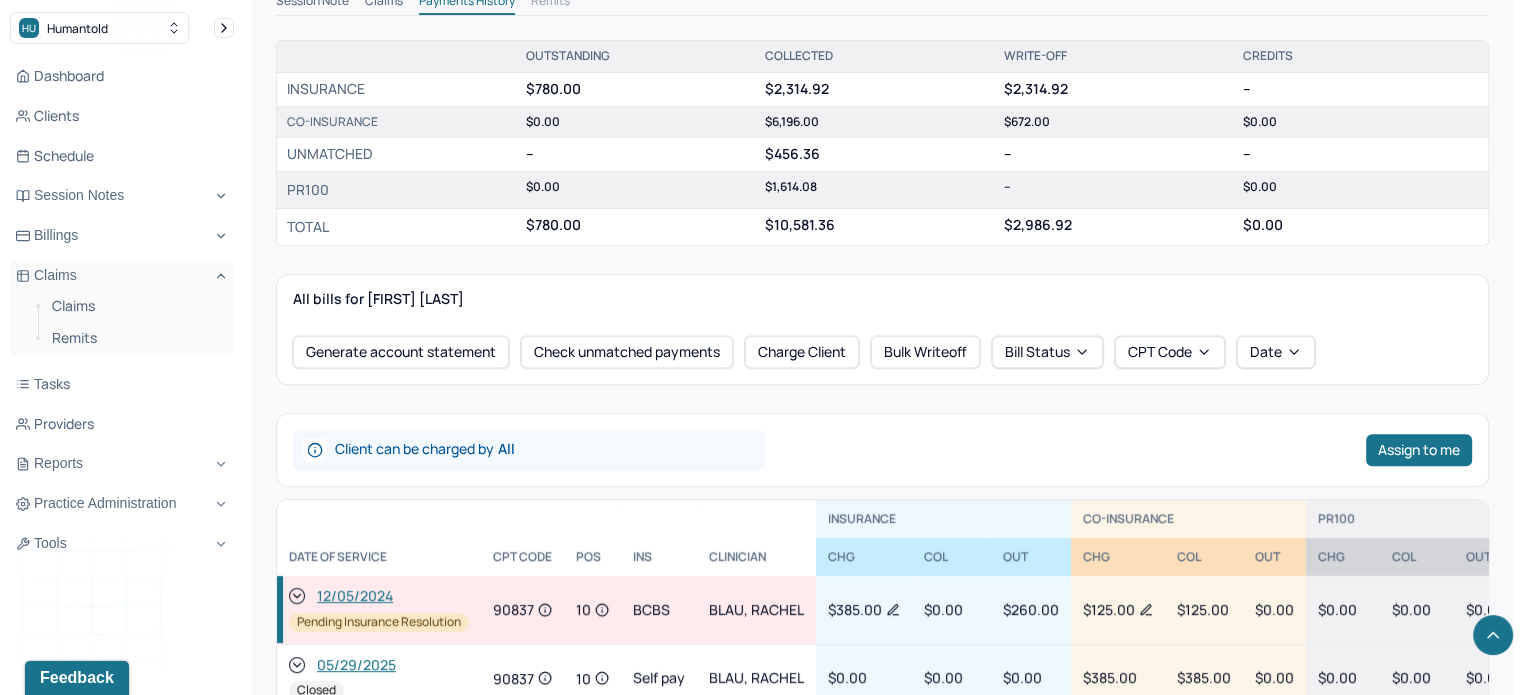 scroll, scrollTop: 1187, scrollLeft: 0, axis: vertical 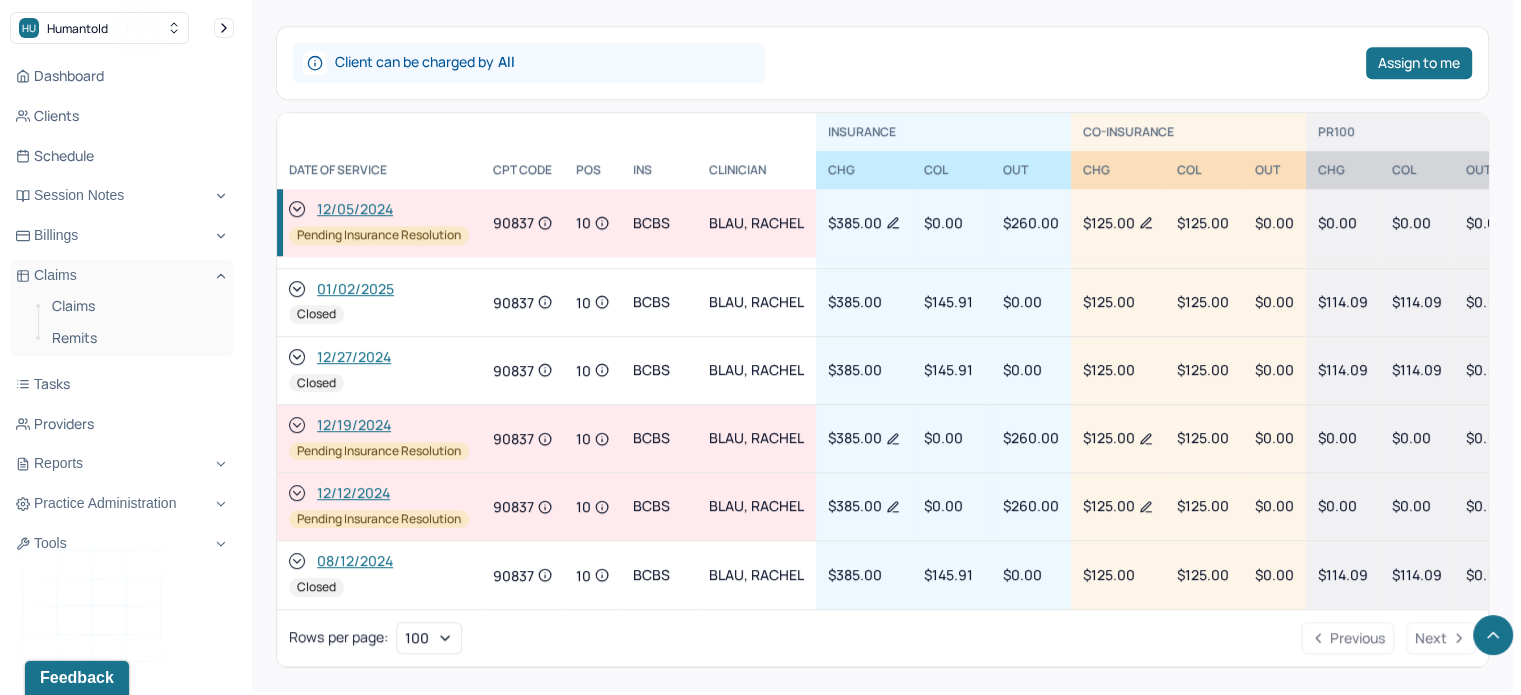 click on "12/12/2024" at bounding box center [353, 493] 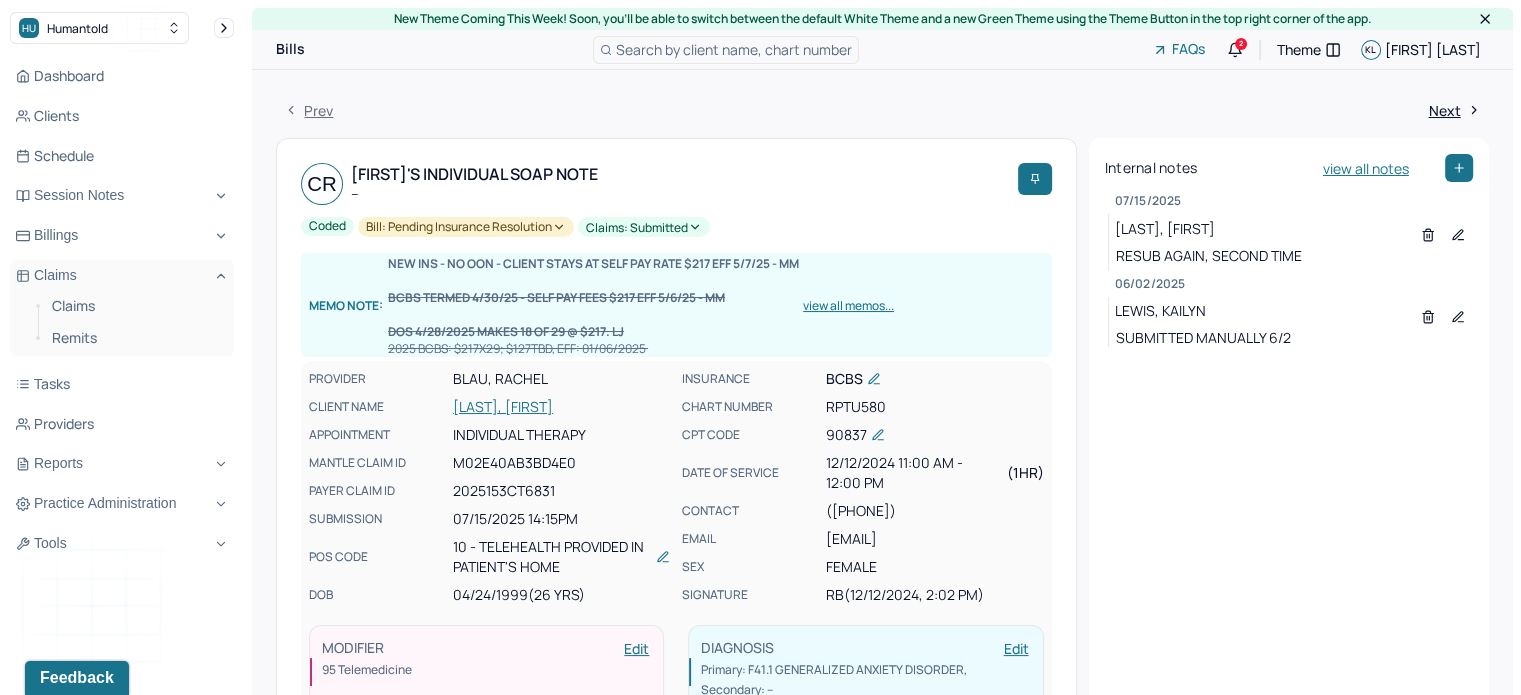 scroll, scrollTop: 500, scrollLeft: 0, axis: vertical 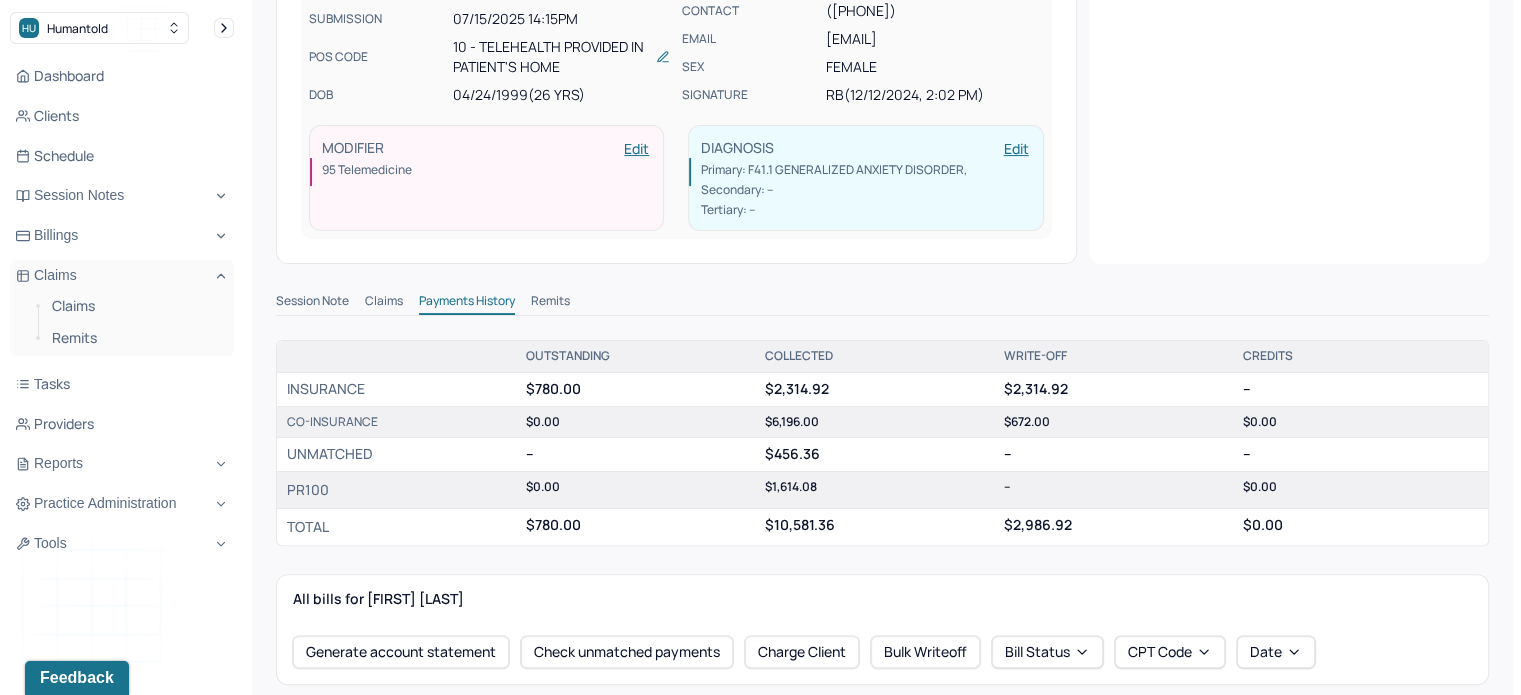 click on "Claims" at bounding box center [384, 303] 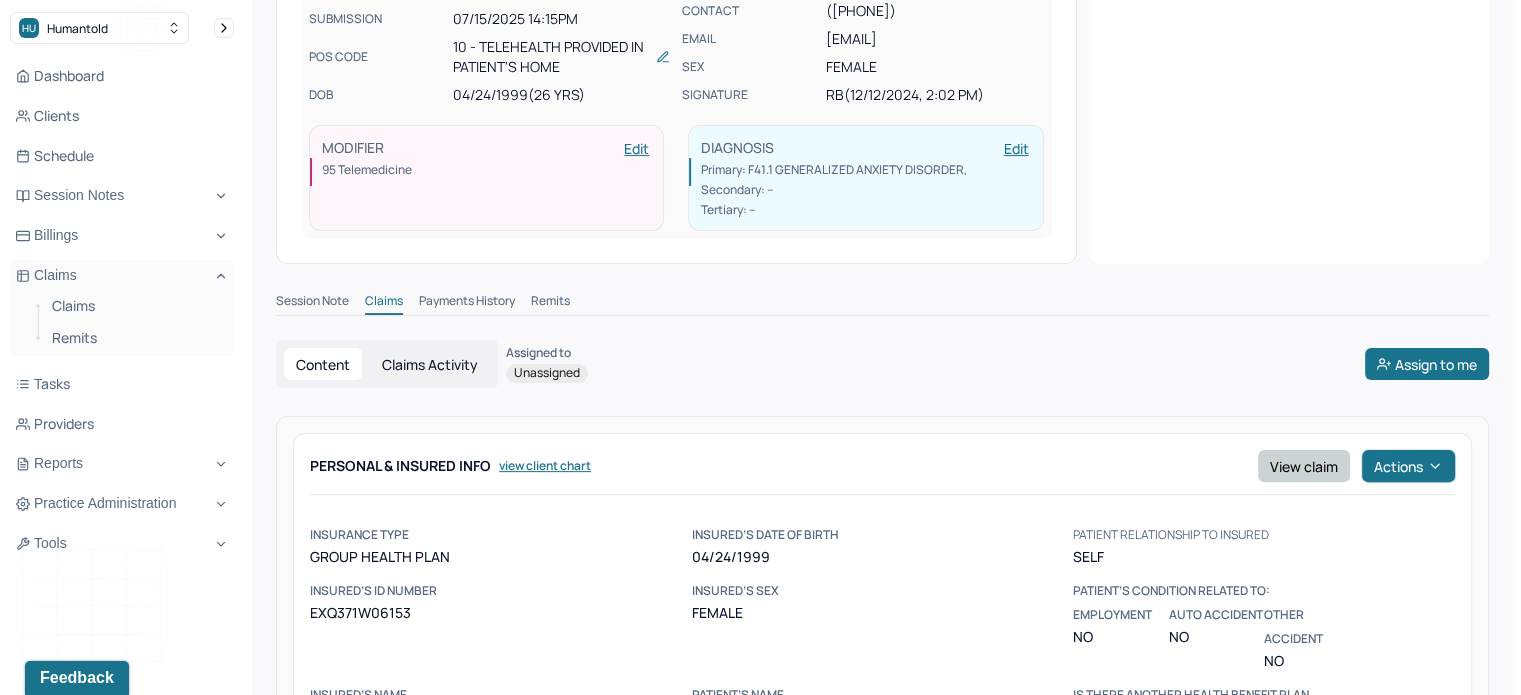 click on "View claim" at bounding box center [1304, 466] 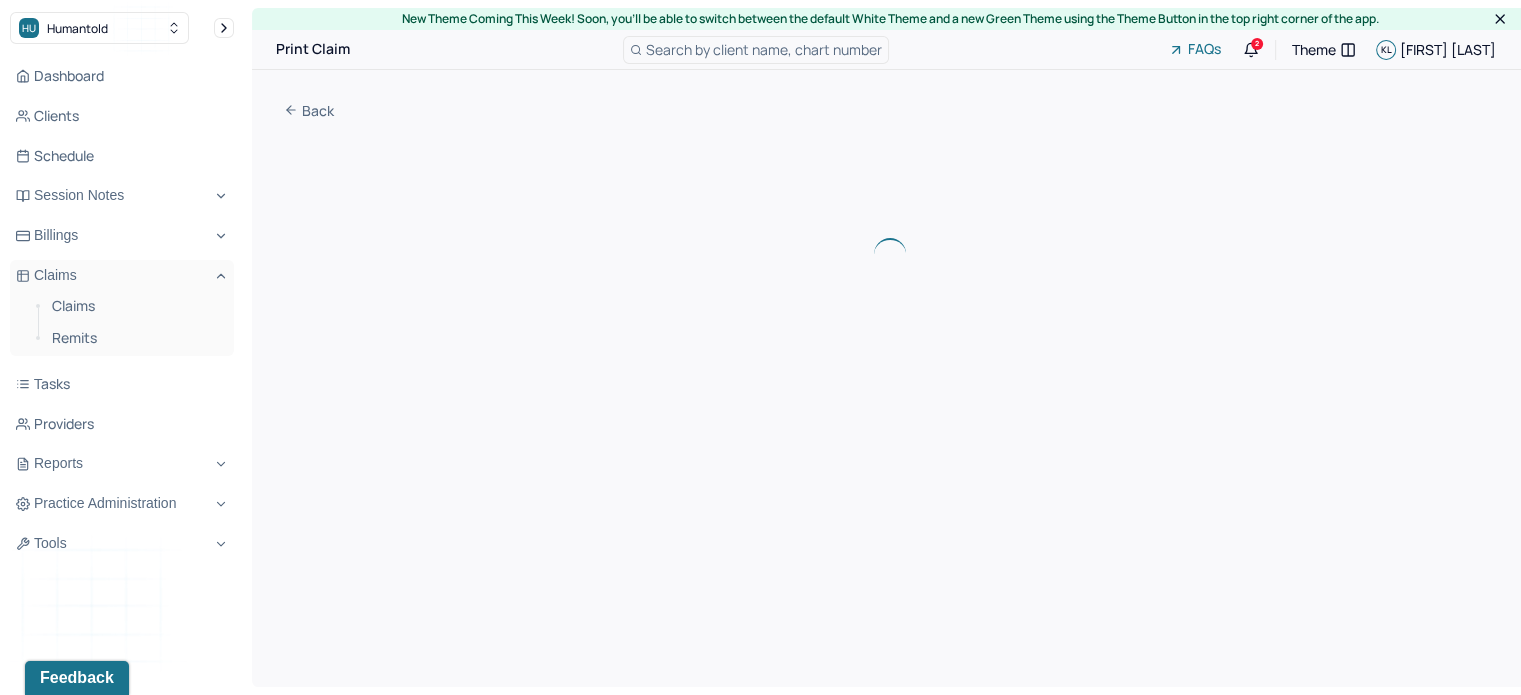 scroll, scrollTop: 0, scrollLeft: 0, axis: both 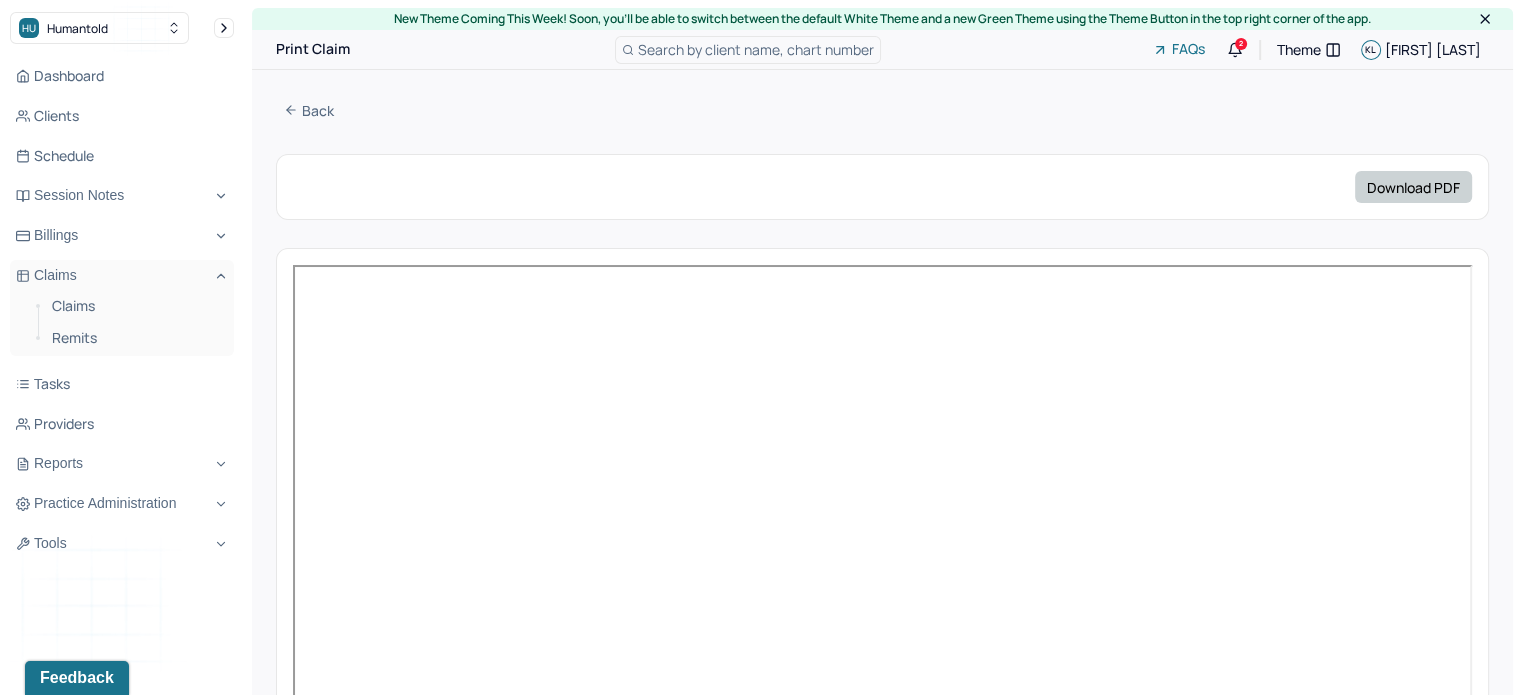 click on "Download PDF" at bounding box center [1413, 187] 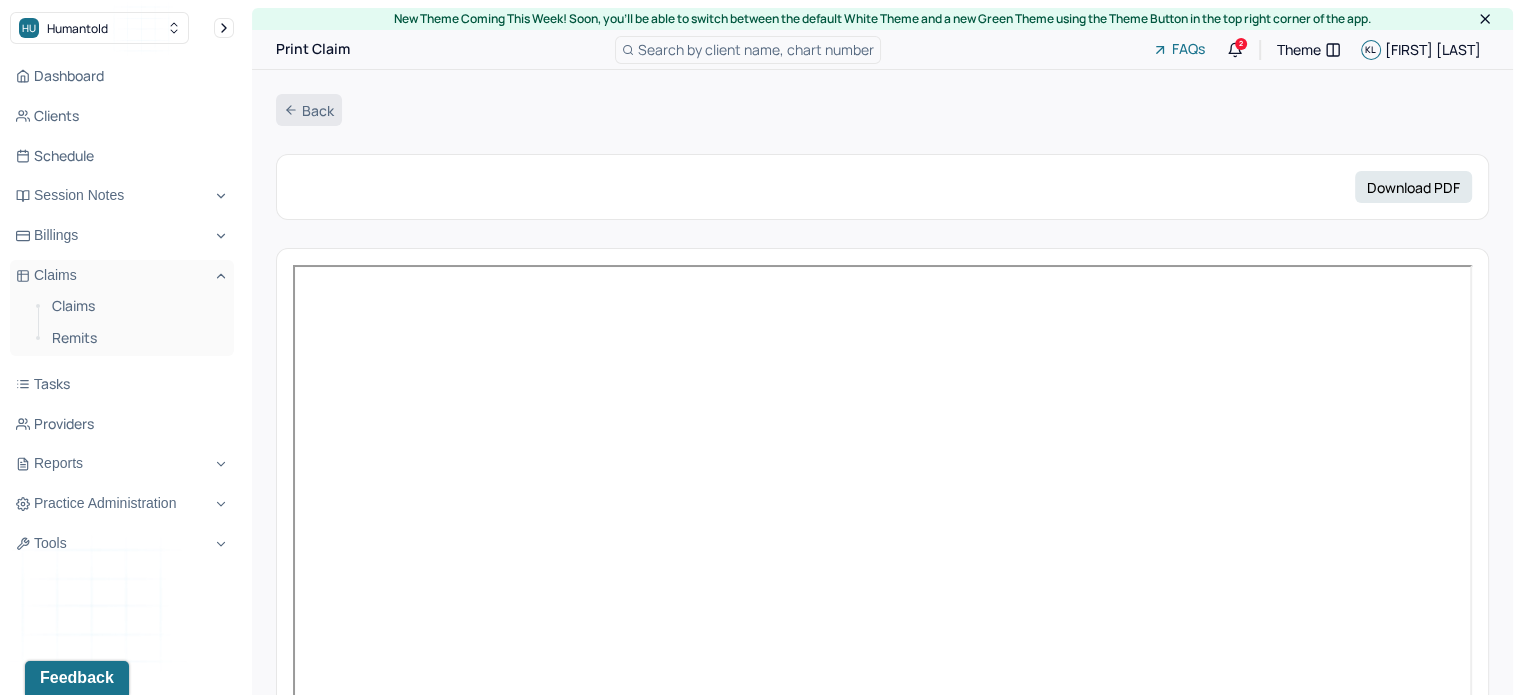 click on "Back" at bounding box center (309, 110) 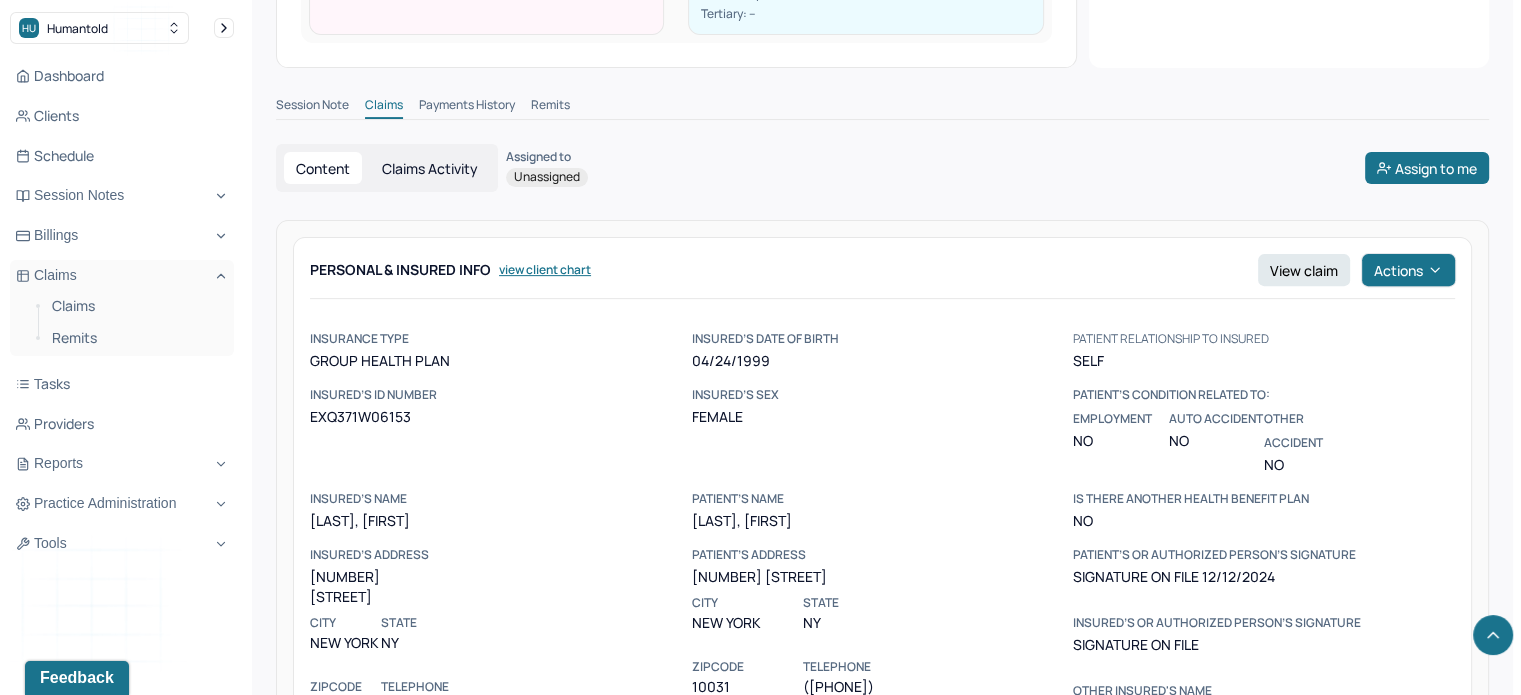 scroll, scrollTop: 700, scrollLeft: 0, axis: vertical 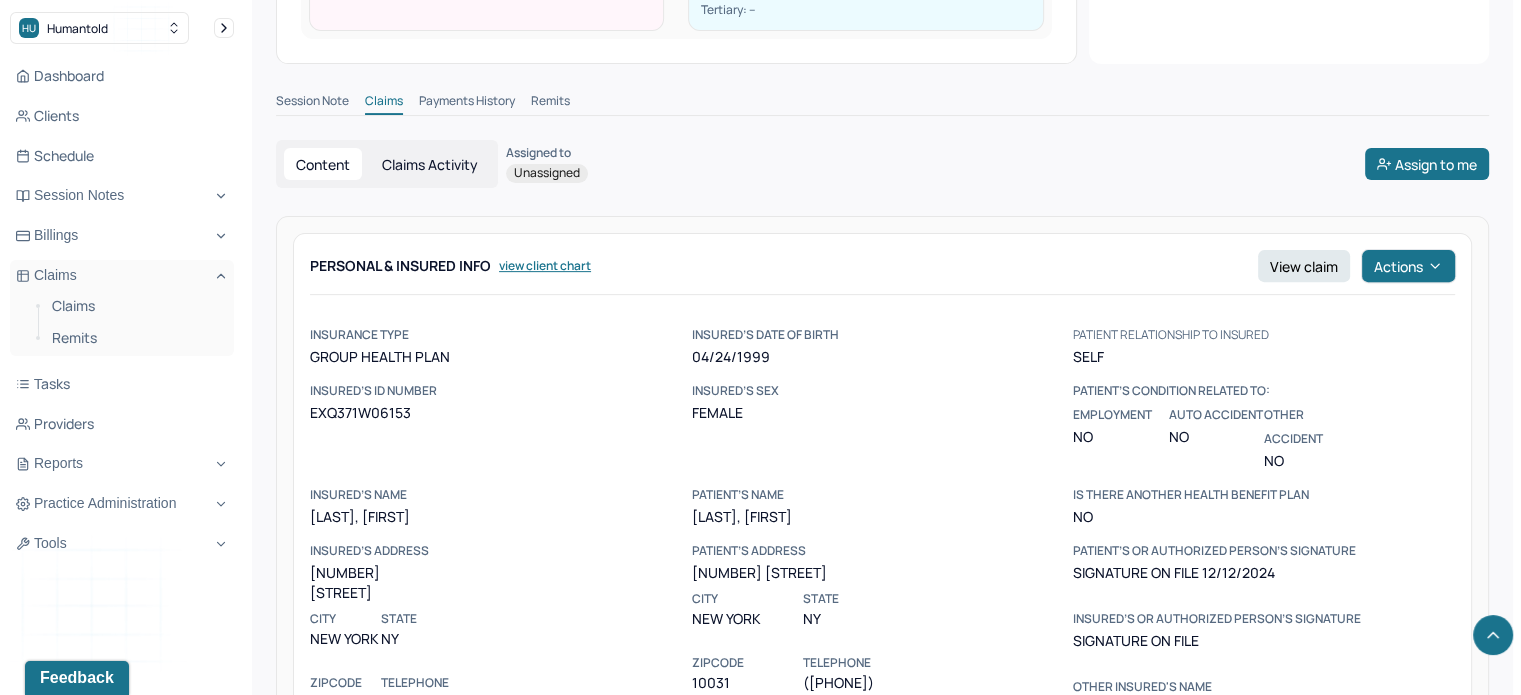 click on "Payments History" at bounding box center (467, 103) 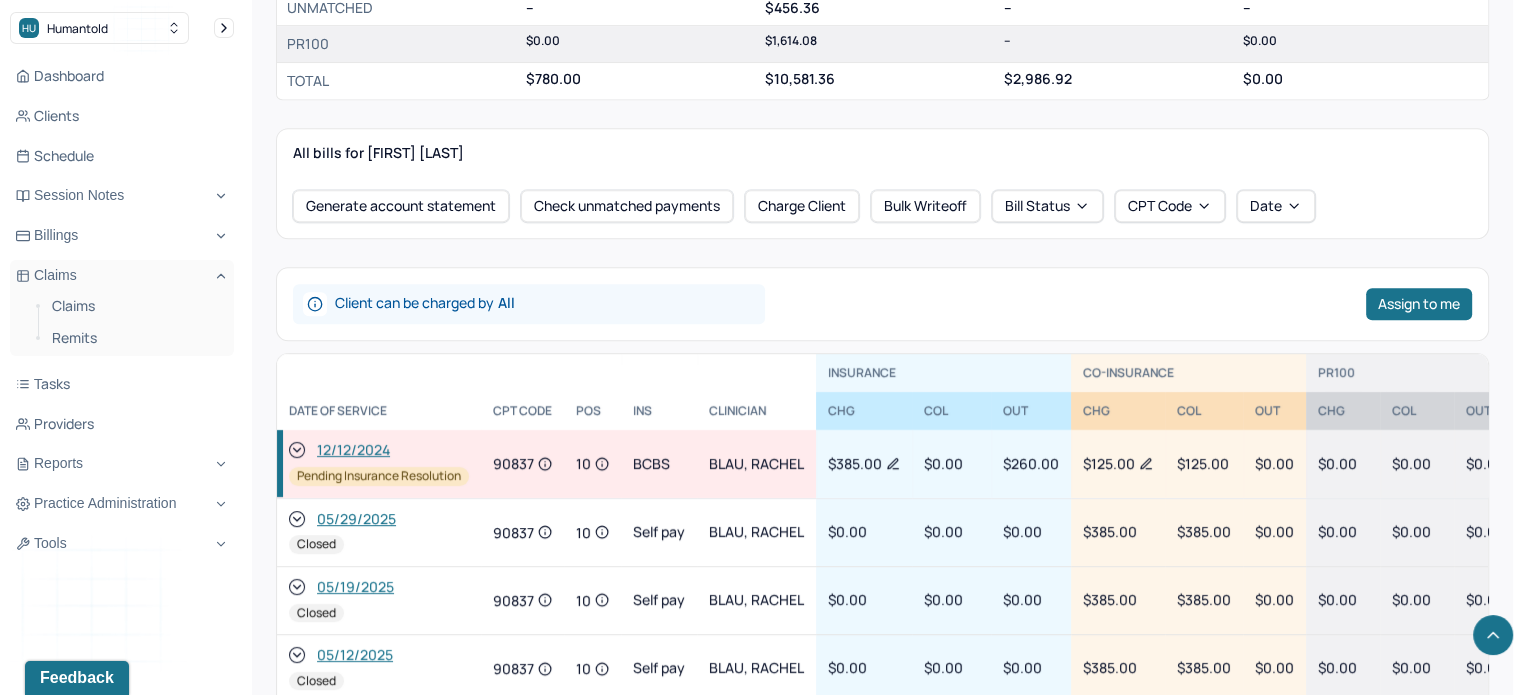 scroll, scrollTop: 1100, scrollLeft: 0, axis: vertical 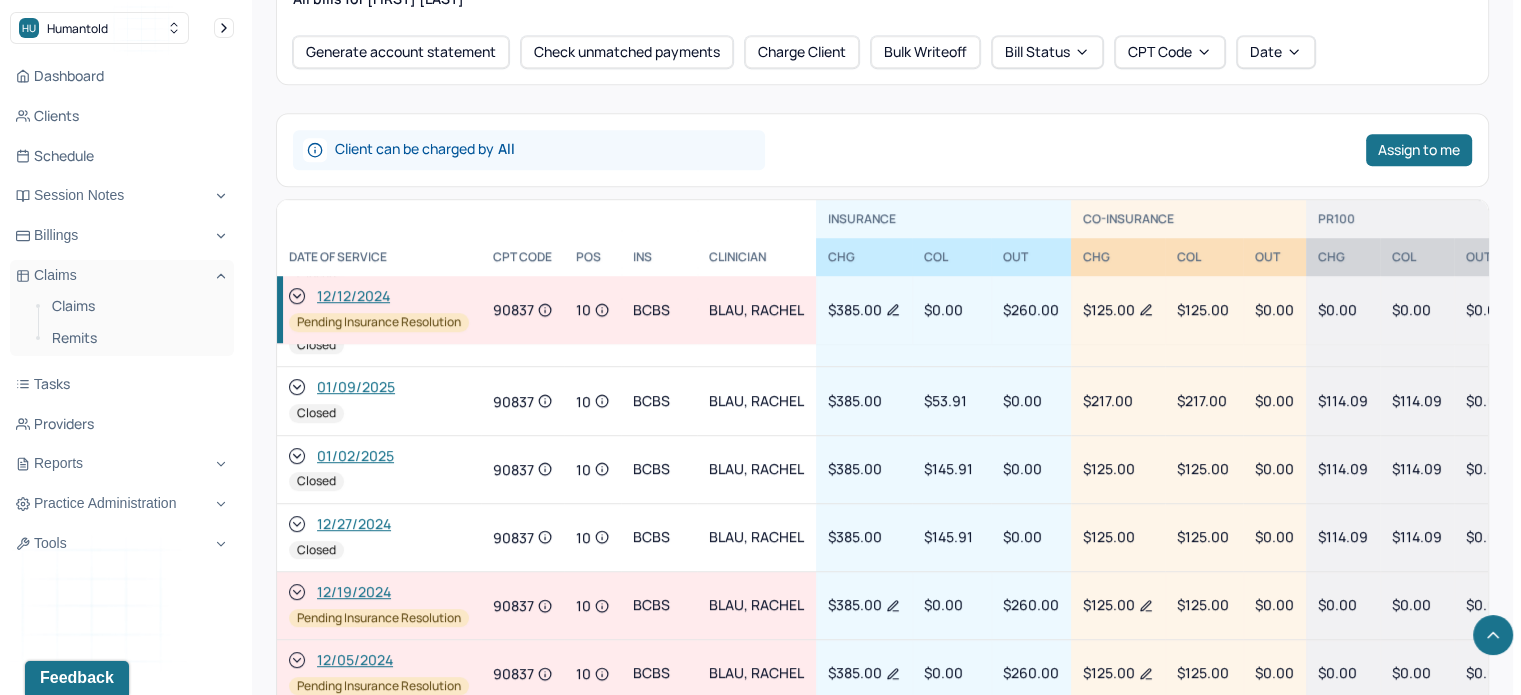 click on "12/19/2024" at bounding box center (354, 592) 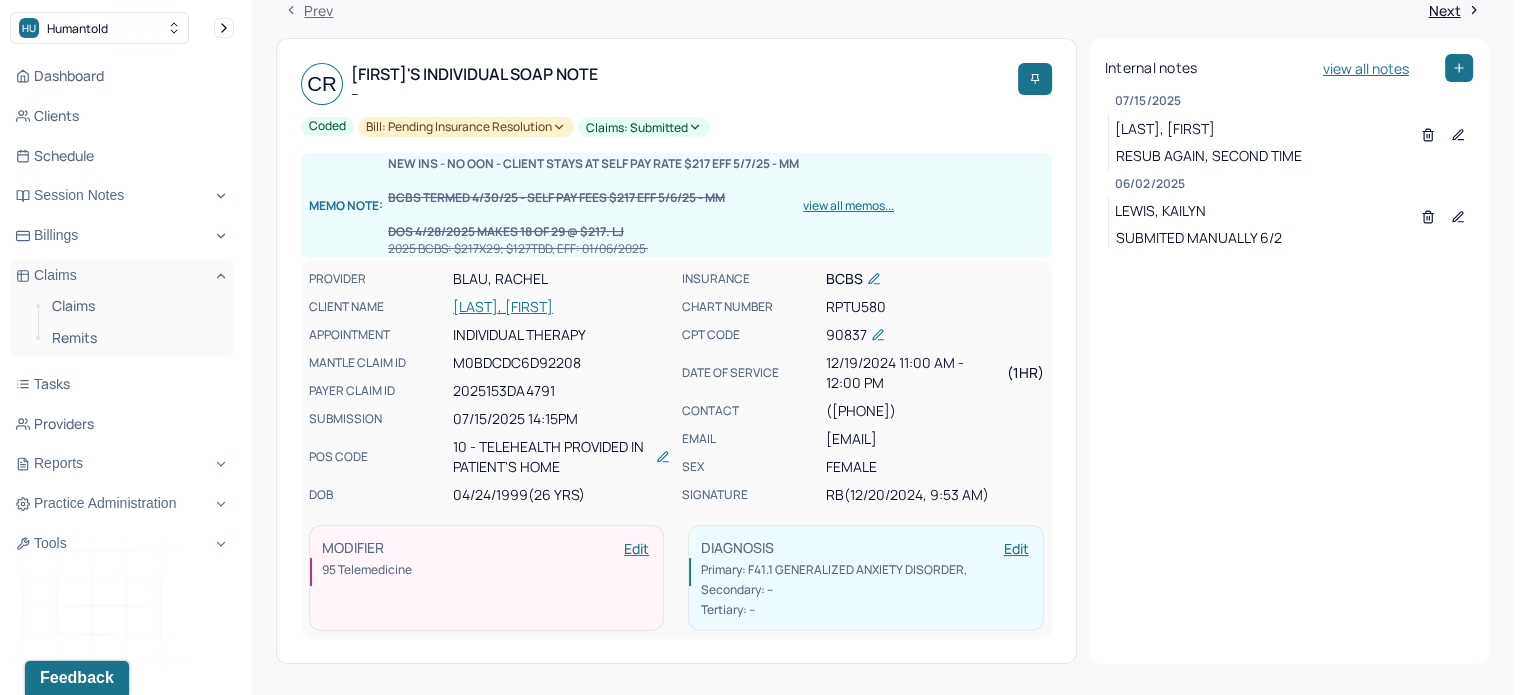 scroll, scrollTop: 300, scrollLeft: 0, axis: vertical 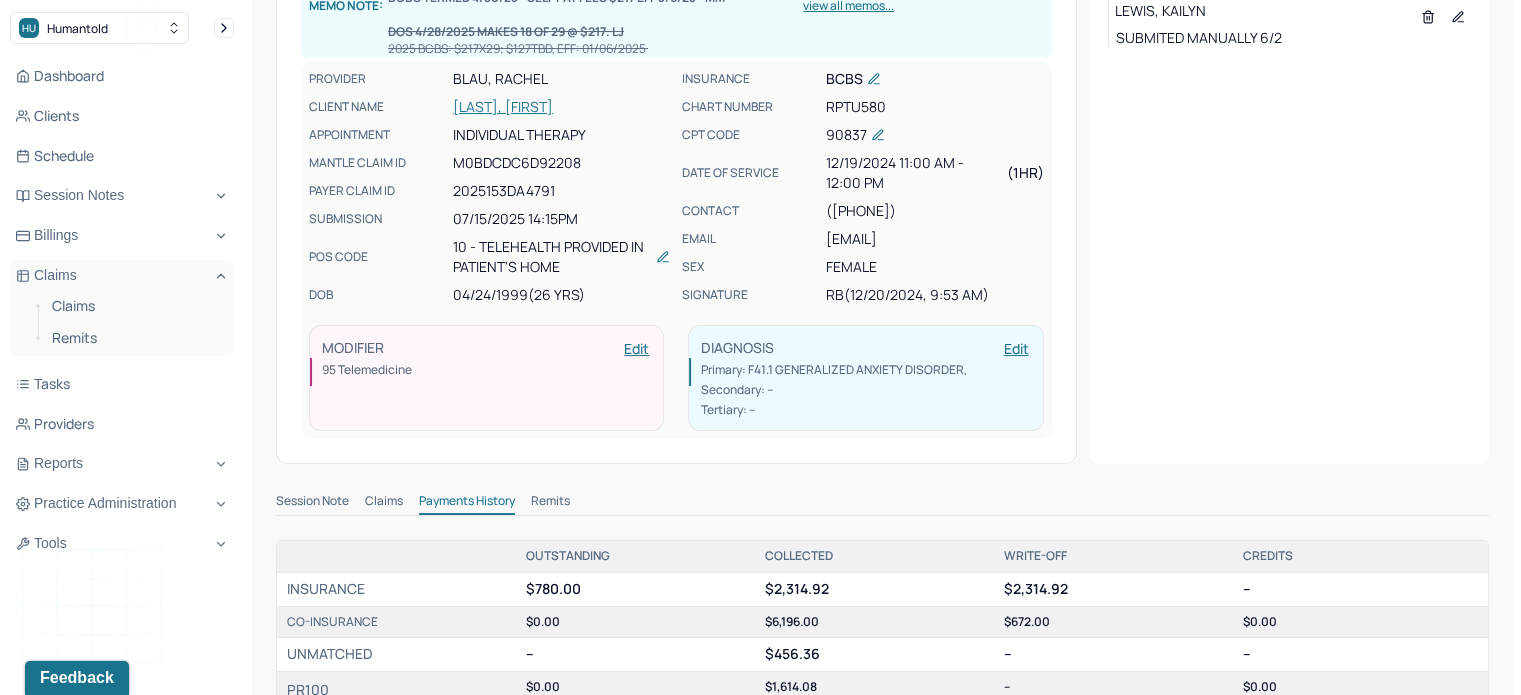 click on "Claims" at bounding box center (384, 503) 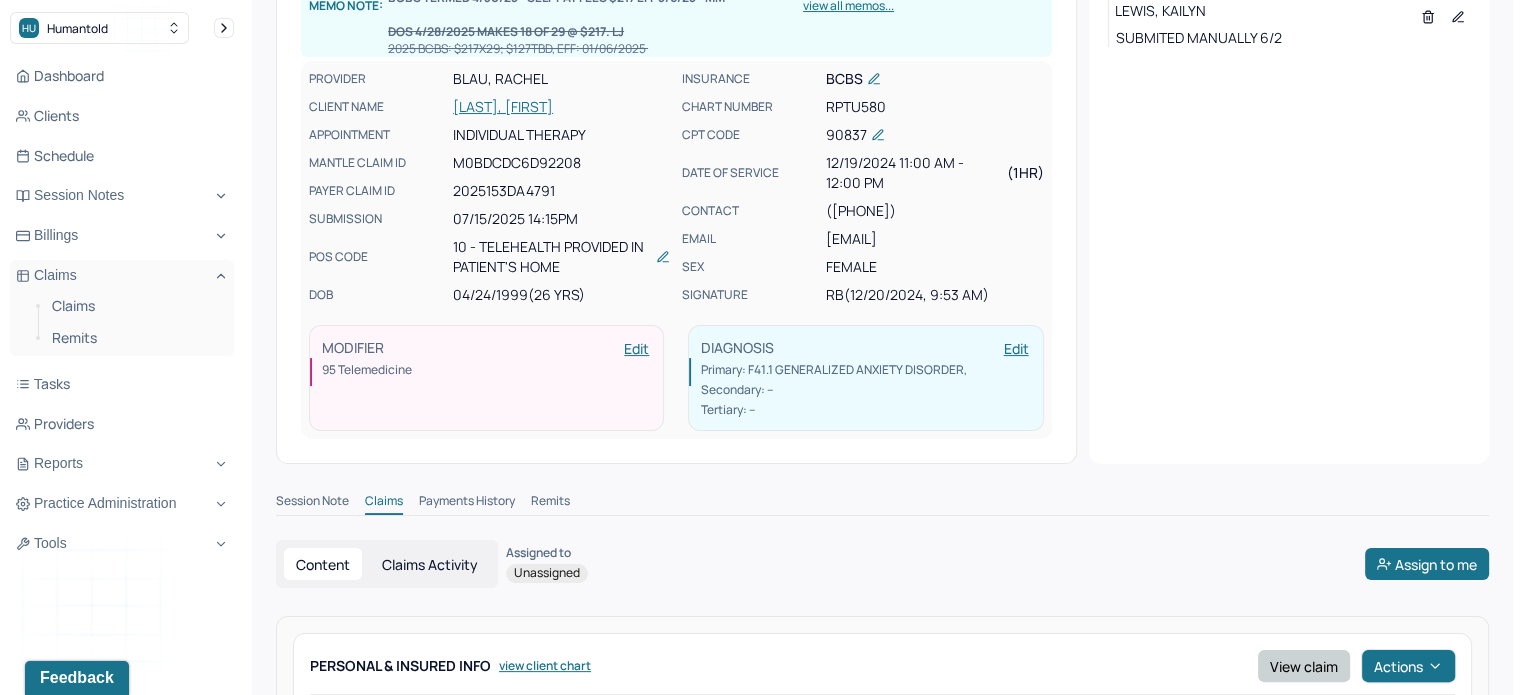 click on "View claim" at bounding box center (1304, 666) 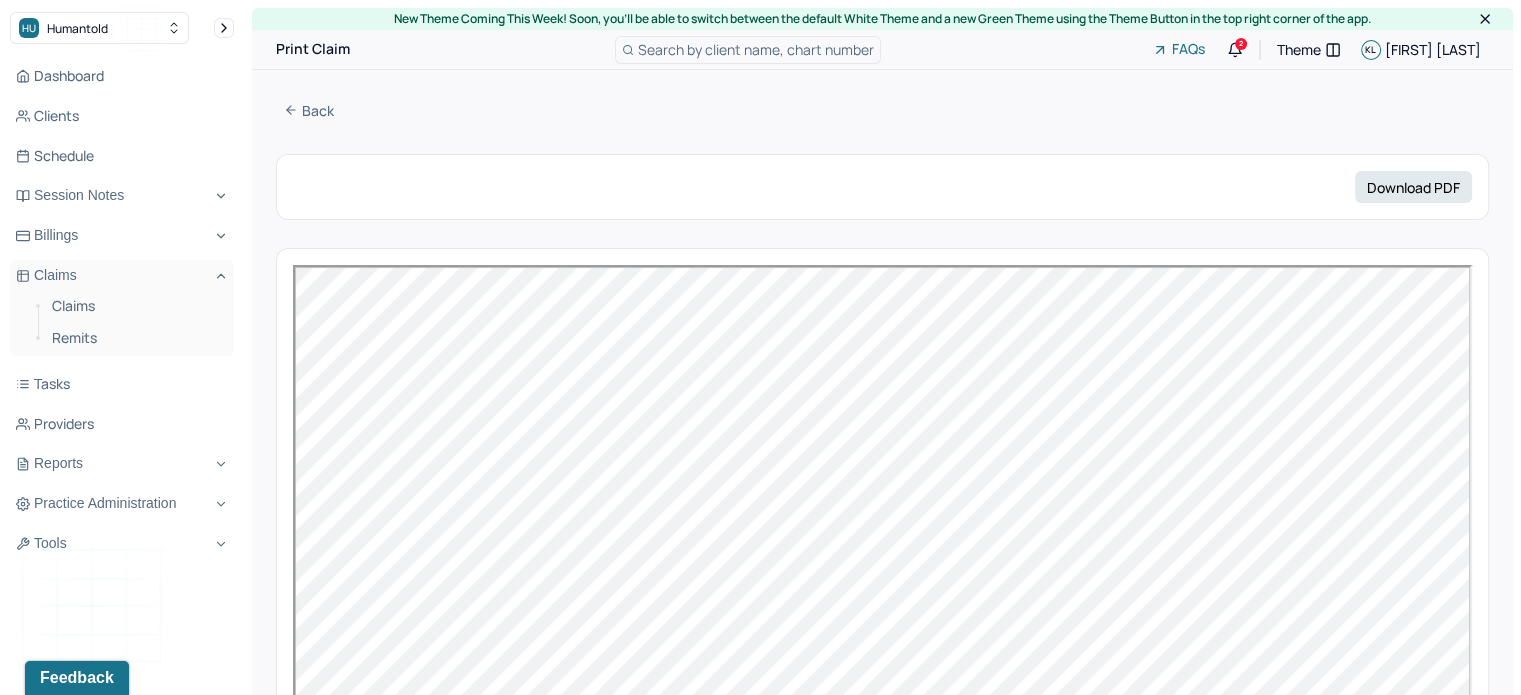 scroll, scrollTop: 0, scrollLeft: 0, axis: both 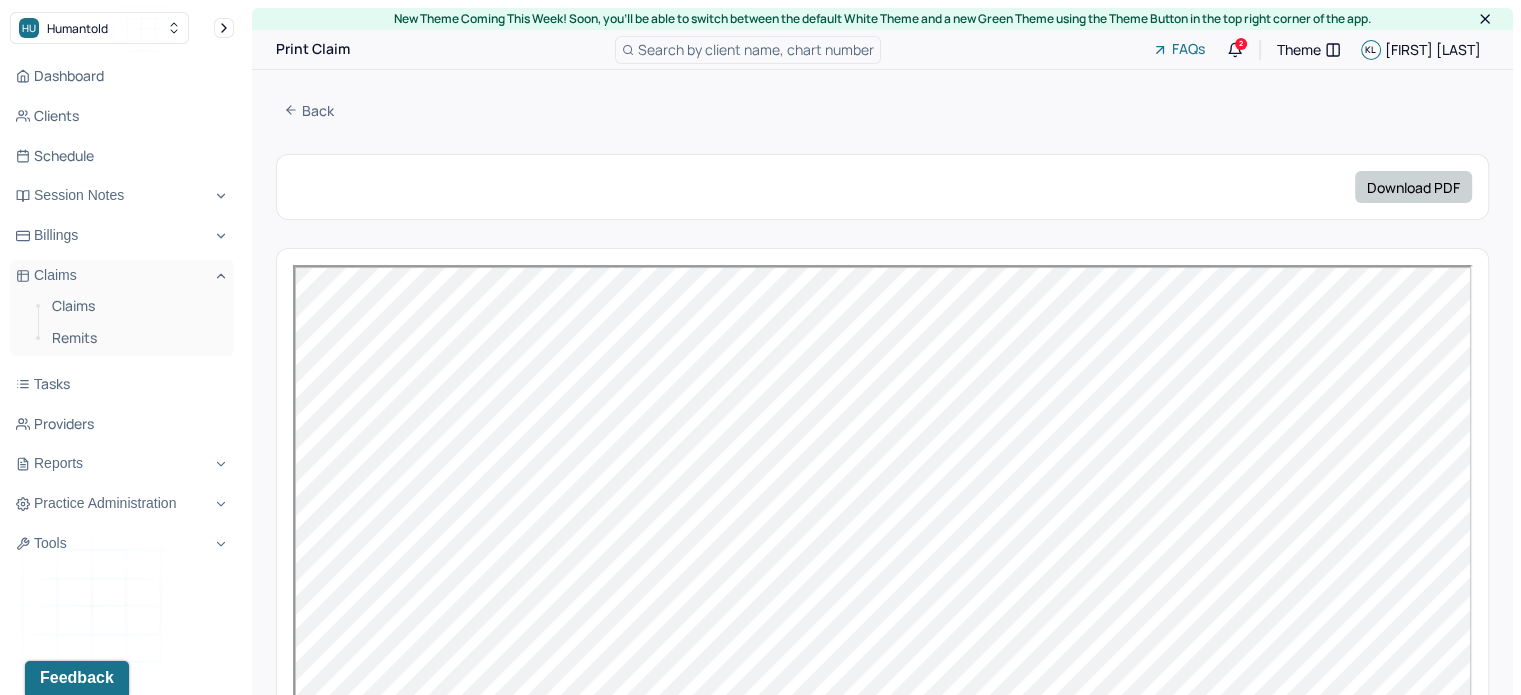 click on "Download PDF" at bounding box center (1413, 187) 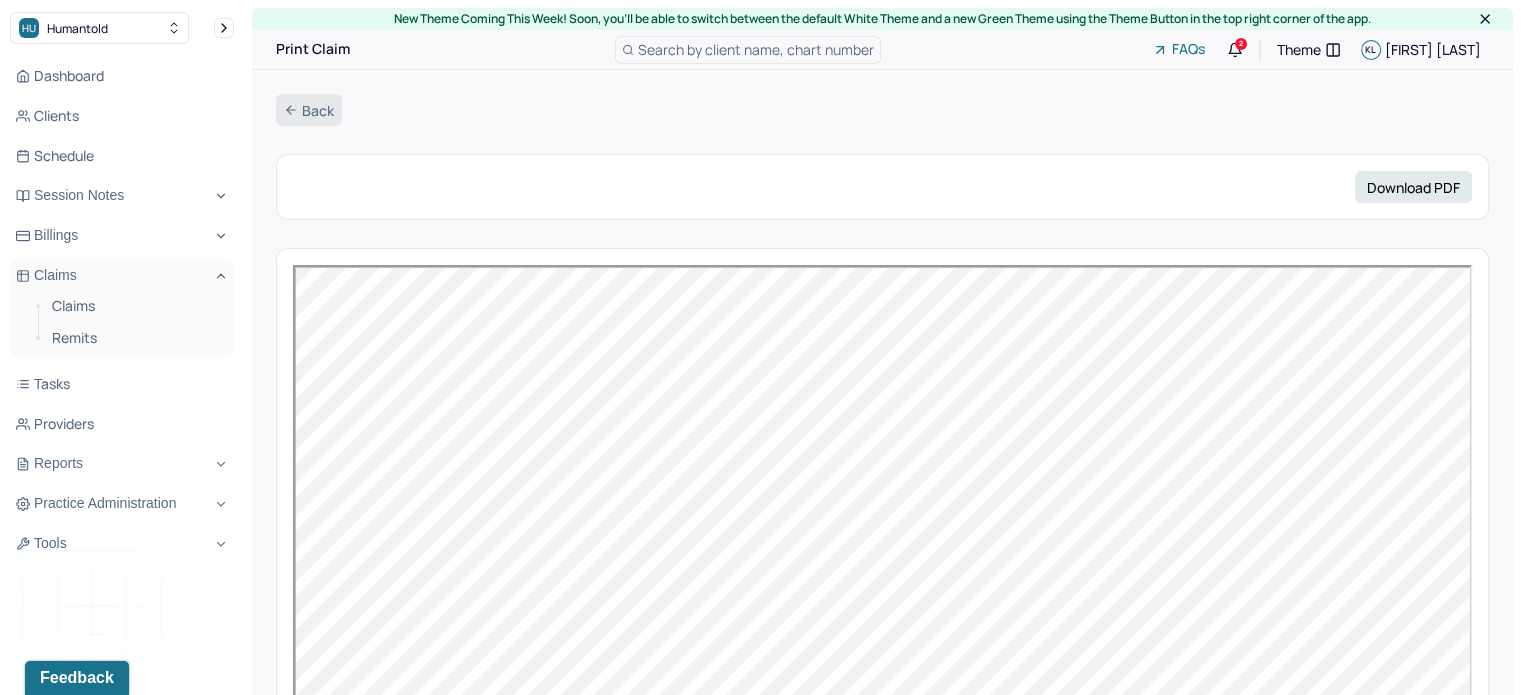 click on "Back" at bounding box center (309, 110) 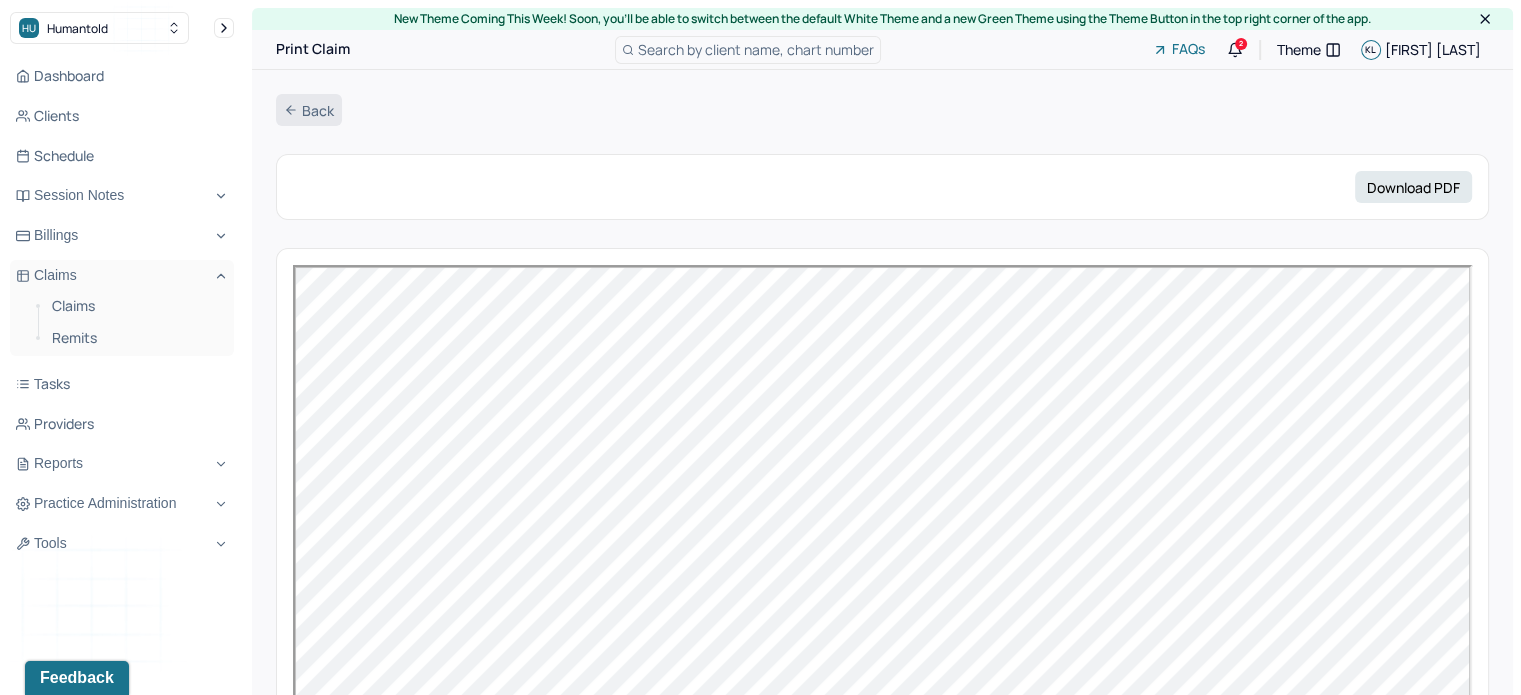 scroll, scrollTop: 0, scrollLeft: 0, axis: both 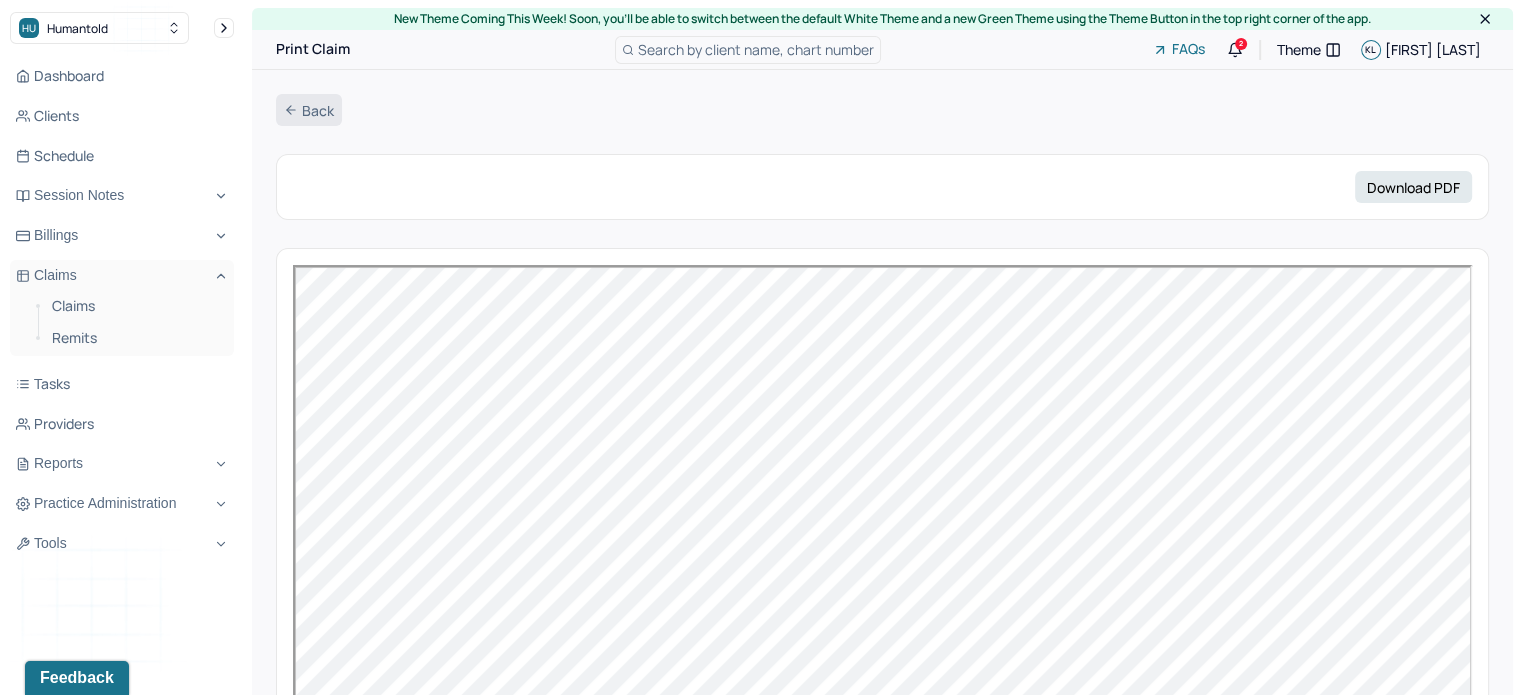 click on "Back" at bounding box center (309, 110) 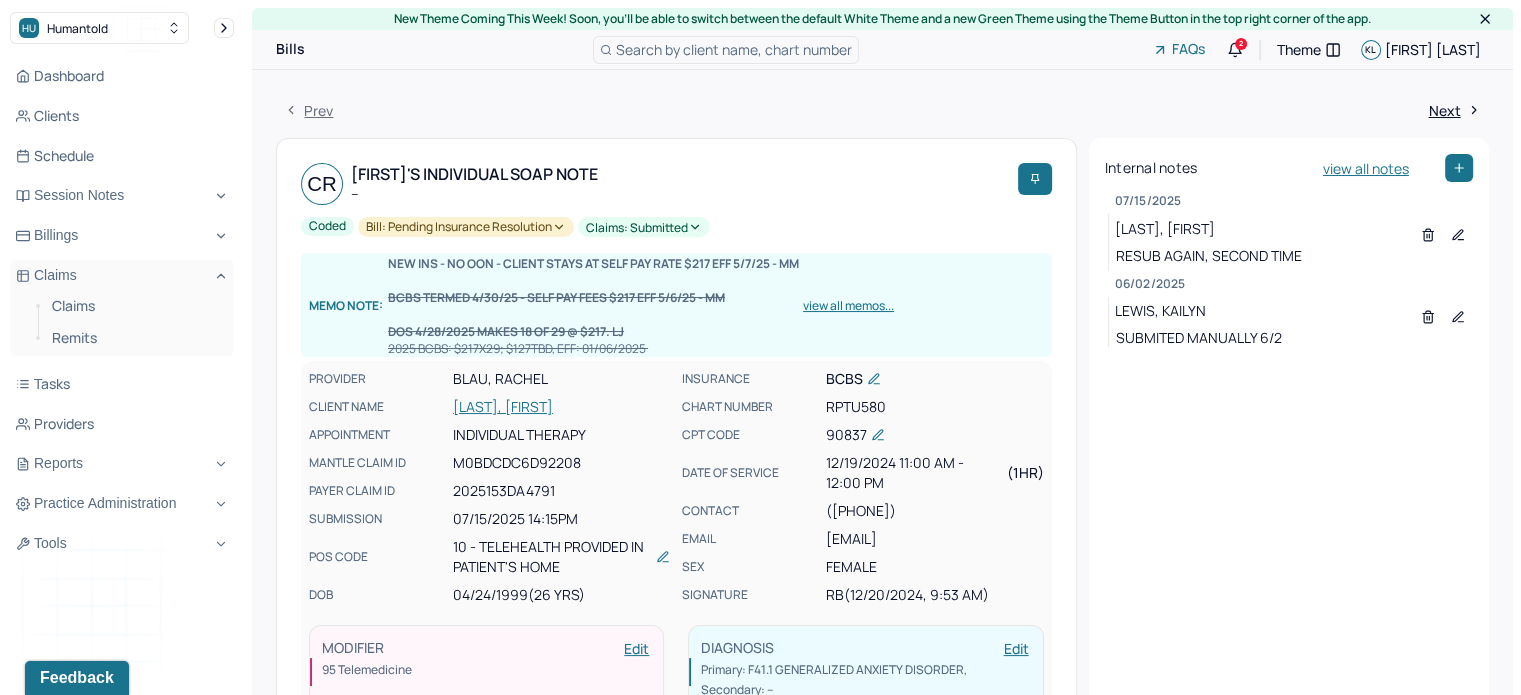 scroll, scrollTop: 0, scrollLeft: 0, axis: both 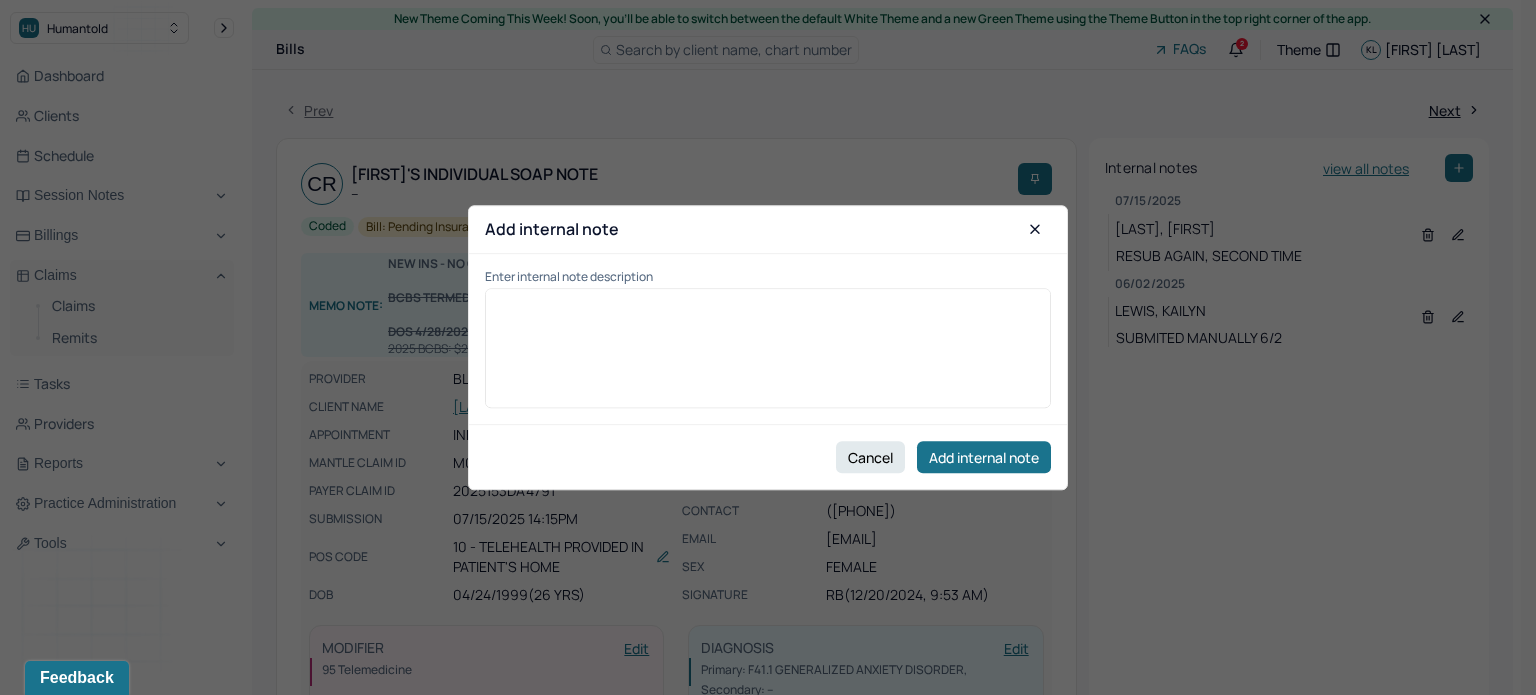 click at bounding box center (768, 355) 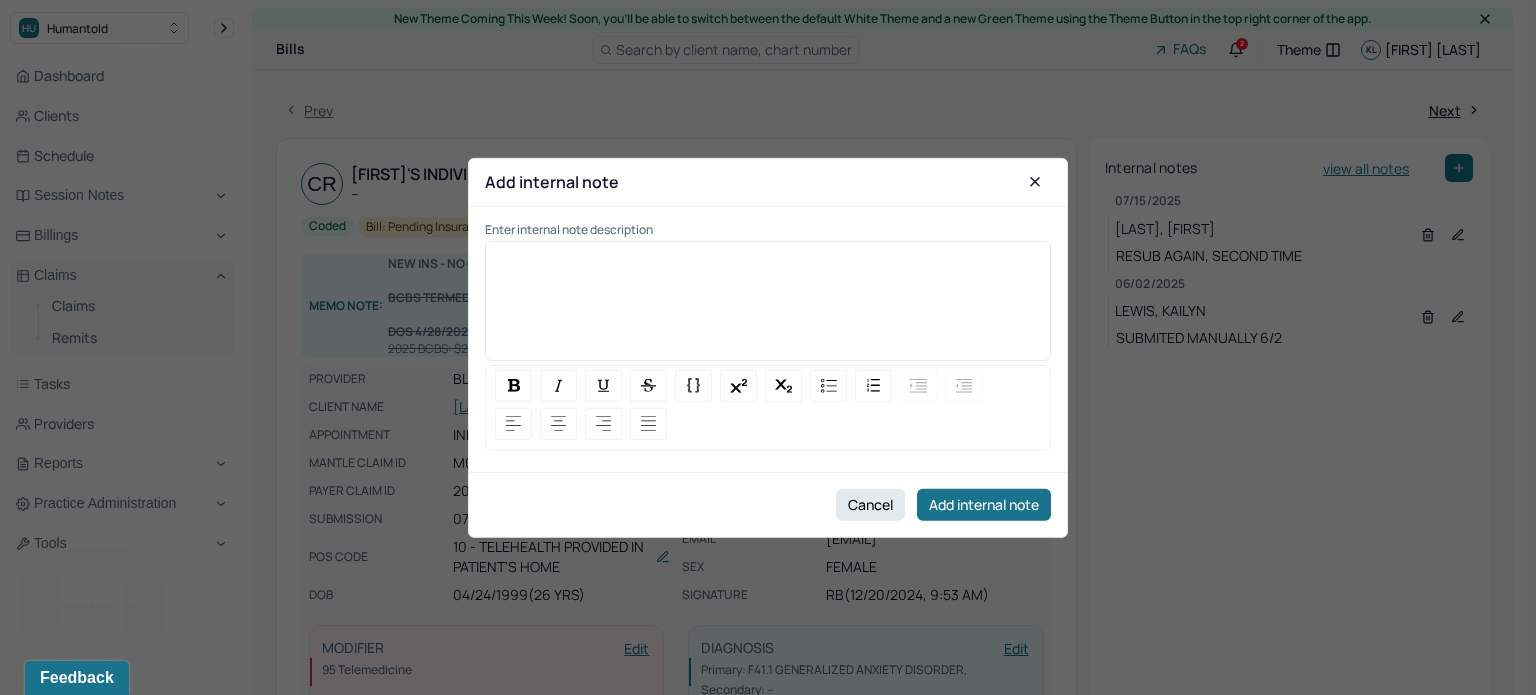 type 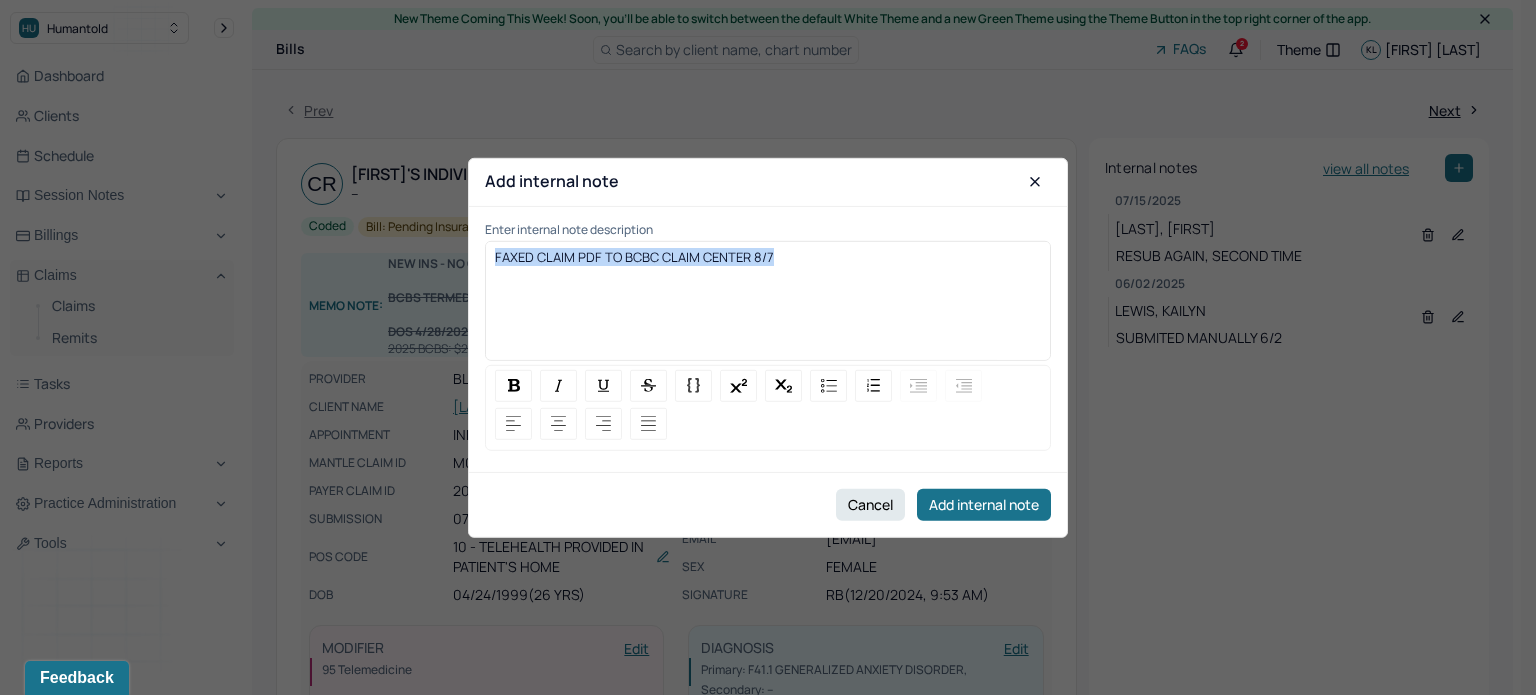 drag, startPoint x: 848, startPoint y: 277, endPoint x: 432, endPoint y: 274, distance: 416.0108 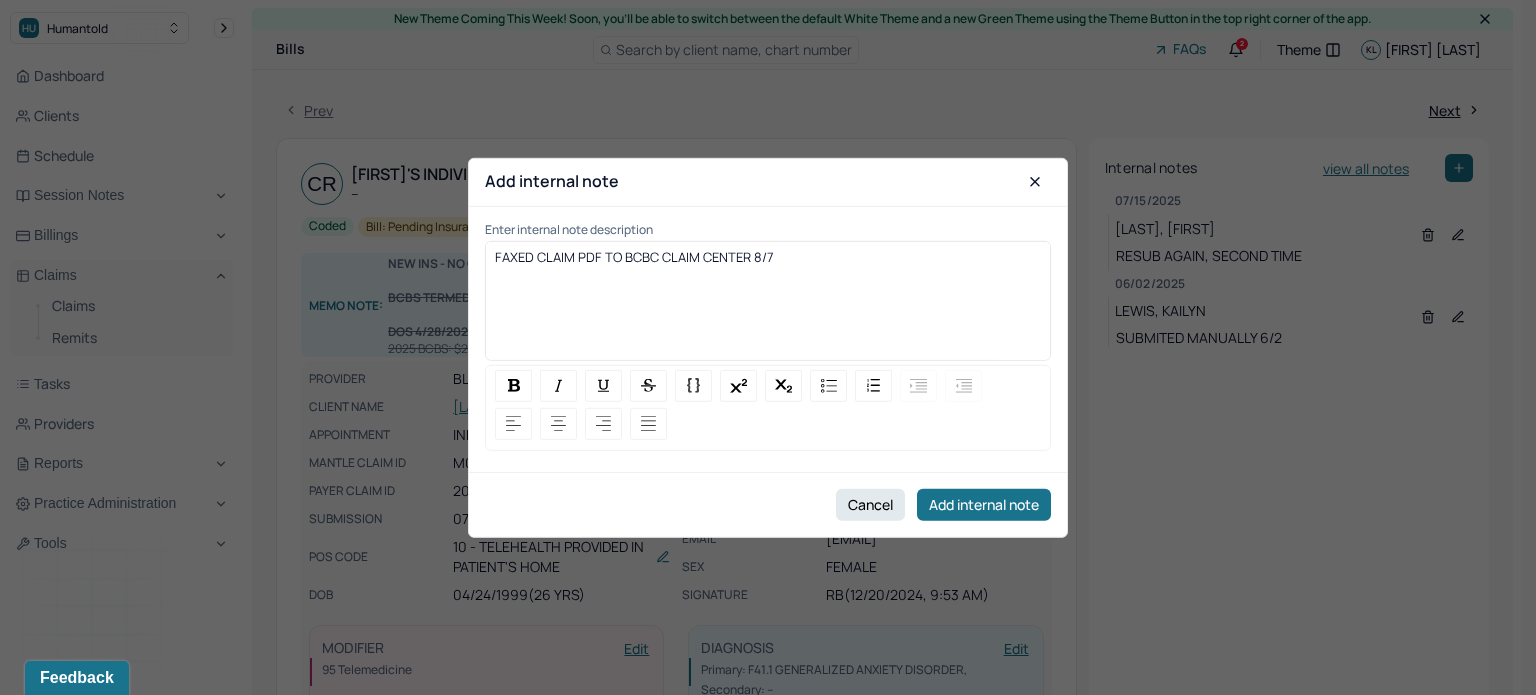 click on "FAXED CLAIM PDF TO BCBC CLAIM CENTER 8/7" at bounding box center (634, 257) 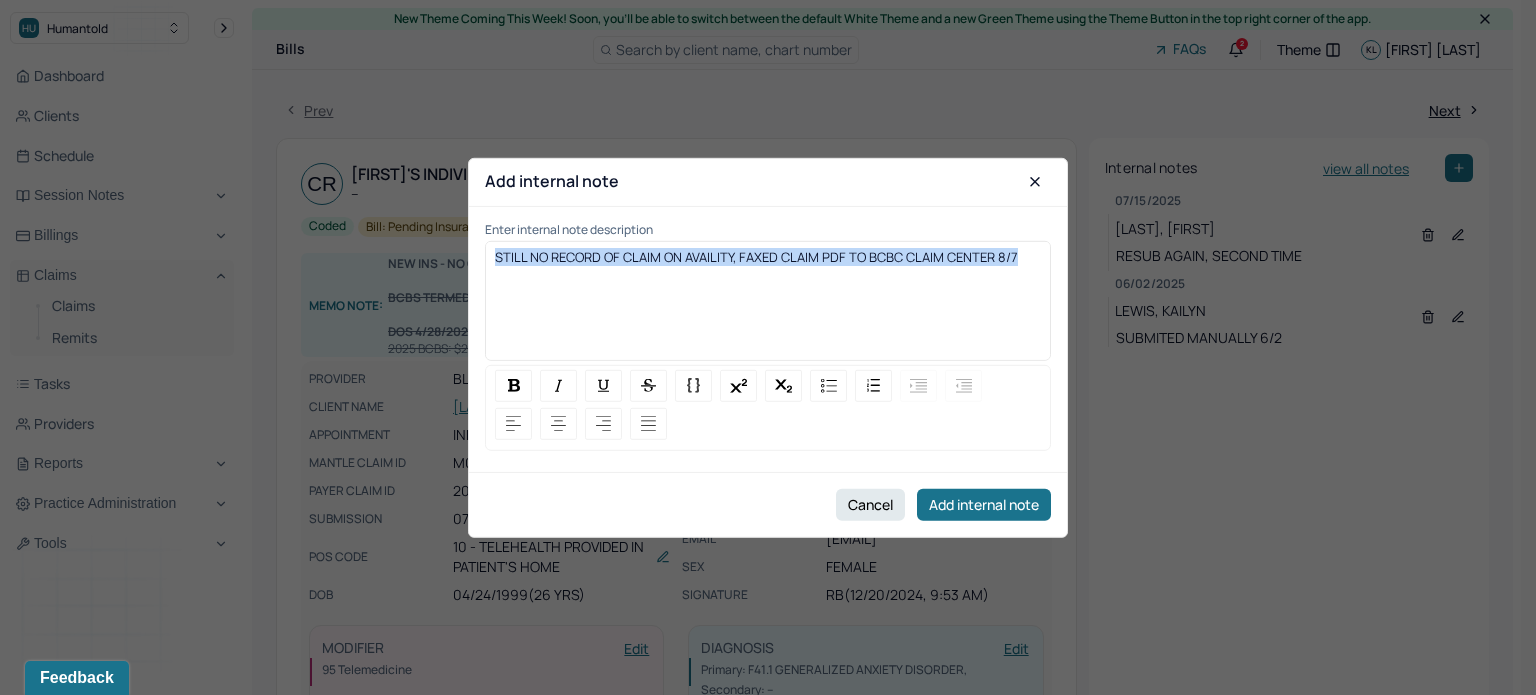 drag, startPoint x: 1021, startPoint y: 259, endPoint x: 372, endPoint y: 247, distance: 649.1109 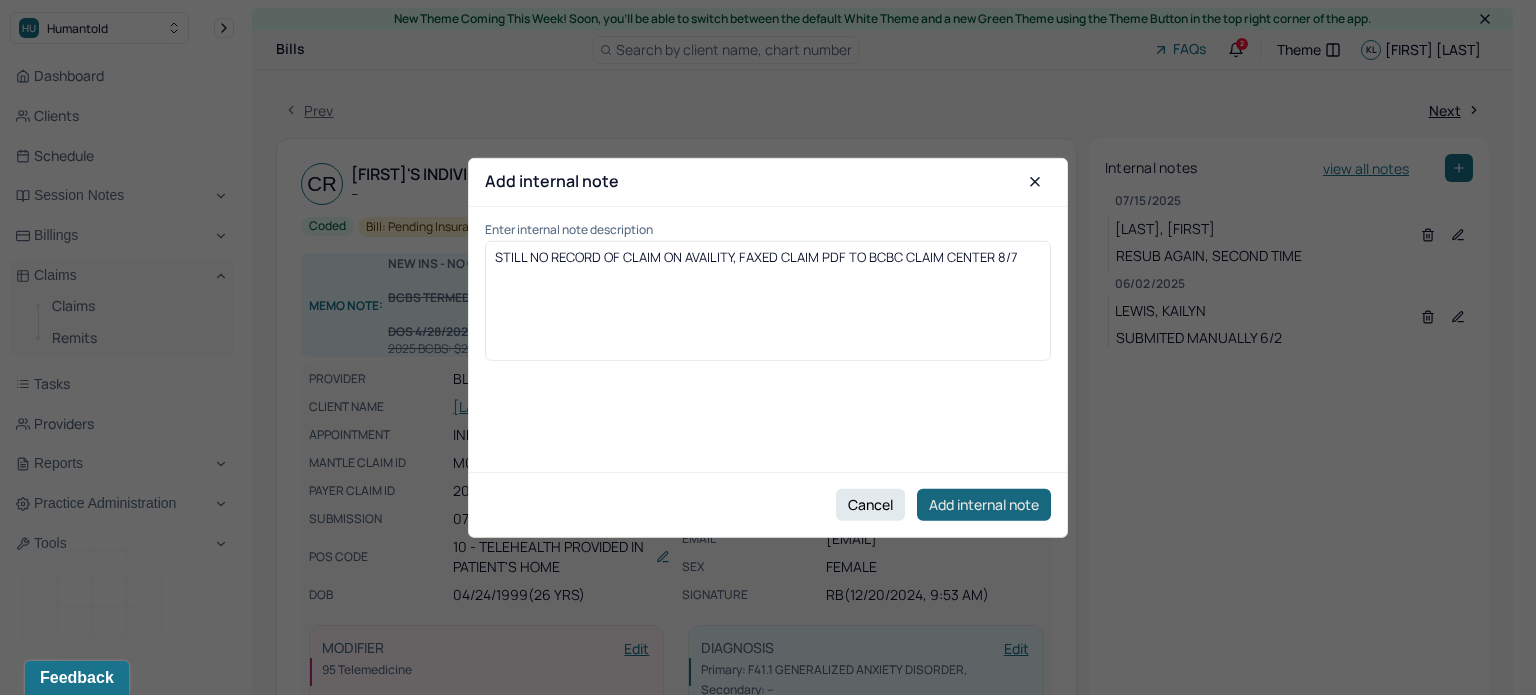 click on "Add internal note" at bounding box center [984, 505] 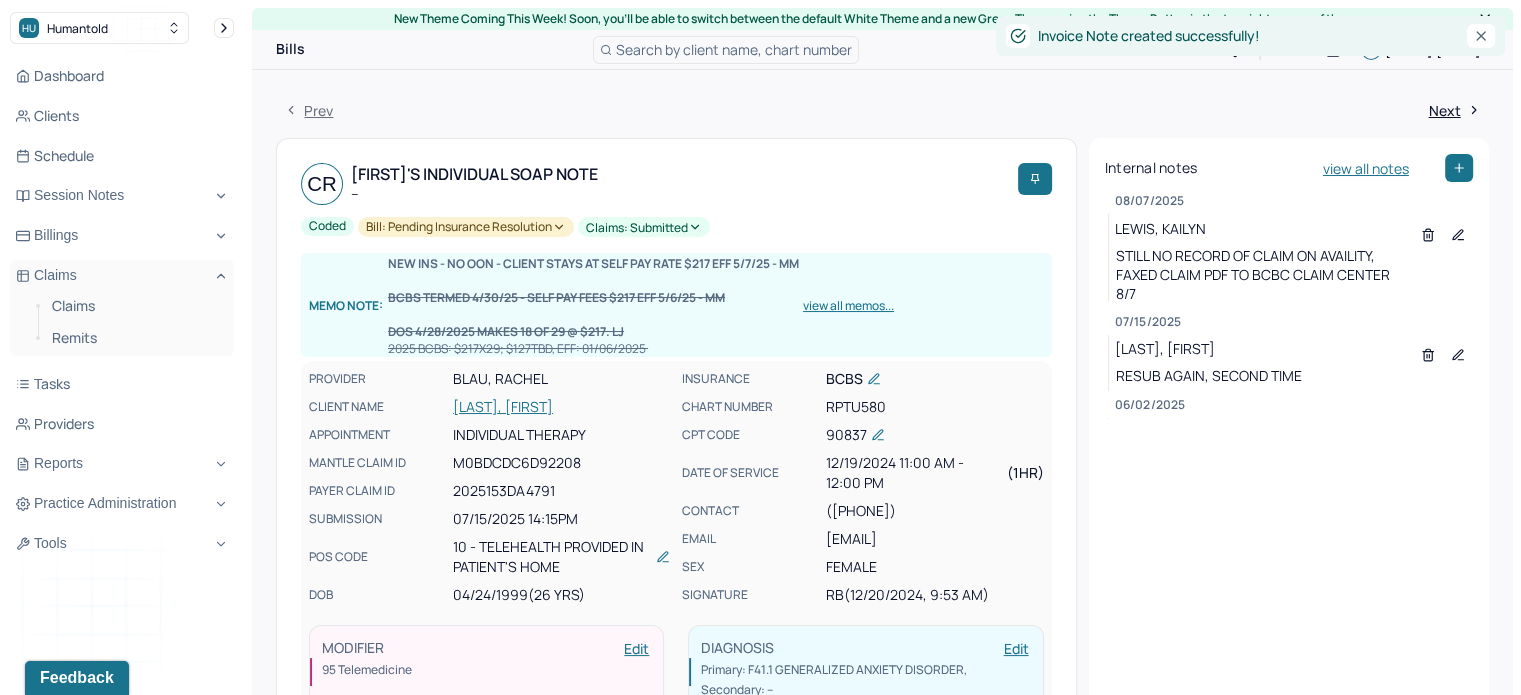 click on "[LAST], [FIRST]" at bounding box center [561, 407] 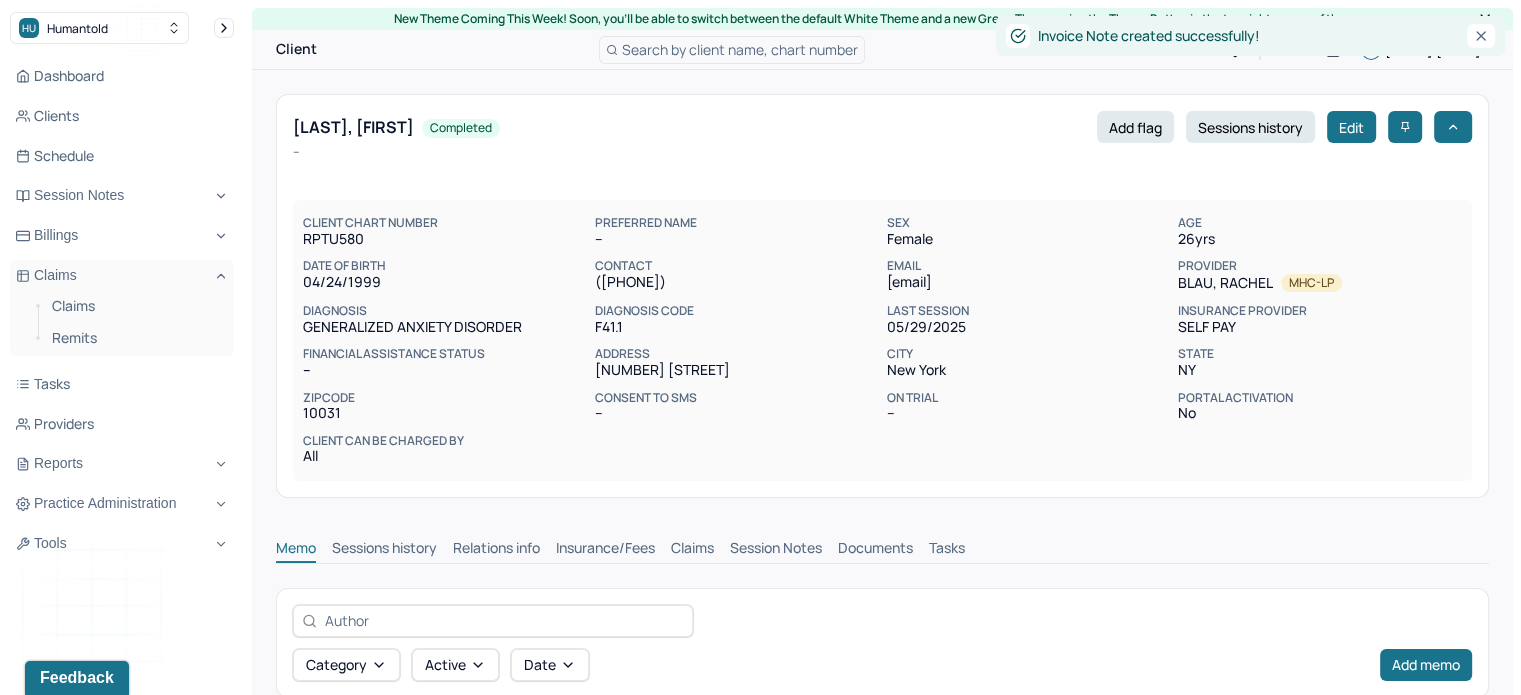 click on "Claims" at bounding box center [692, 550] 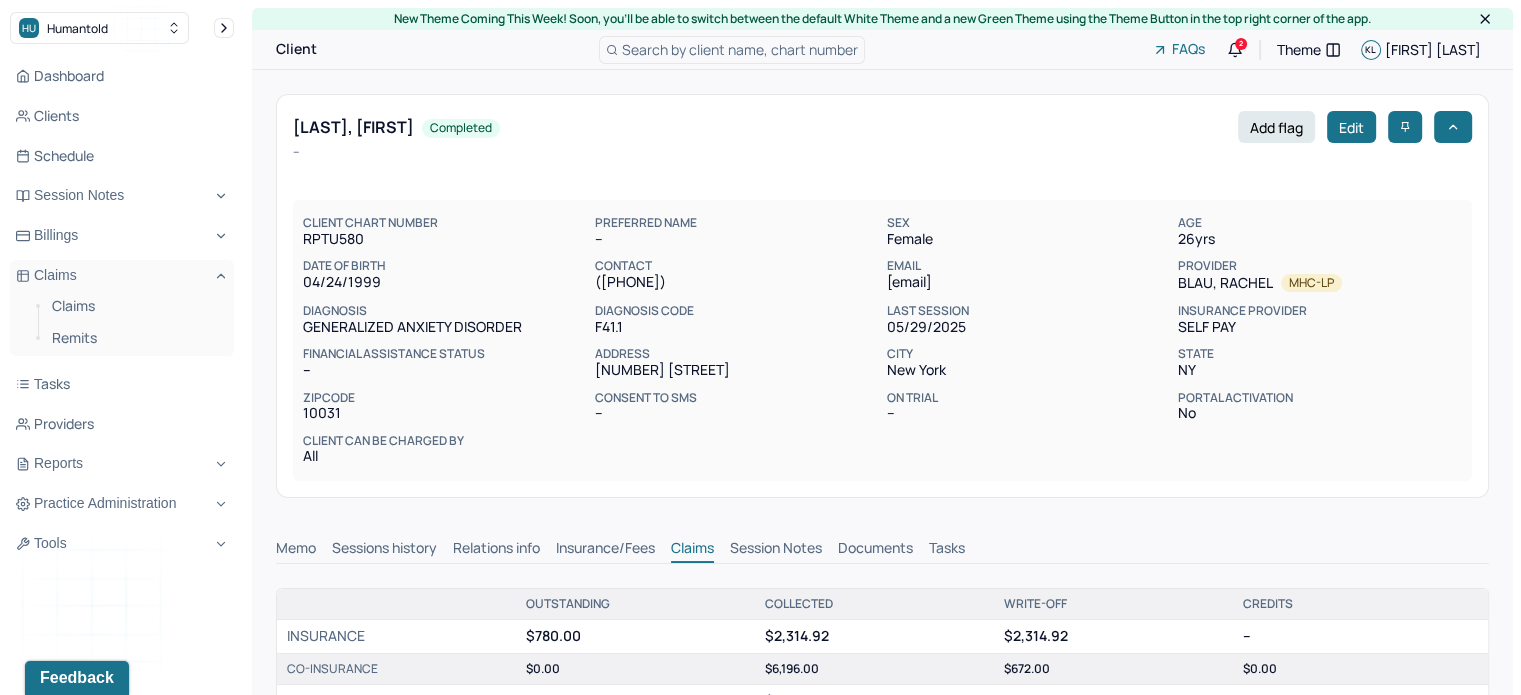 scroll, scrollTop: 0, scrollLeft: 0, axis: both 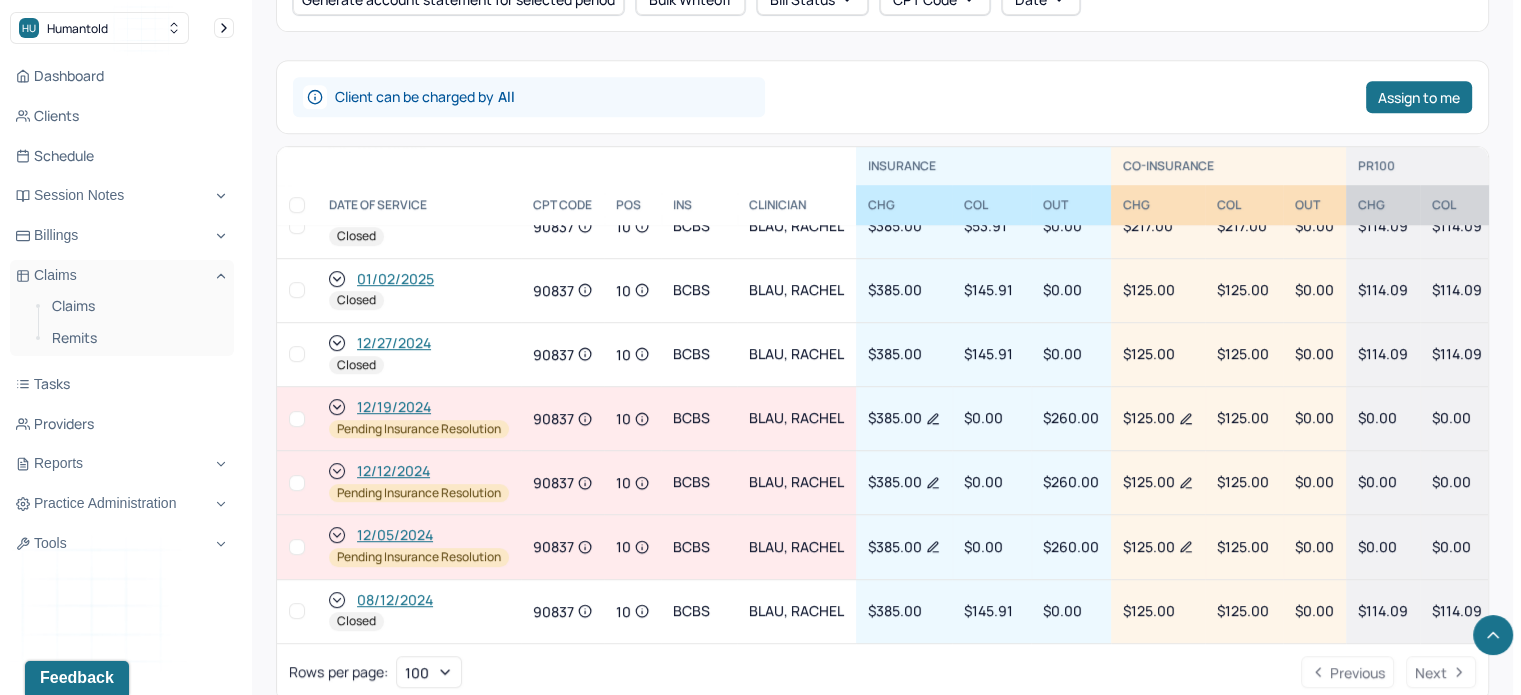 click on "12/12/2024" at bounding box center [393, 471] 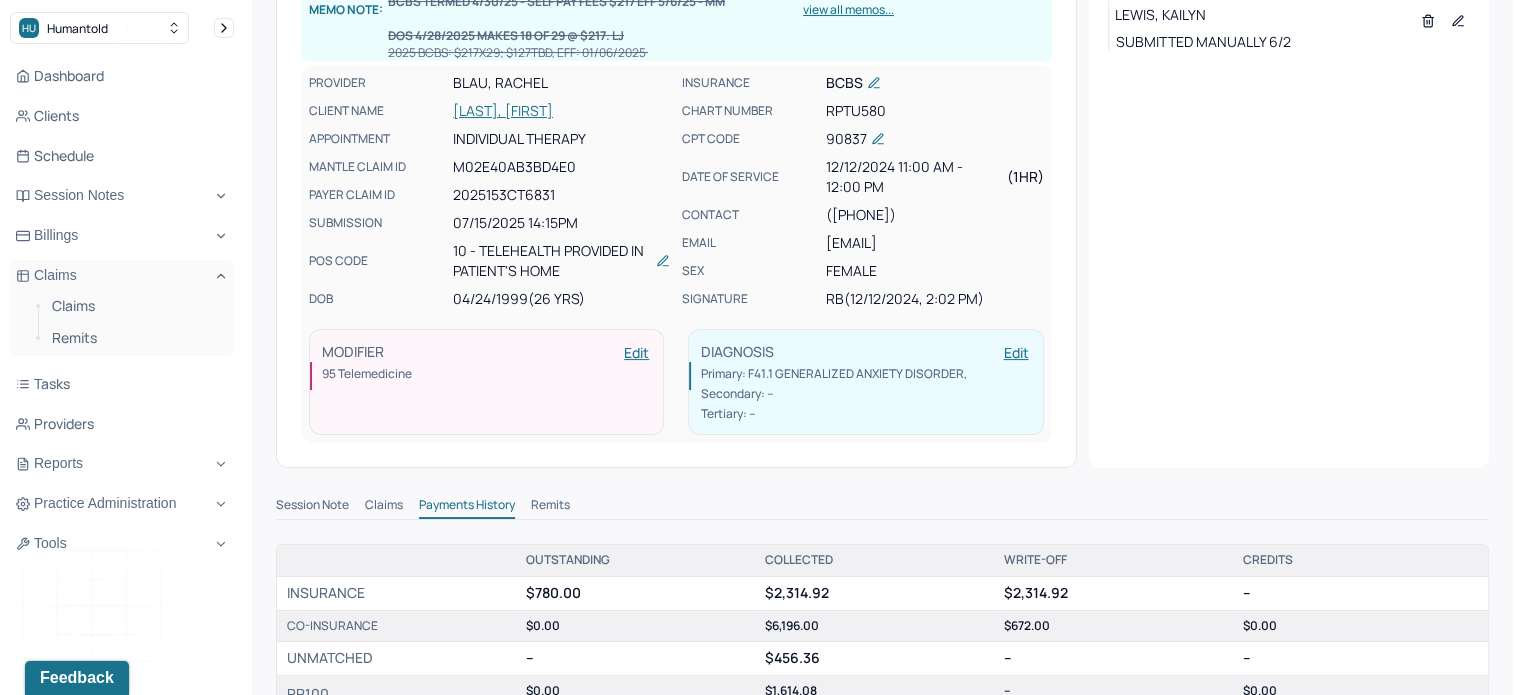scroll, scrollTop: 100, scrollLeft: 0, axis: vertical 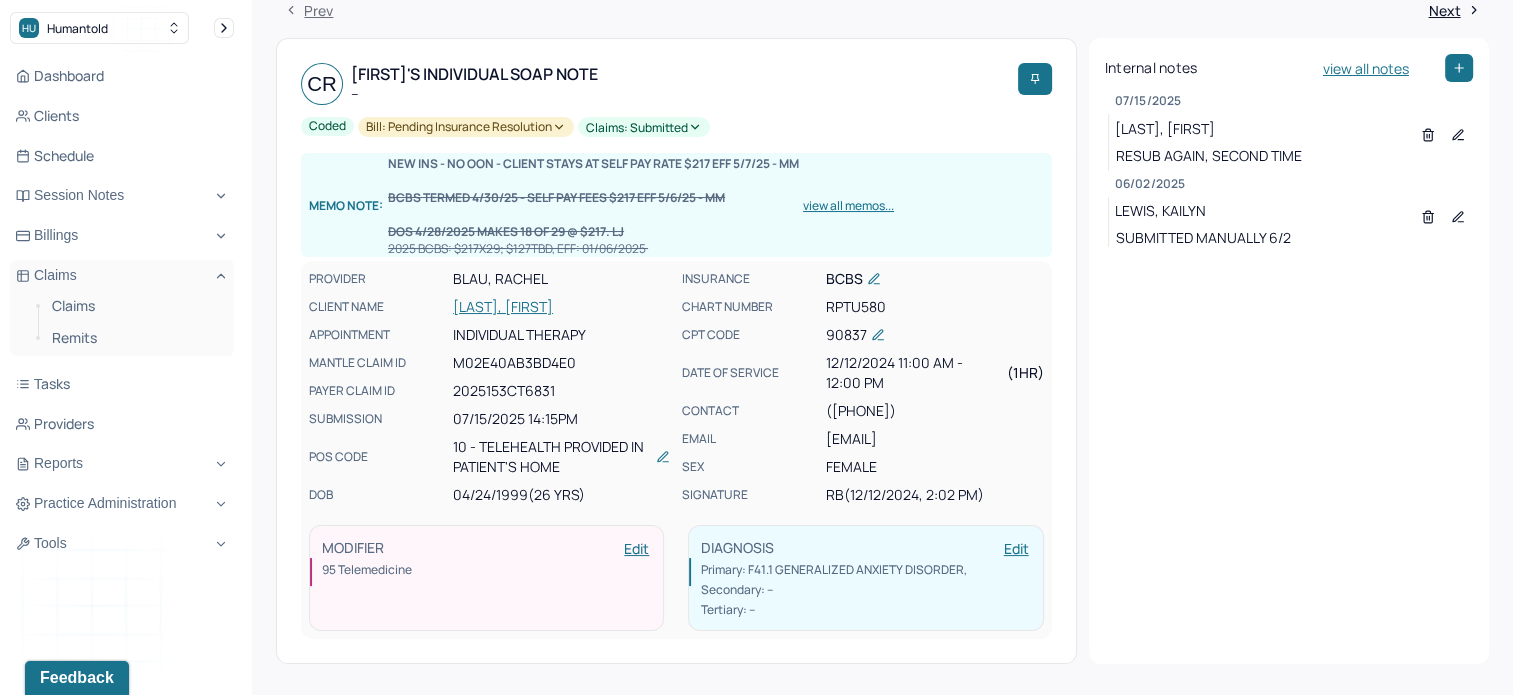 click at bounding box center [1459, 68] 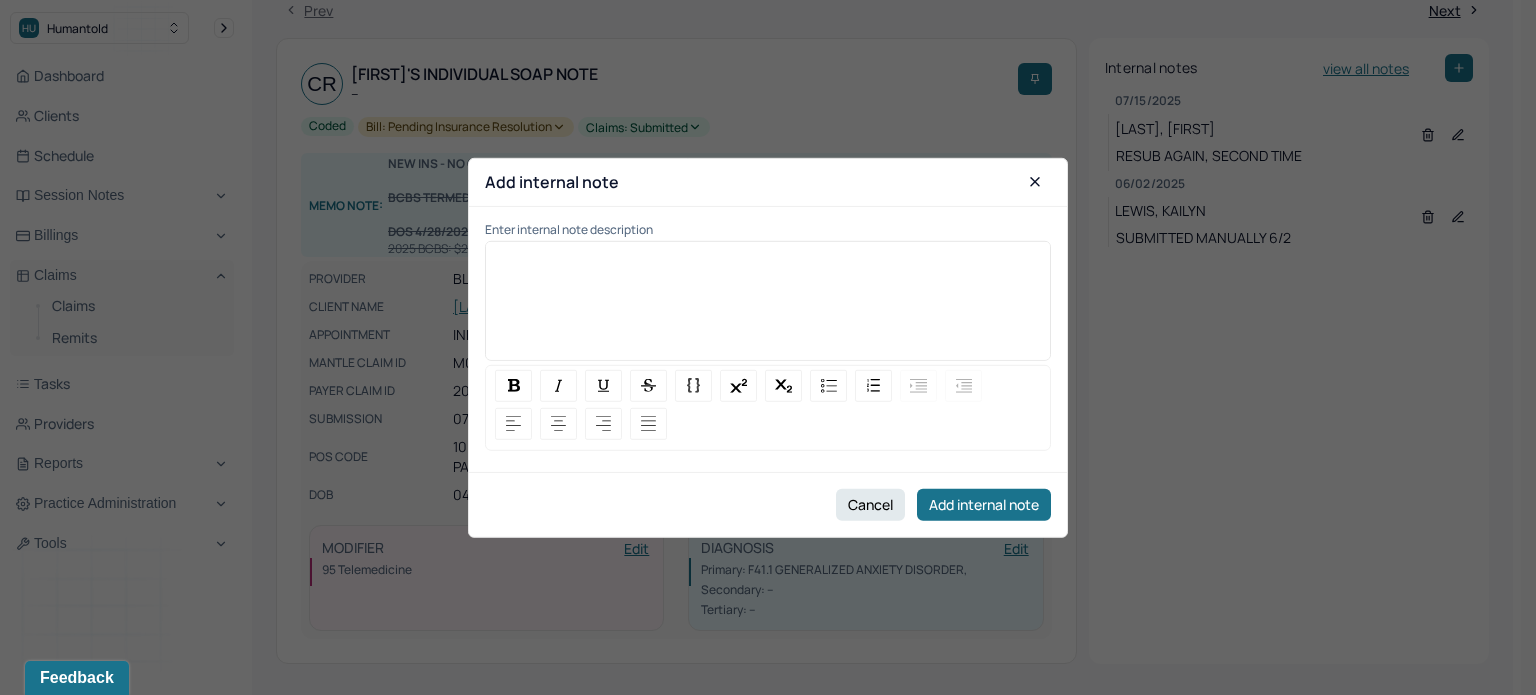 click at bounding box center (768, 308) 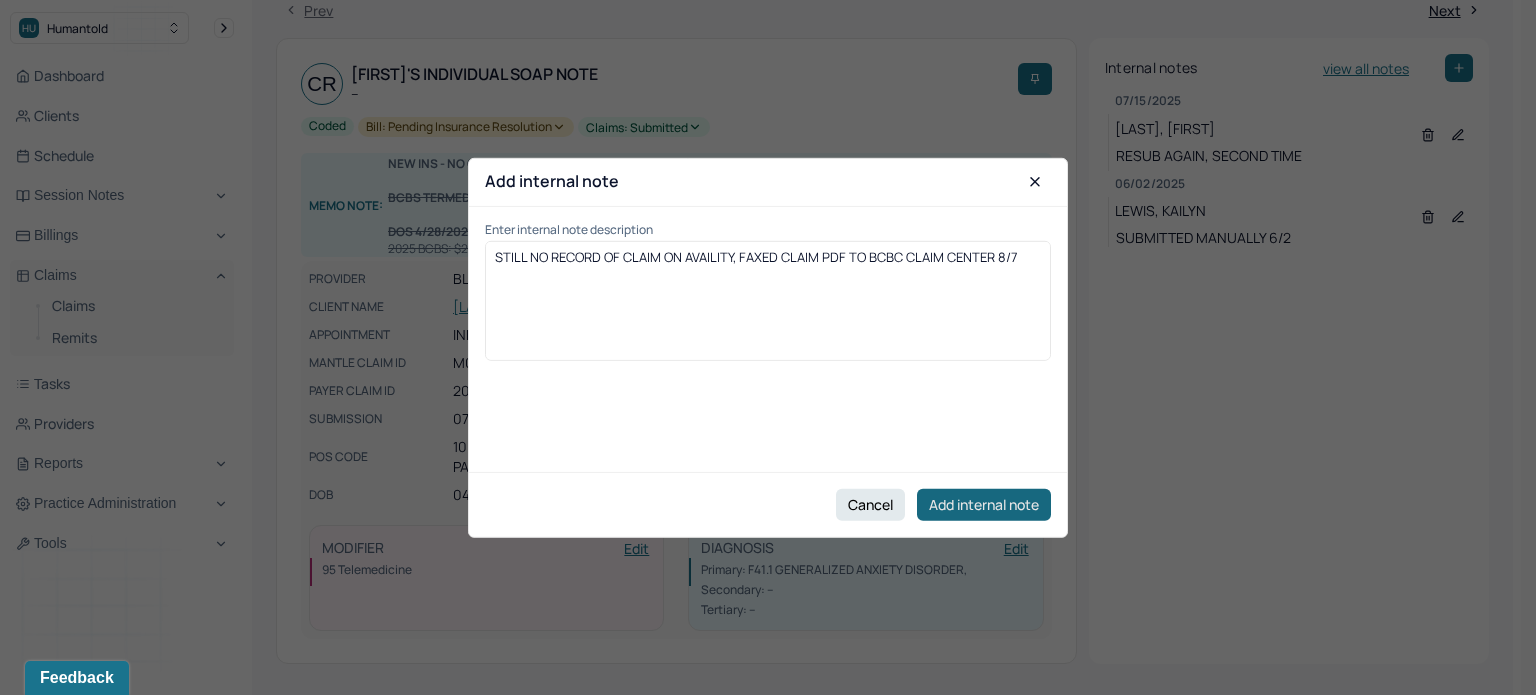 click on "Add internal note" at bounding box center (984, 505) 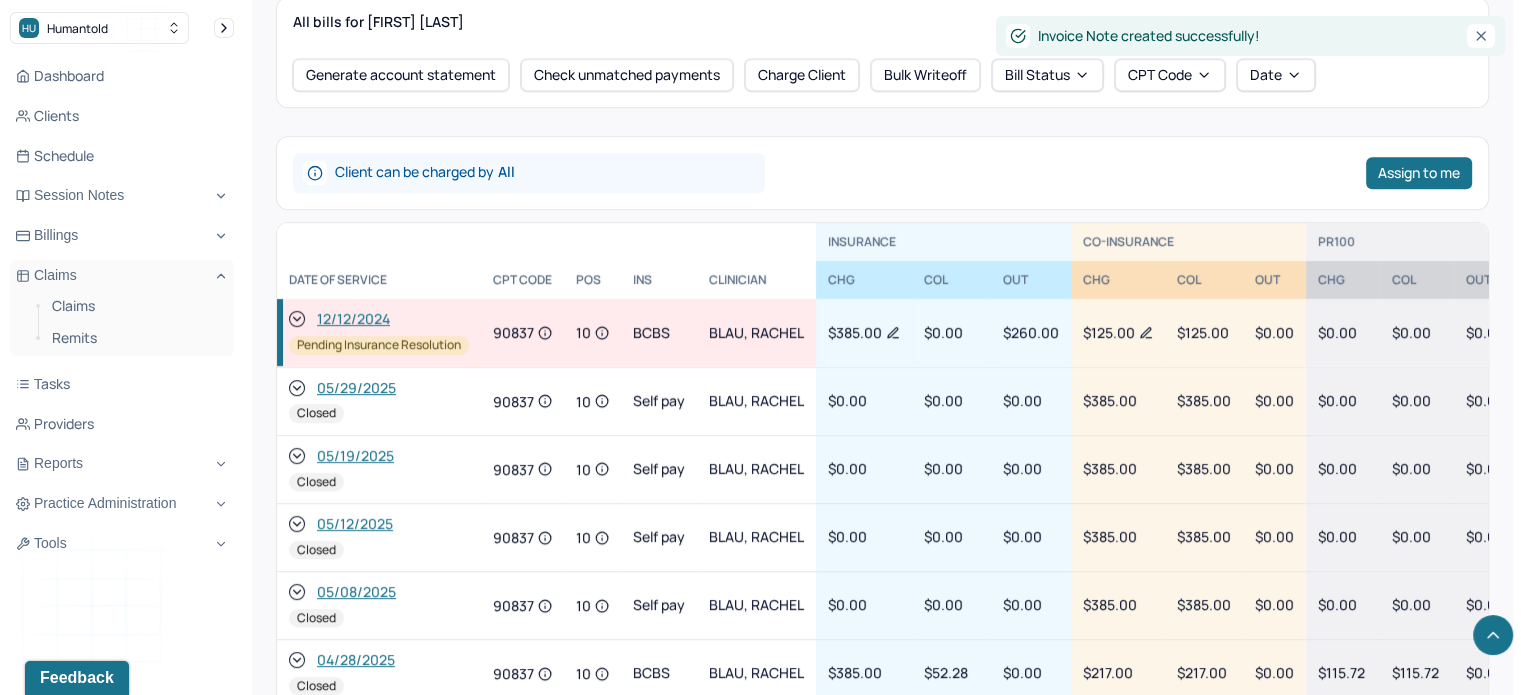 scroll, scrollTop: 1100, scrollLeft: 0, axis: vertical 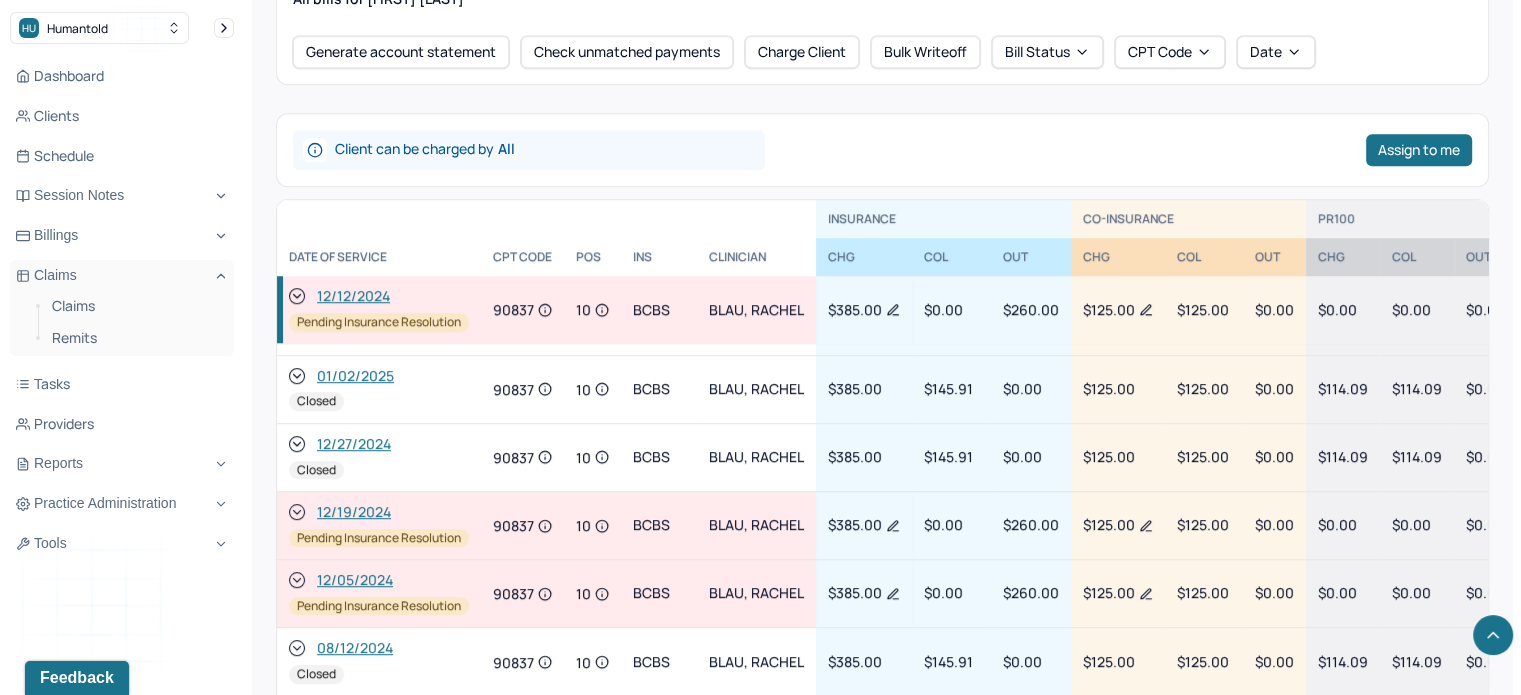 click on "12/05/2024" at bounding box center (355, 580) 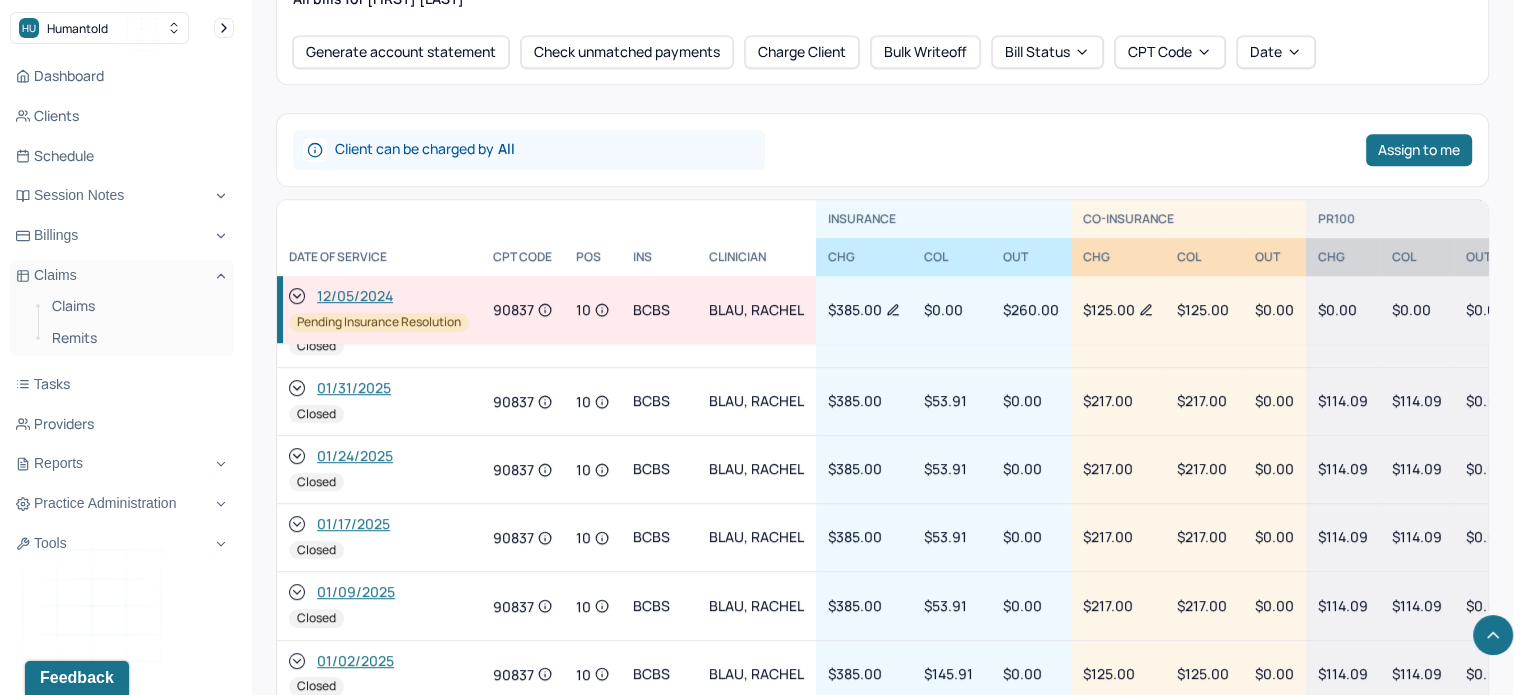 scroll, scrollTop: 1009, scrollLeft: 0, axis: vertical 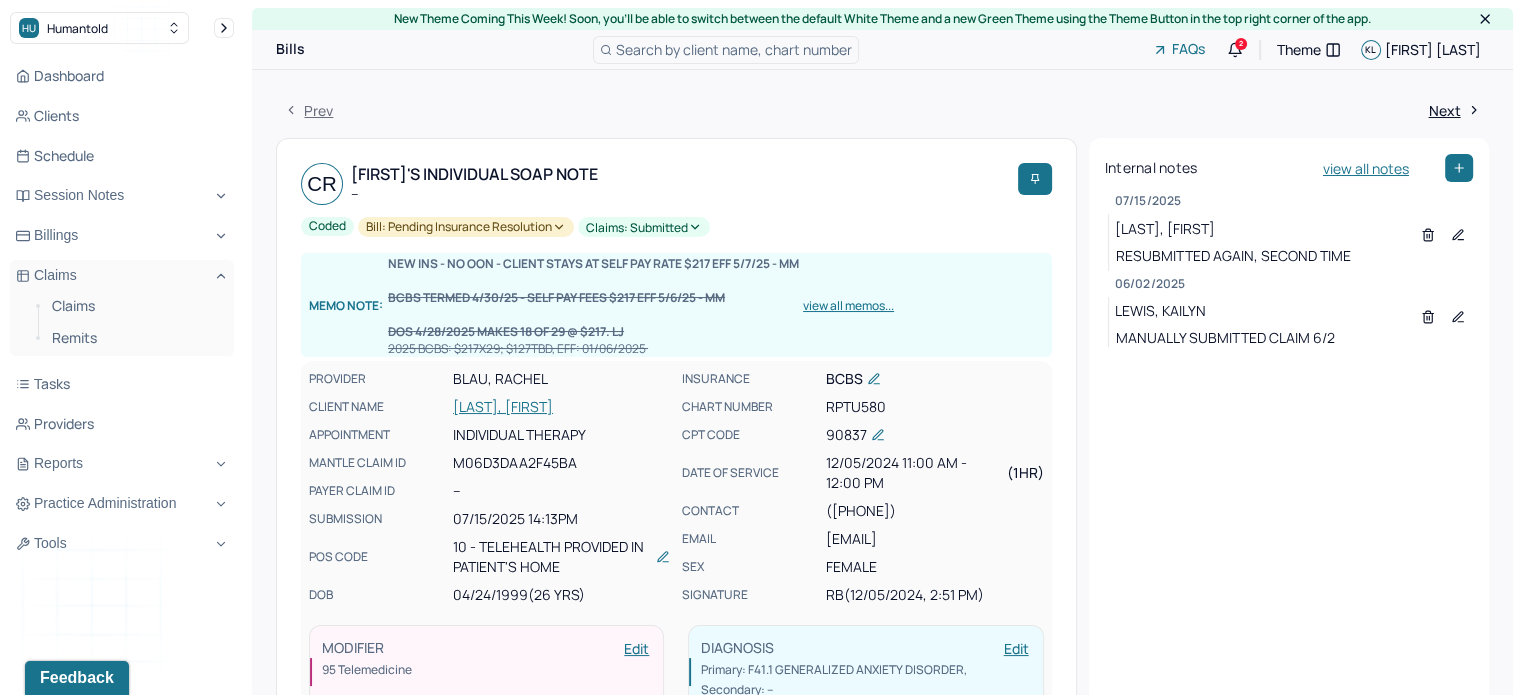 click on "view all notes" at bounding box center (1398, 168) 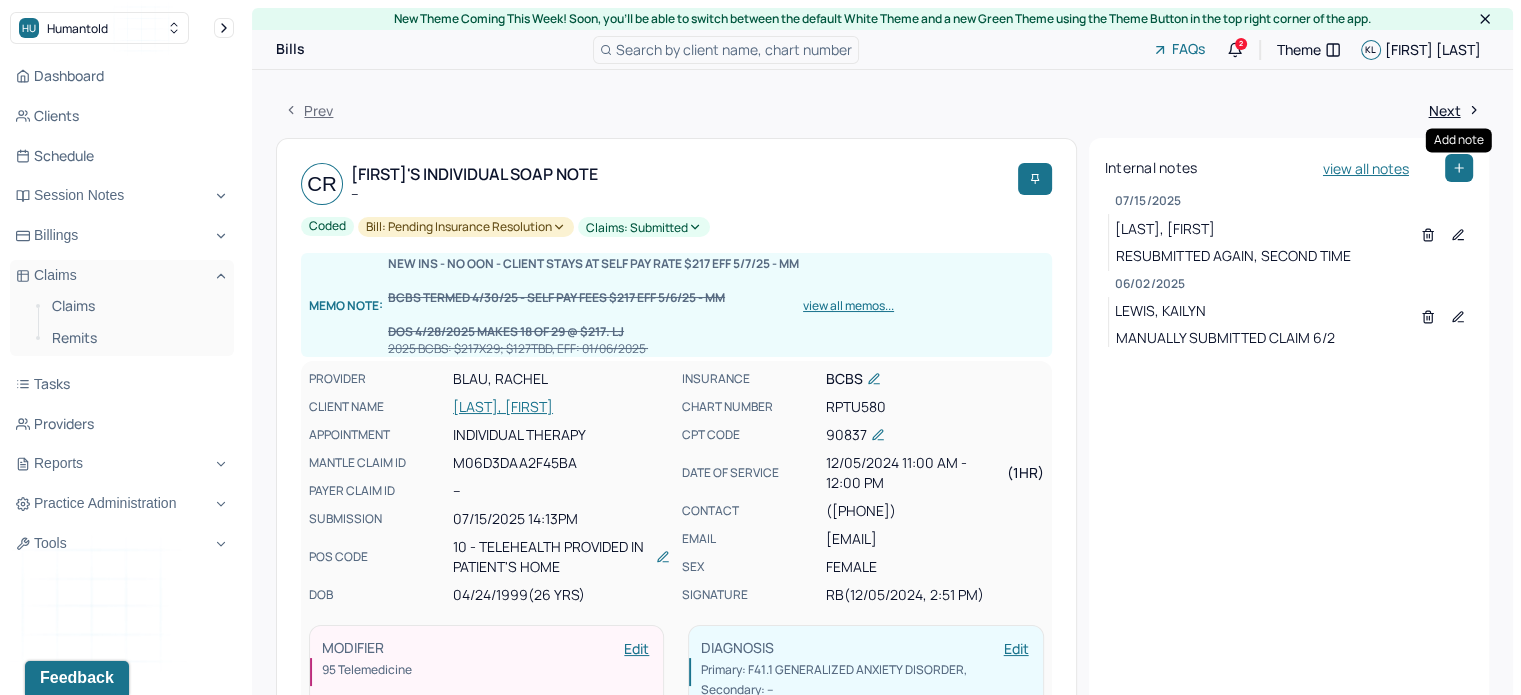 click 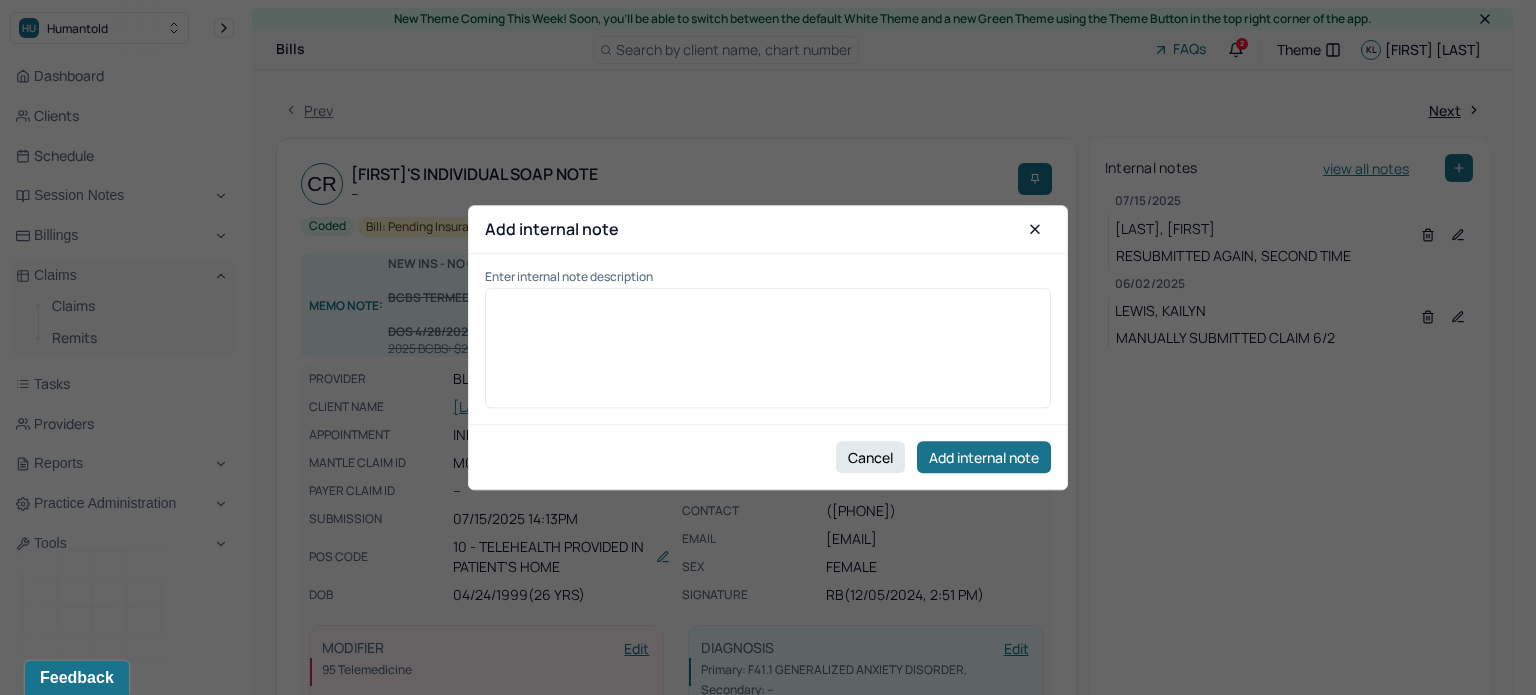 click at bounding box center [768, 355] 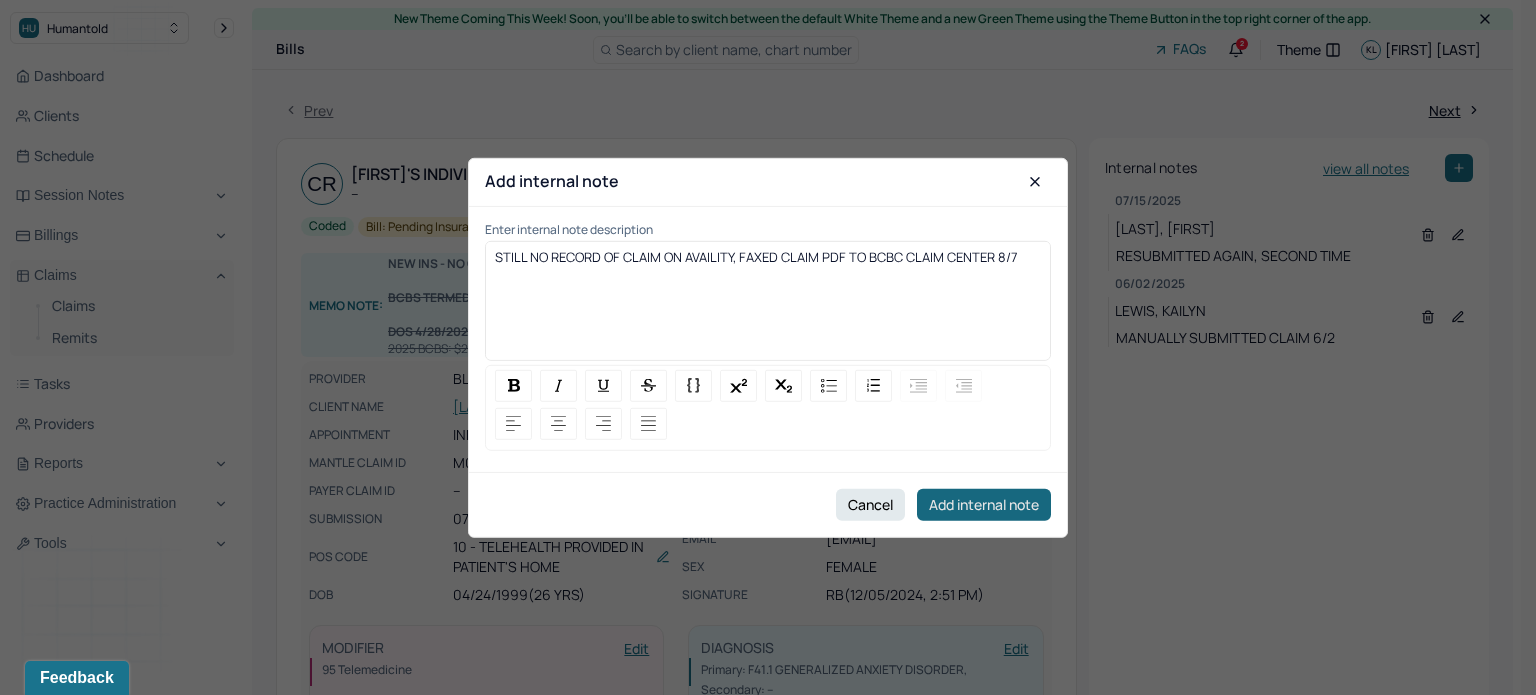 click on "Add internal note" at bounding box center [984, 505] 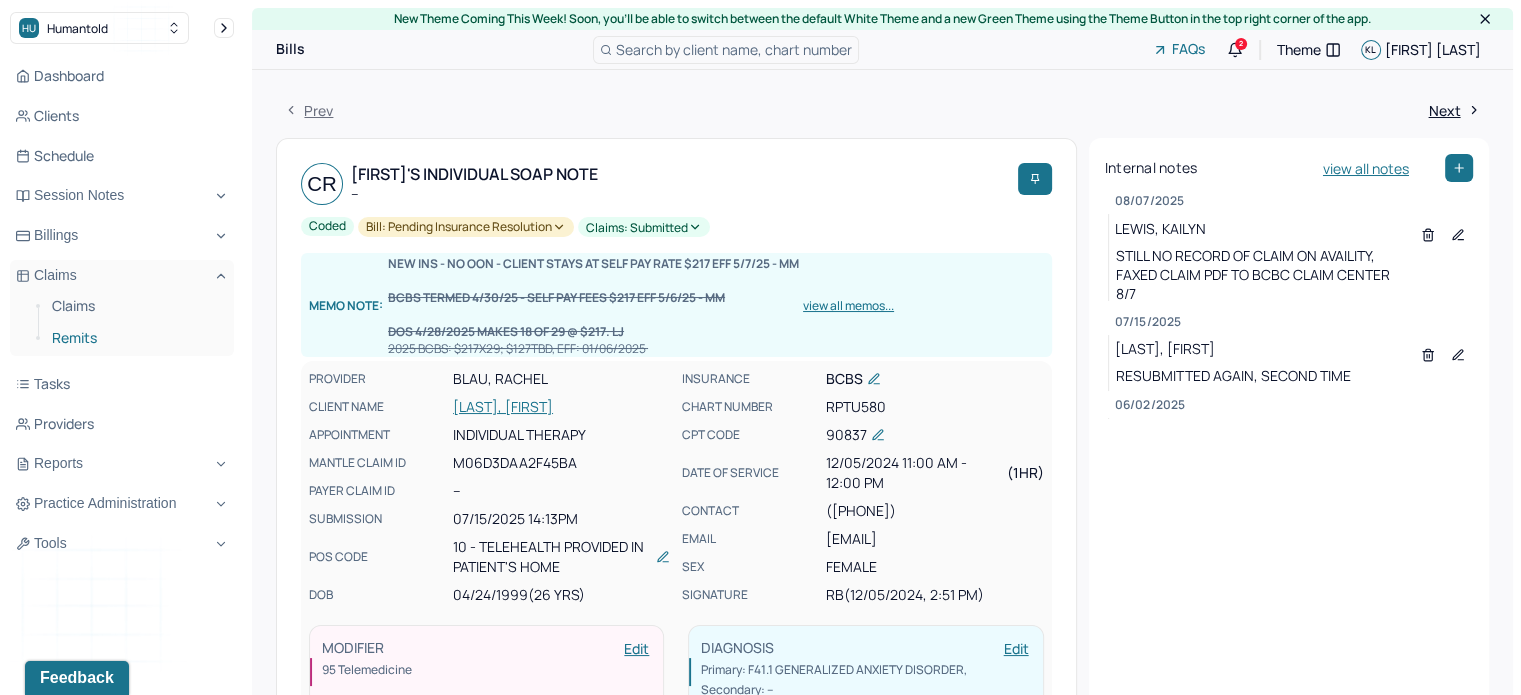 click on "Remits" at bounding box center (135, 338) 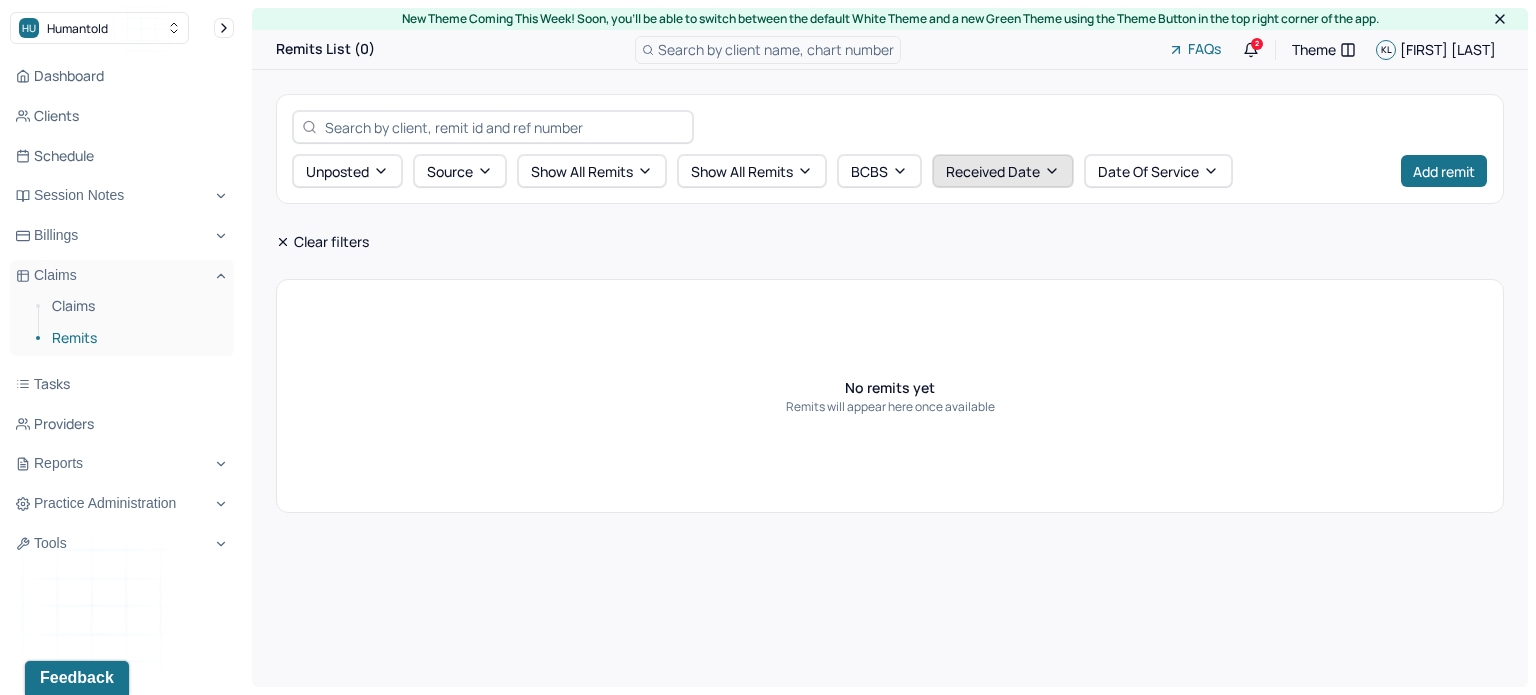 click 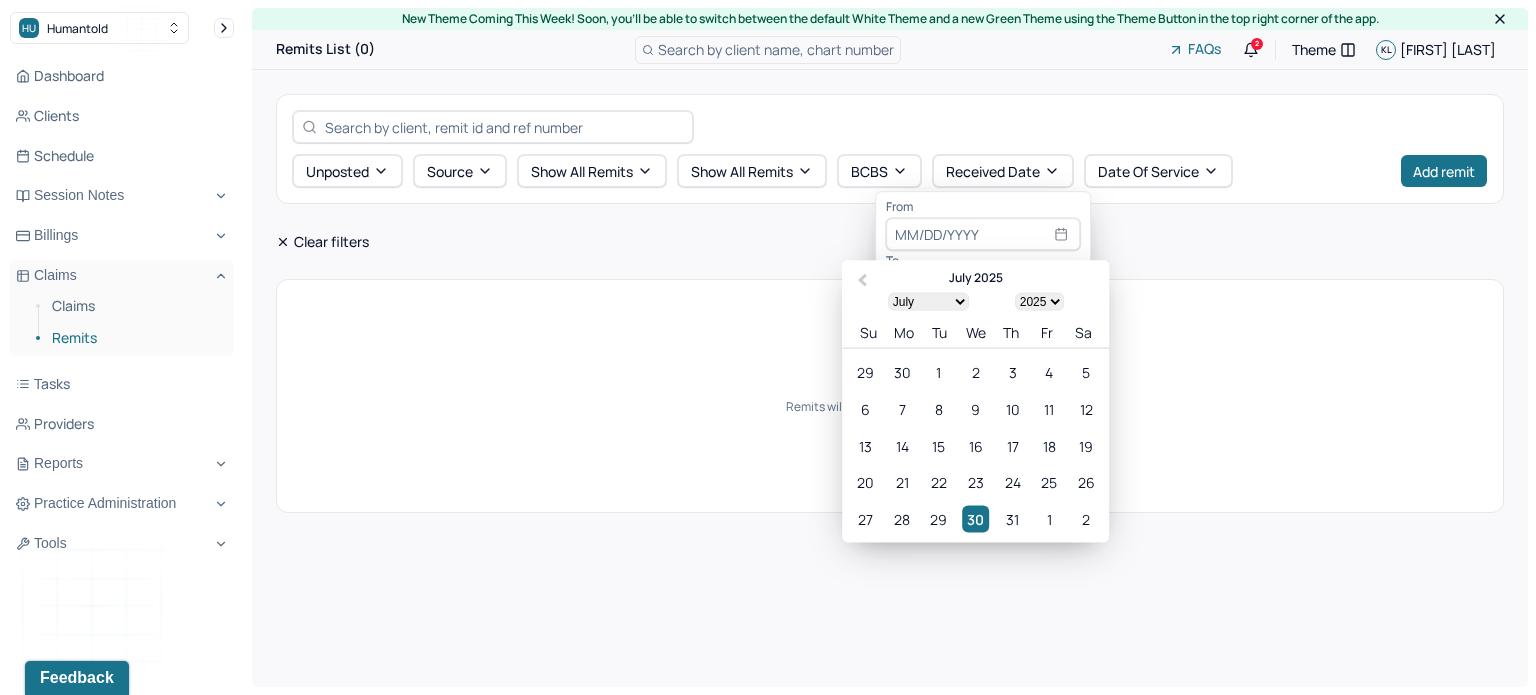 click on "Clear filters" at bounding box center (890, 241) 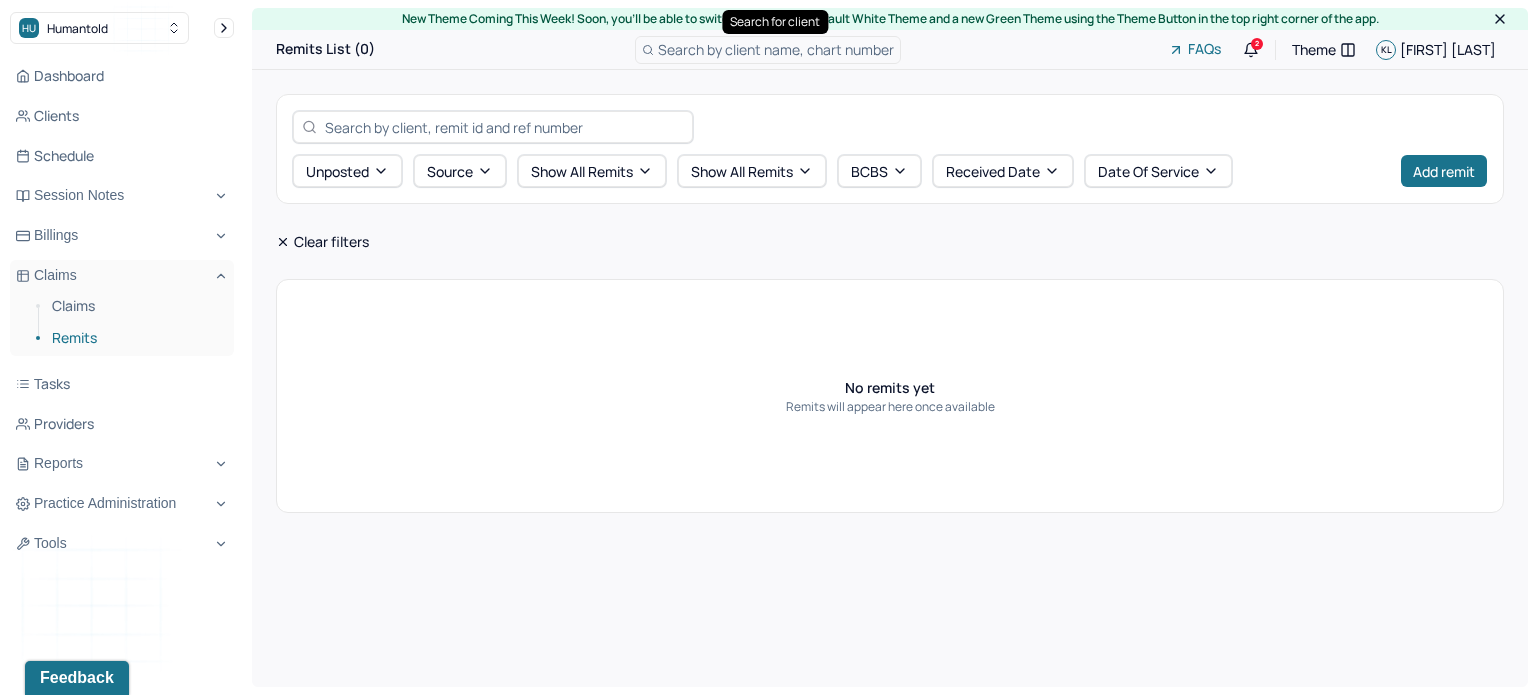 click on "Search by client name, chart number" at bounding box center [776, 49] 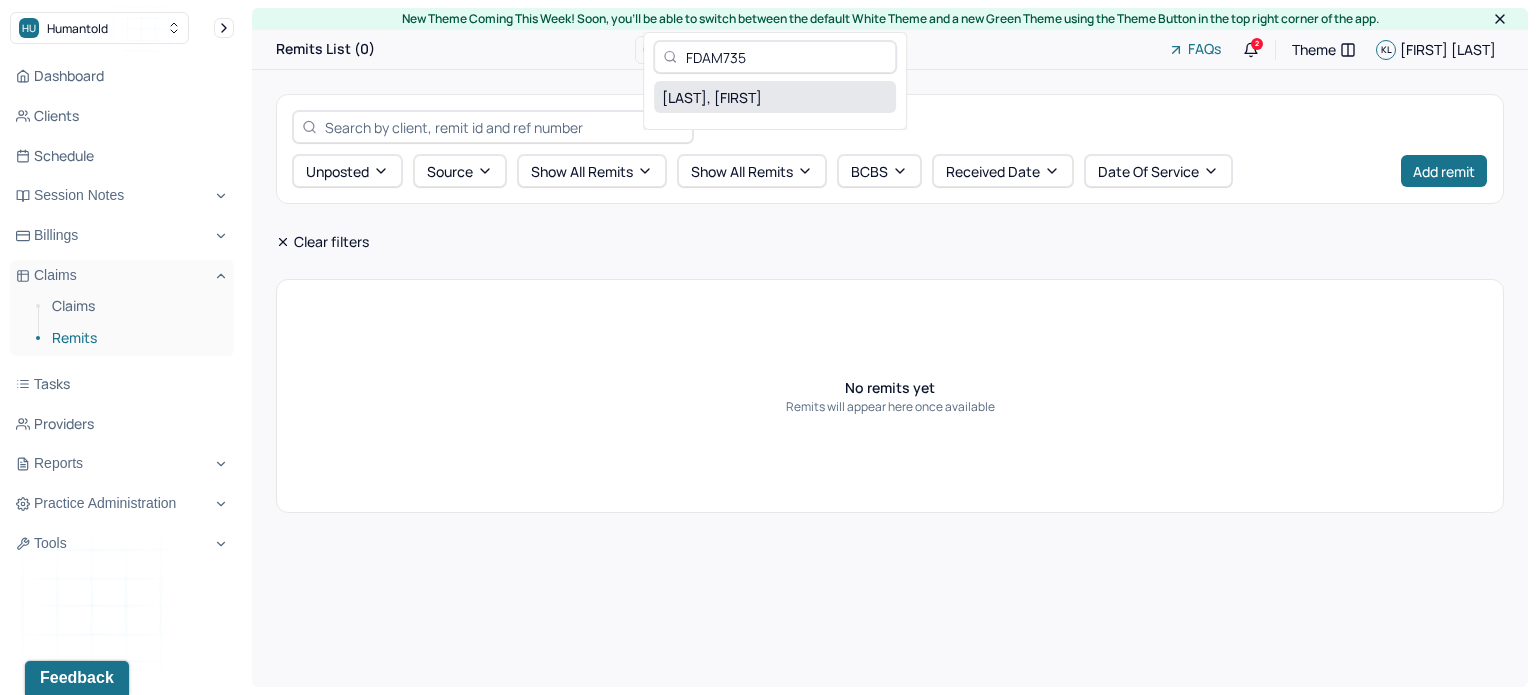 type on "FDAM735" 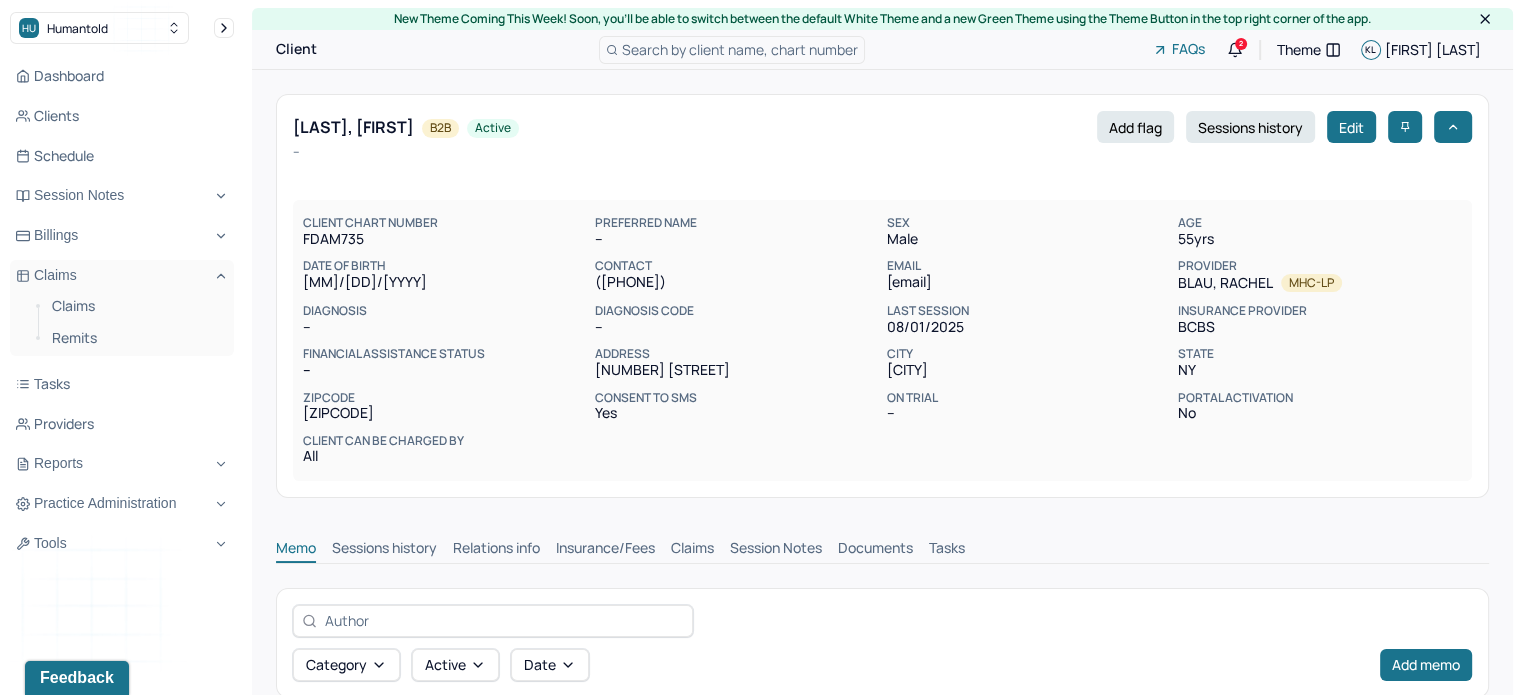 click on "Claims" at bounding box center [692, 550] 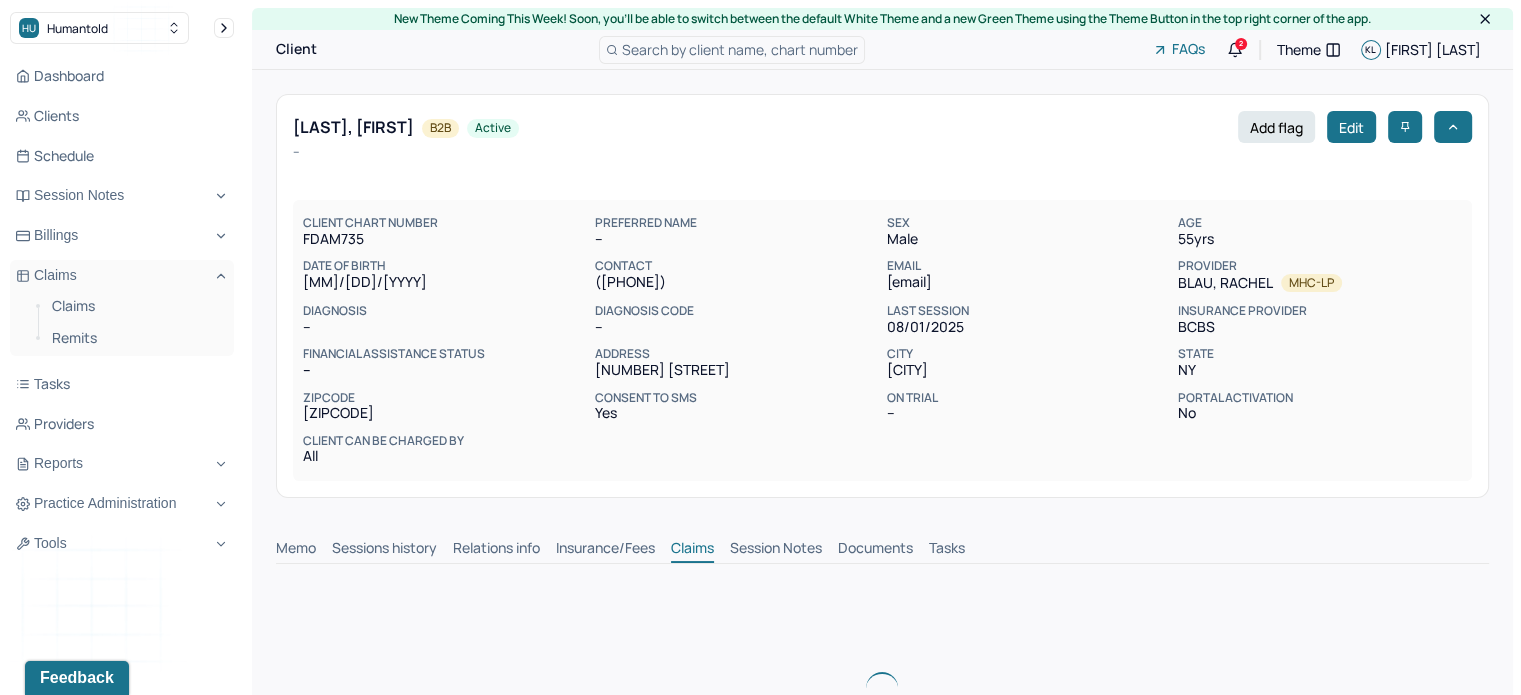 scroll, scrollTop: 0, scrollLeft: 0, axis: both 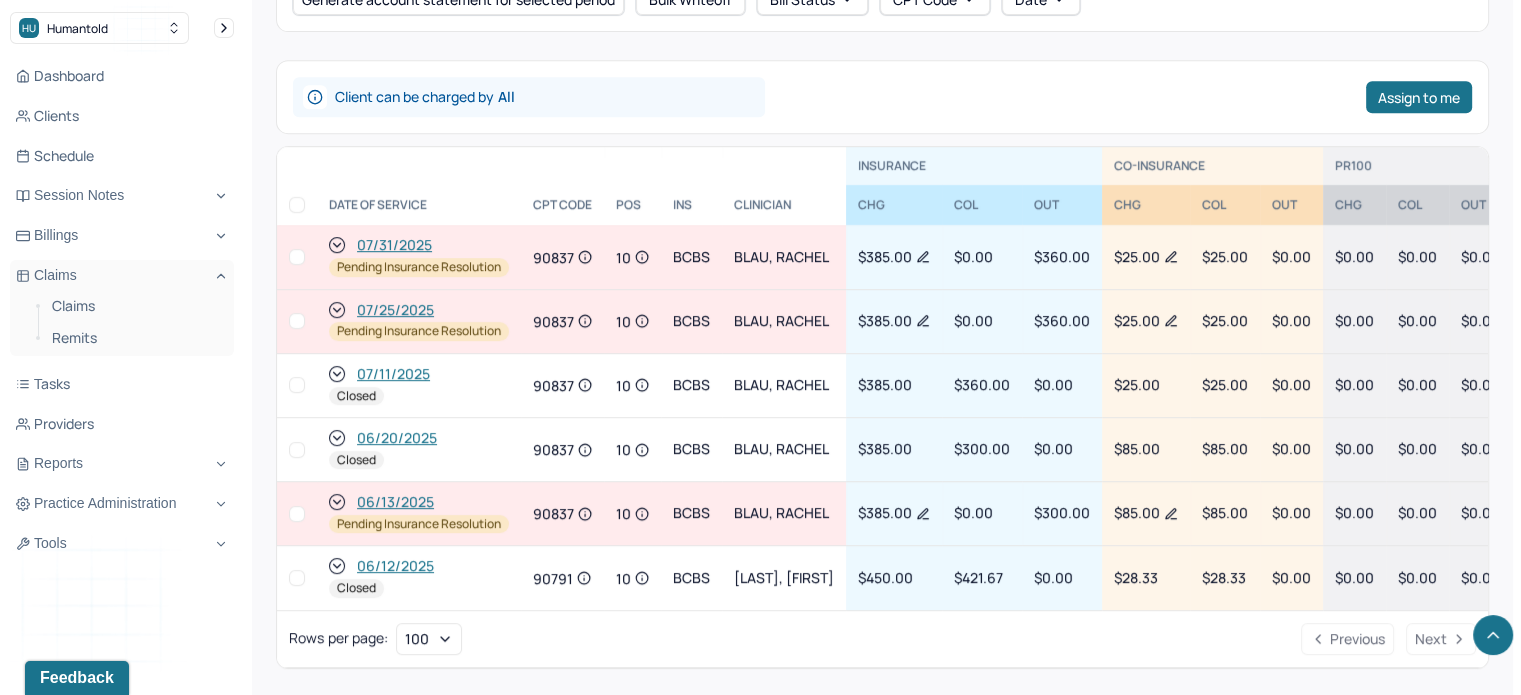click on "06/13/2025" at bounding box center (395, 502) 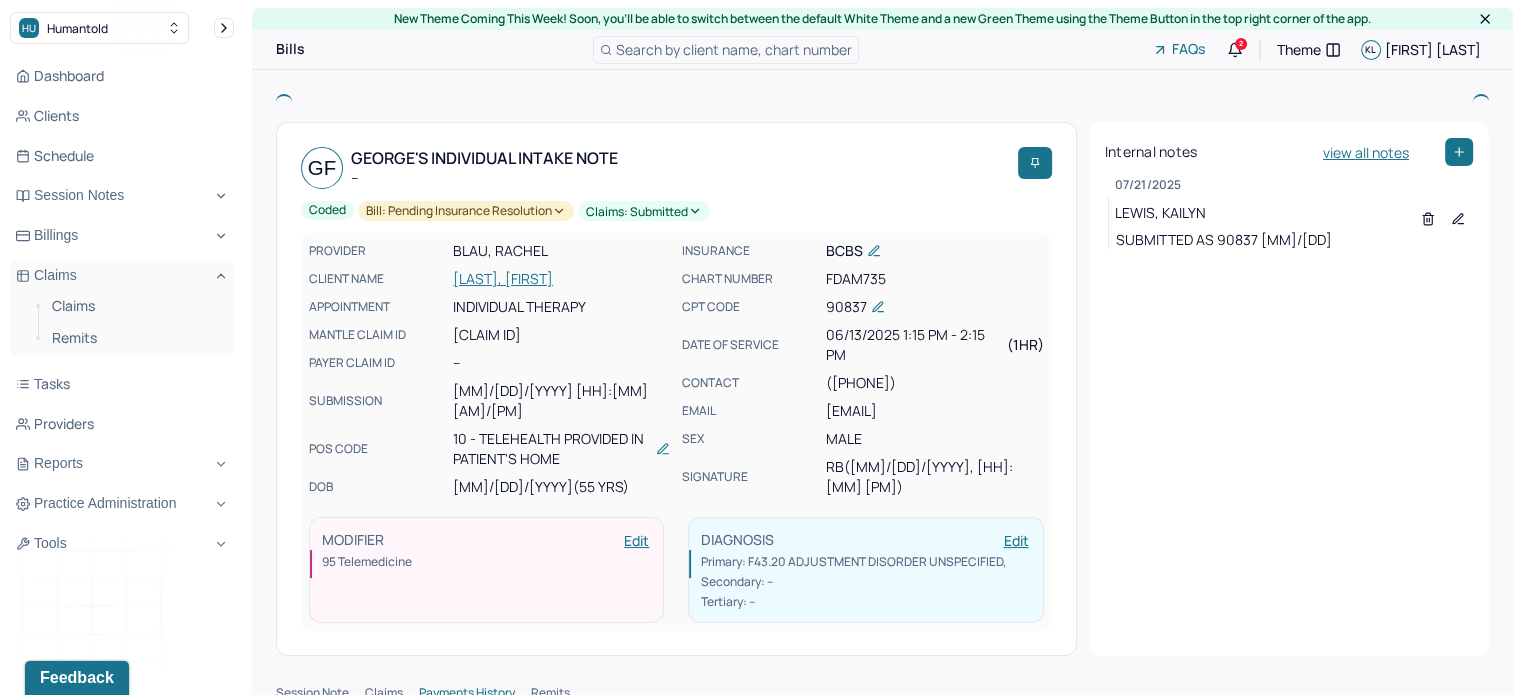 scroll, scrollTop: 300, scrollLeft: 0, axis: vertical 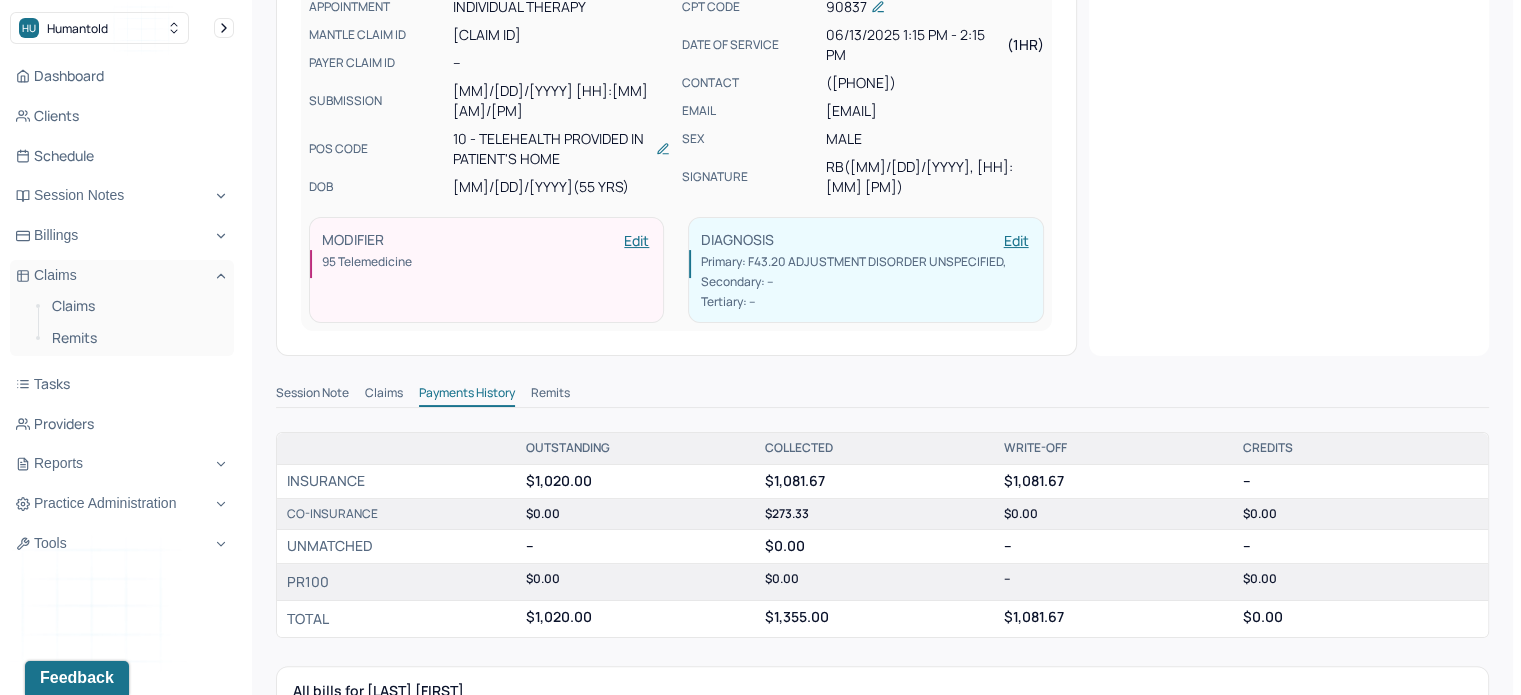 click on "Remits" at bounding box center [550, 395] 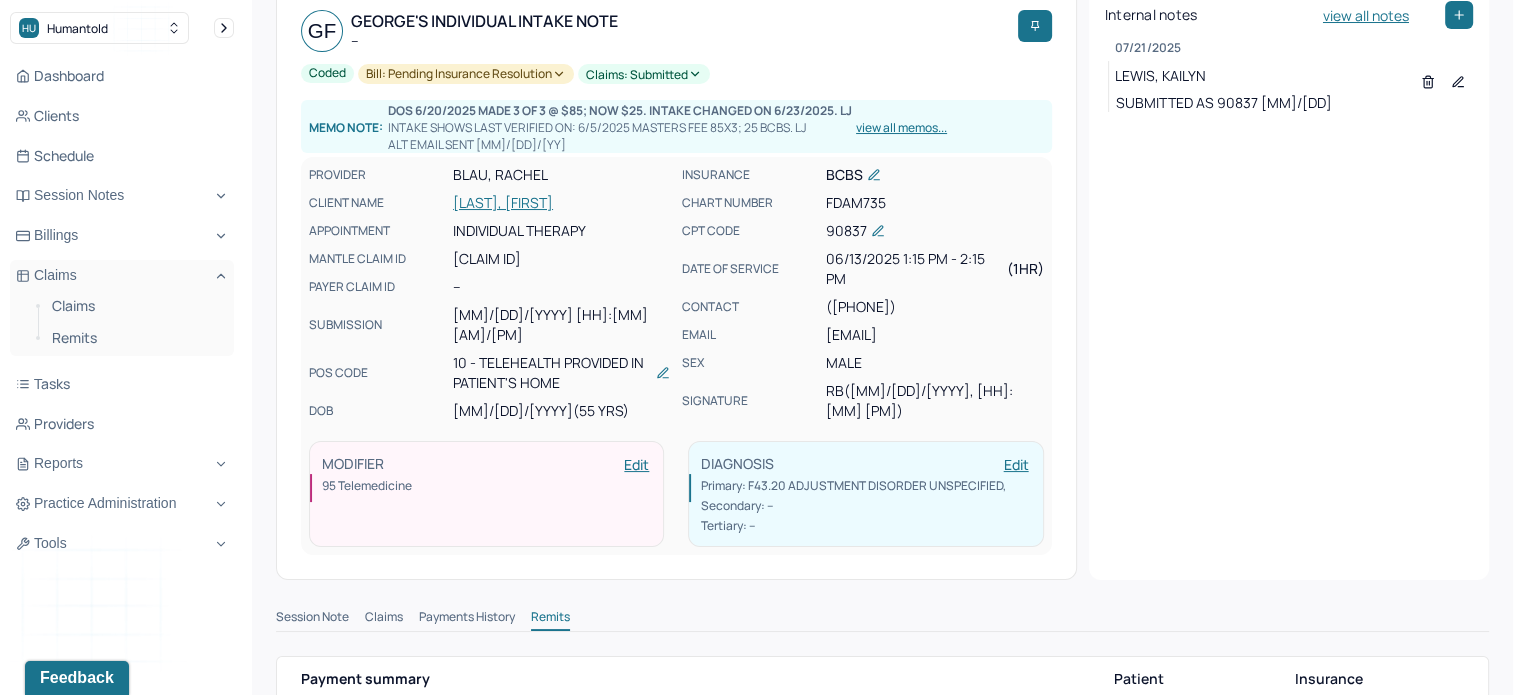 scroll, scrollTop: 300, scrollLeft: 0, axis: vertical 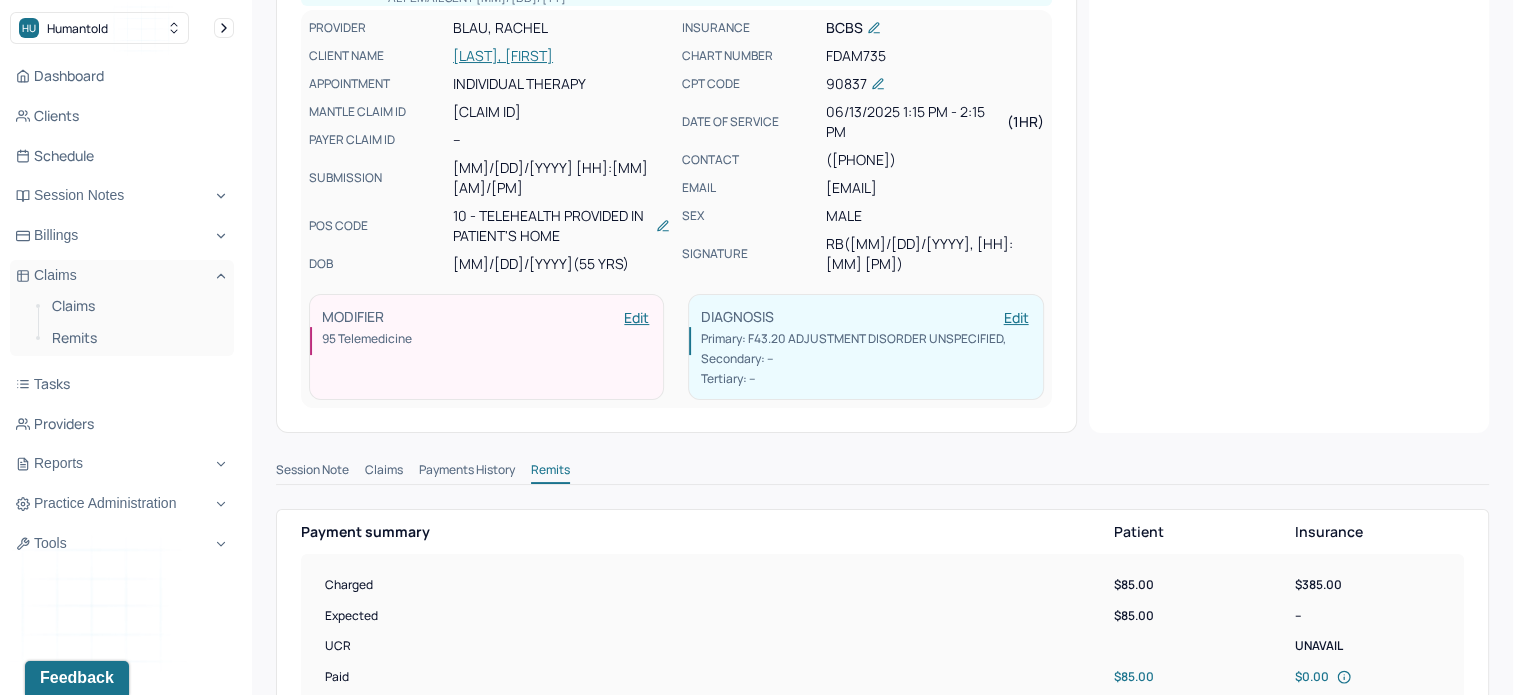 click 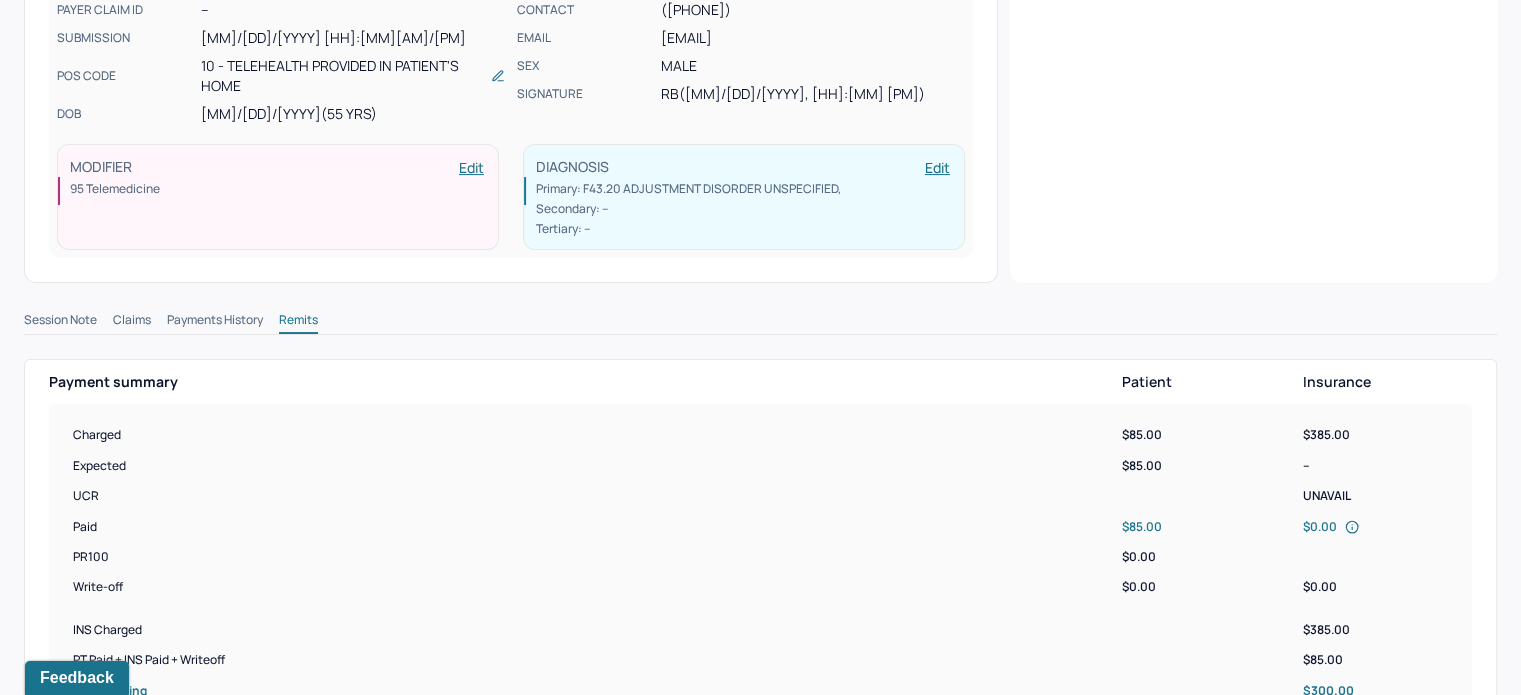 scroll, scrollTop: 600, scrollLeft: 0, axis: vertical 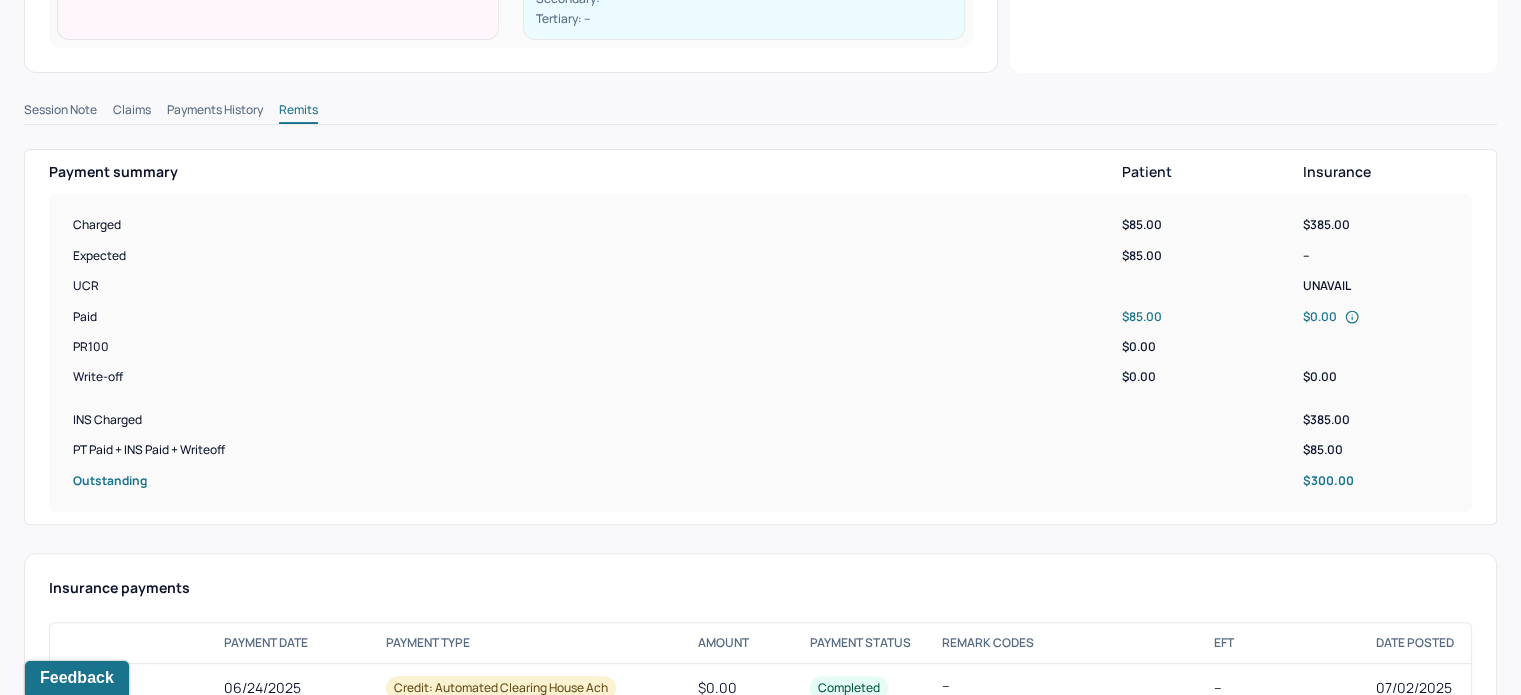 click on "Claims" at bounding box center (132, 112) 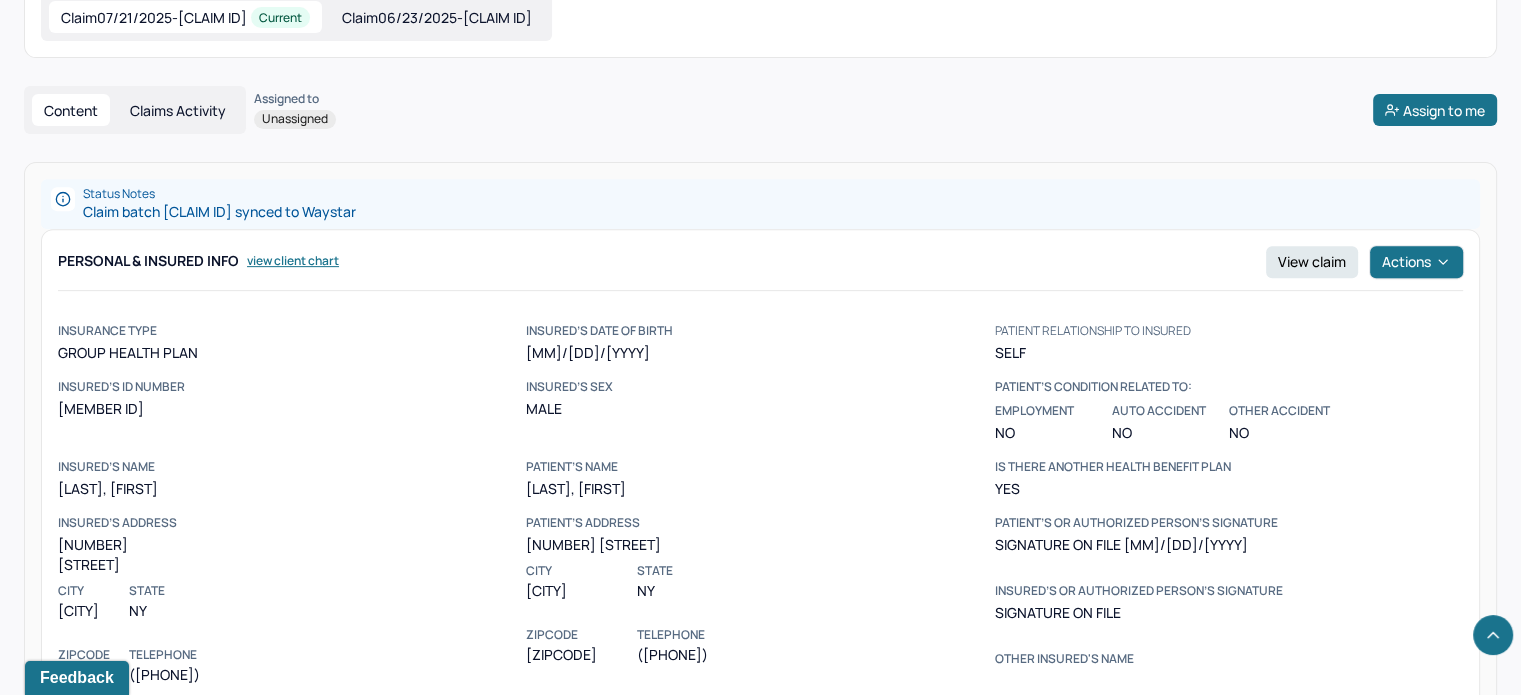 scroll, scrollTop: 900, scrollLeft: 0, axis: vertical 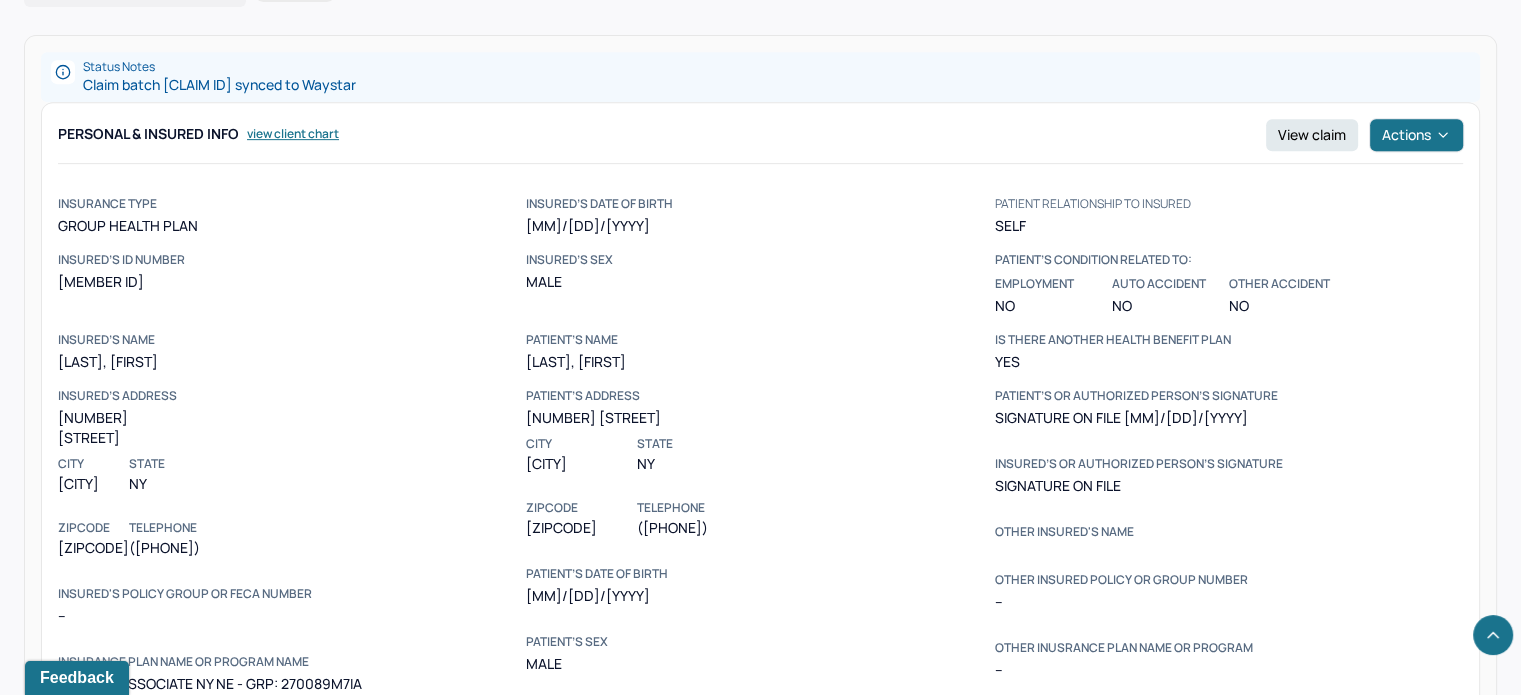 click on "[MEMBER ID]" at bounding box center [292, 282] 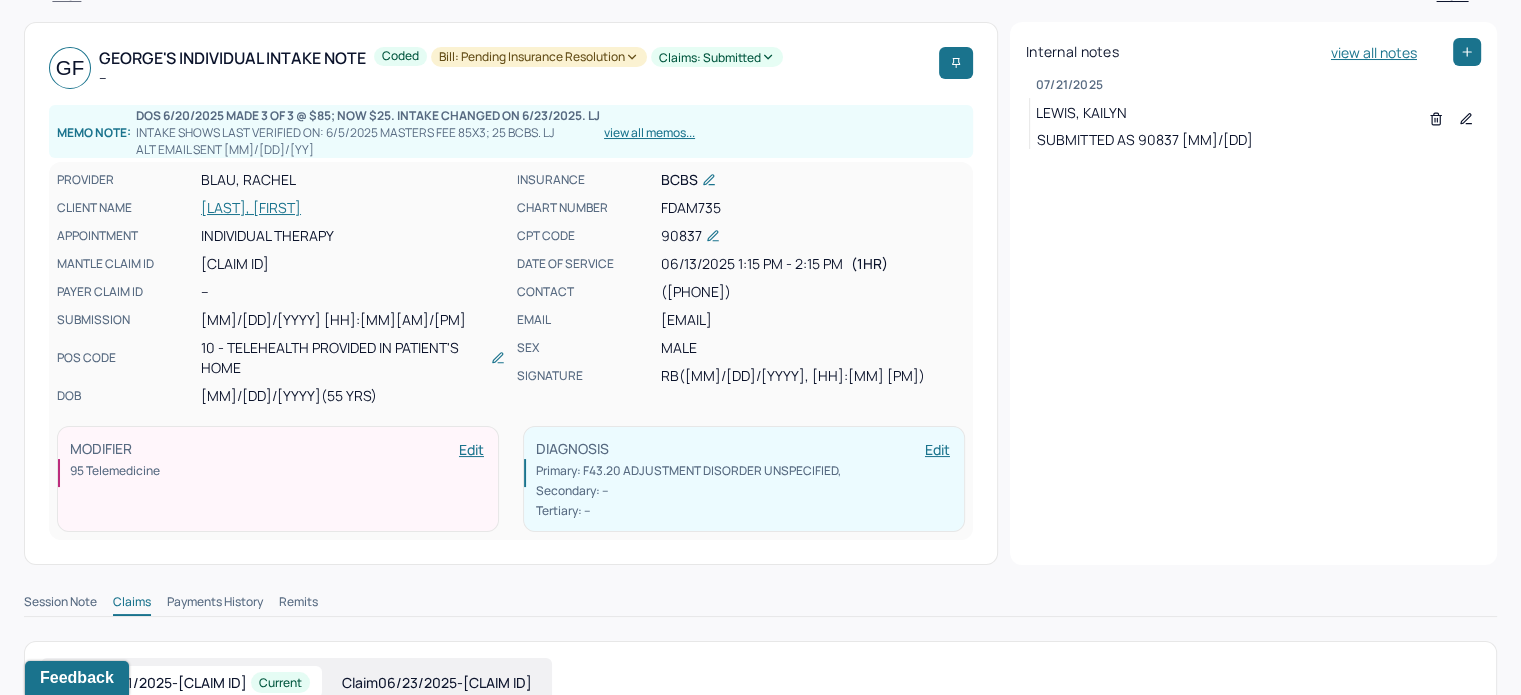 scroll, scrollTop: 0, scrollLeft: 0, axis: both 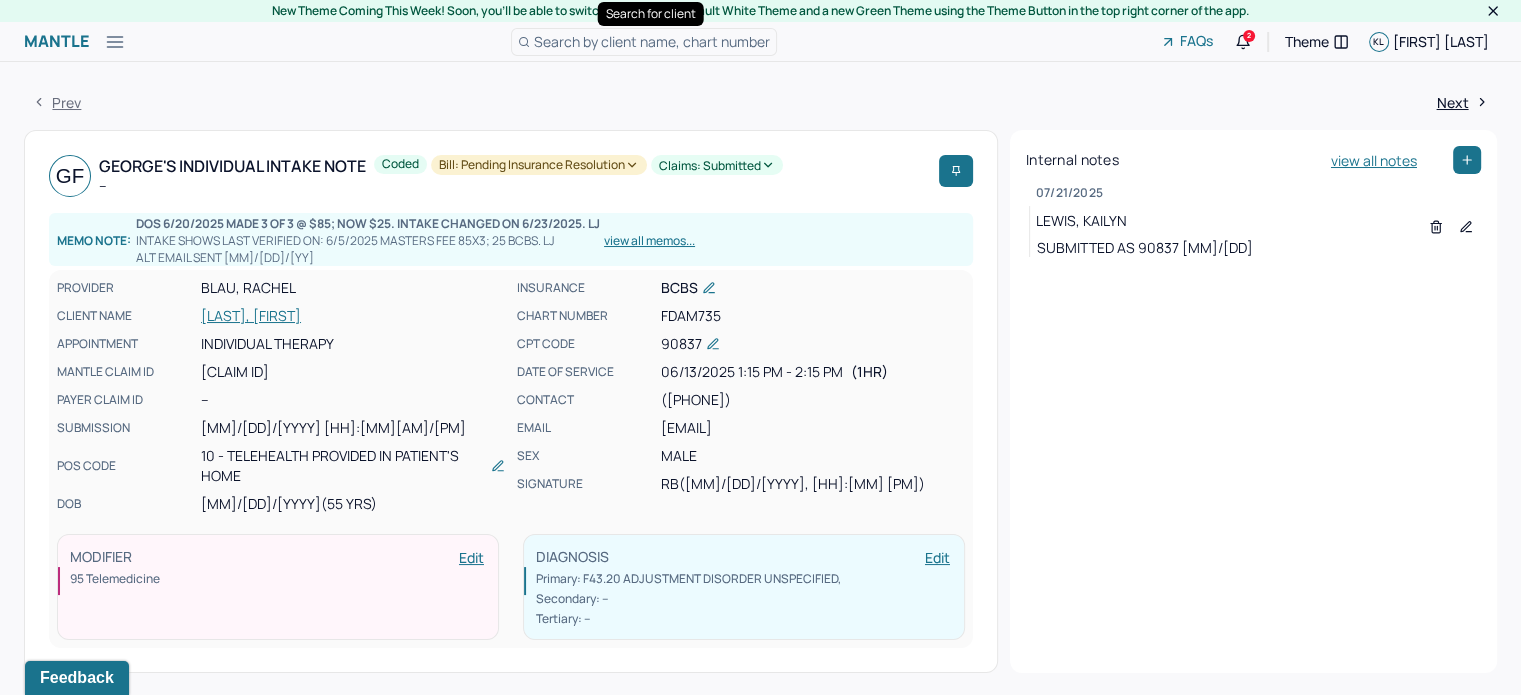 click on "Search by client name, chart number" at bounding box center [652, 41] 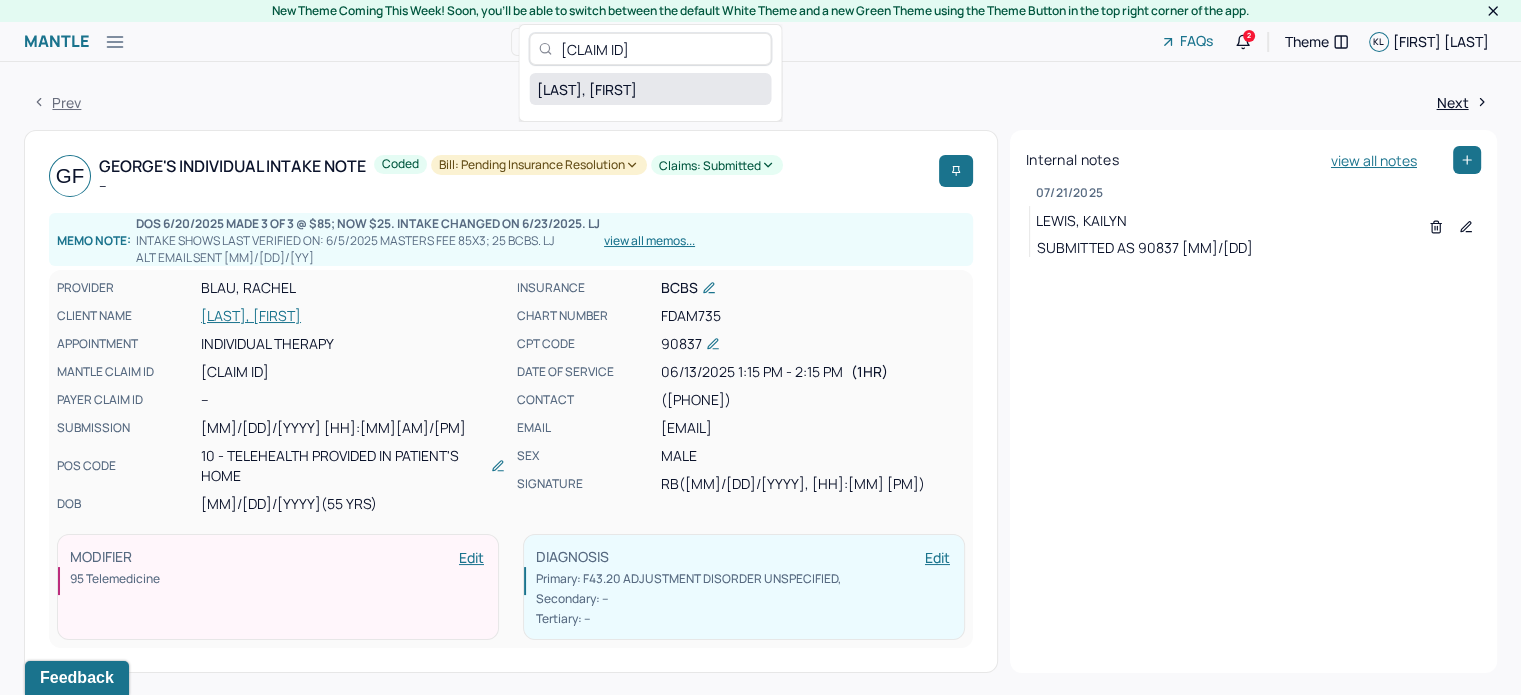 type on "[CLAIM ID]" 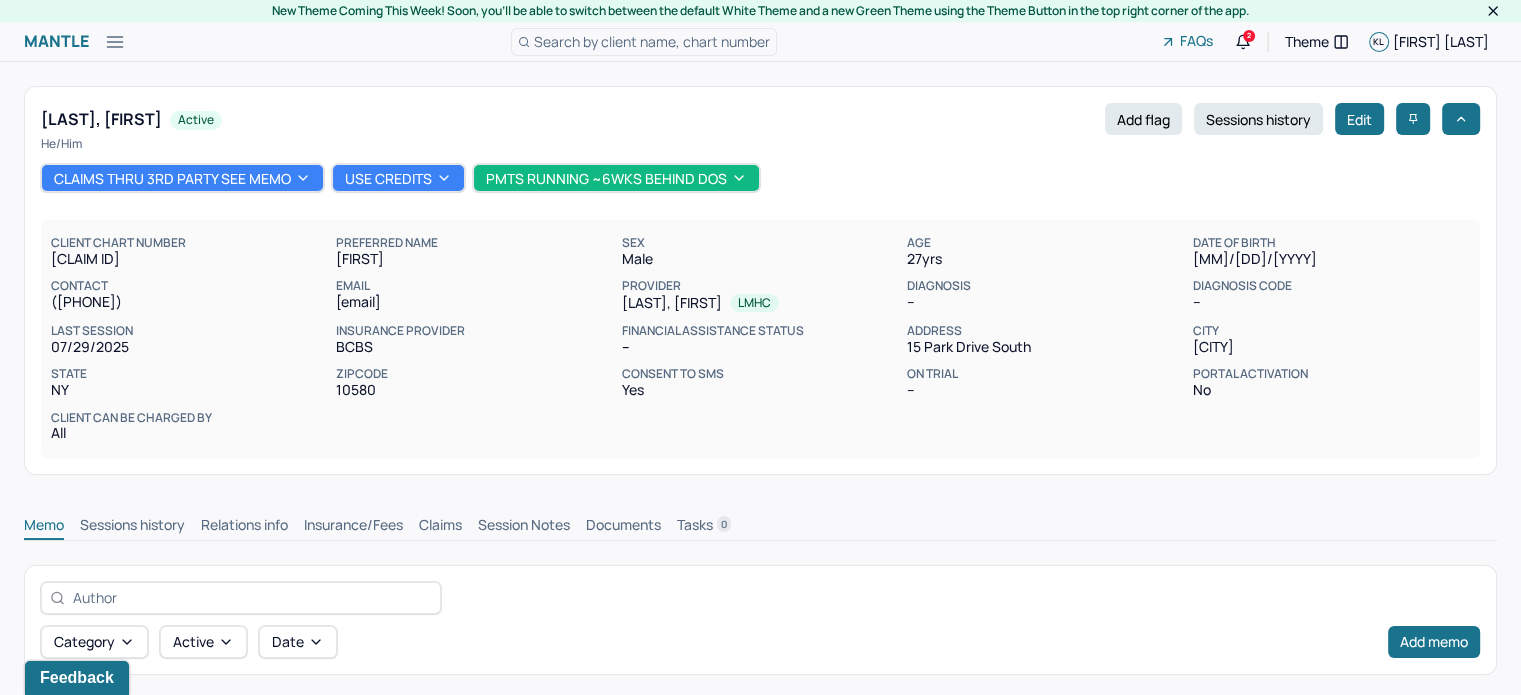 click on "Claims" at bounding box center (440, 527) 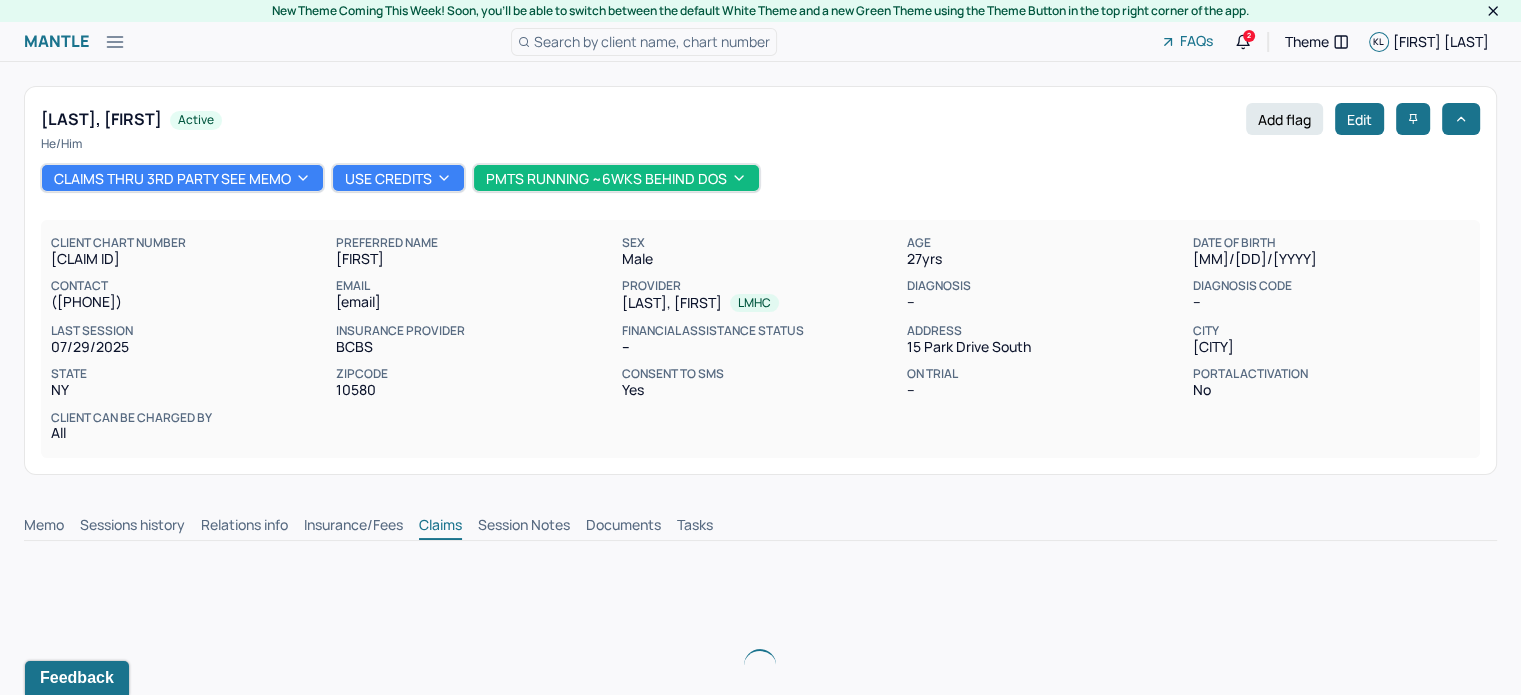 scroll, scrollTop: 0, scrollLeft: 0, axis: both 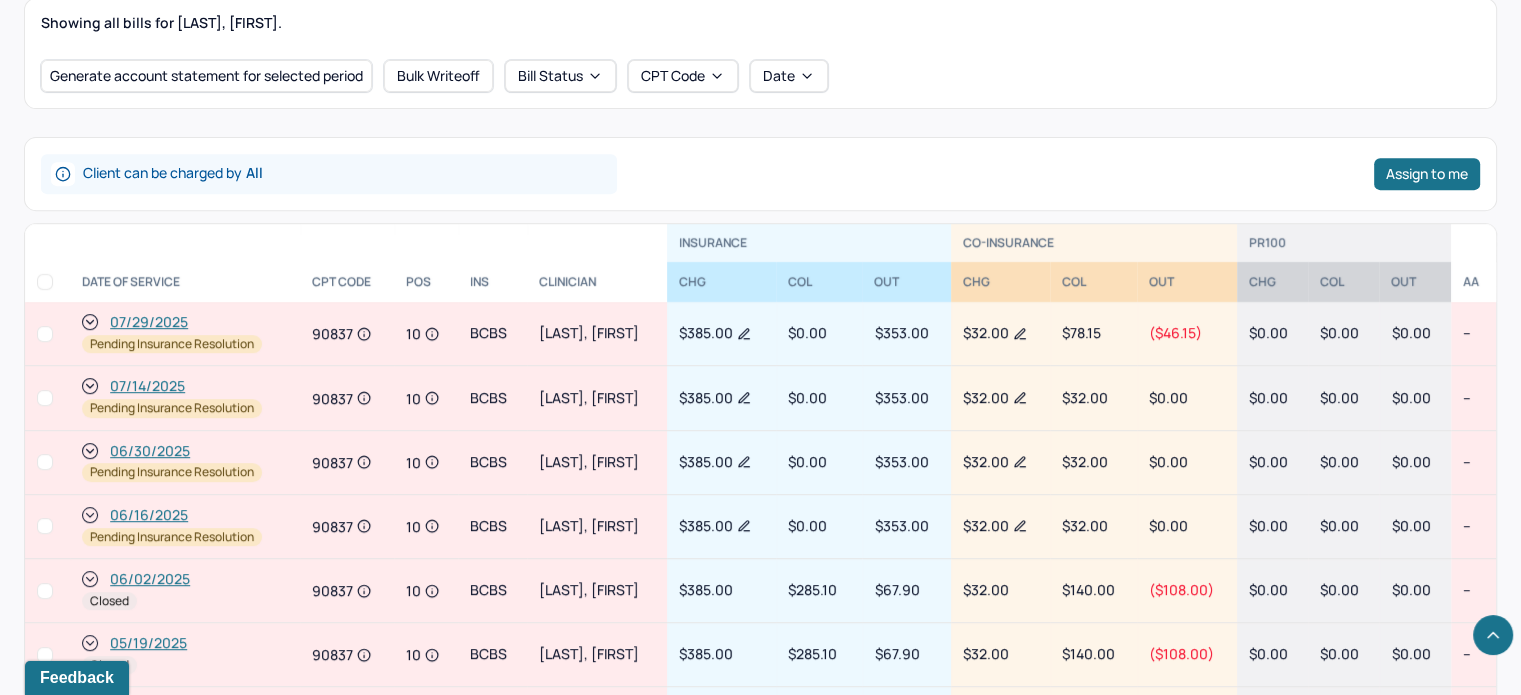 click on "06/16/2025" at bounding box center (149, 515) 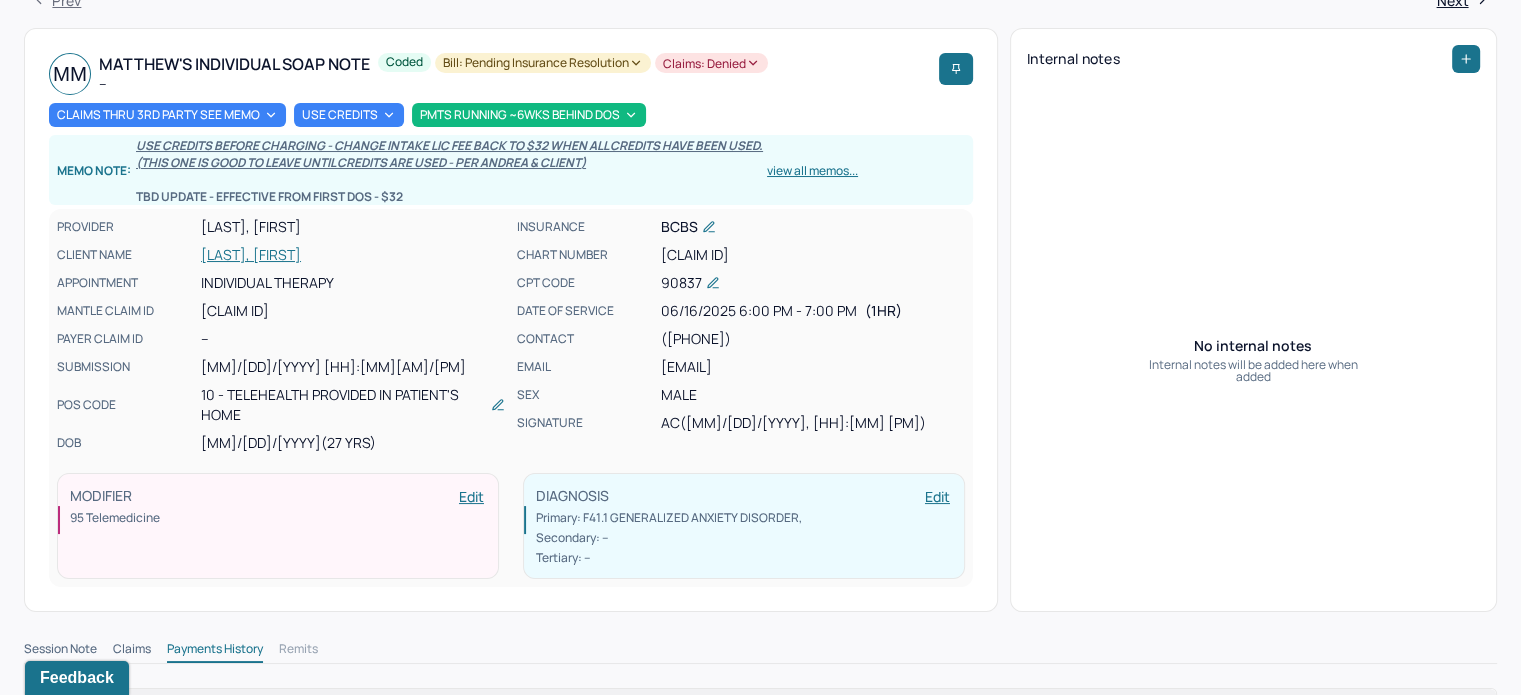 scroll, scrollTop: 100, scrollLeft: 0, axis: vertical 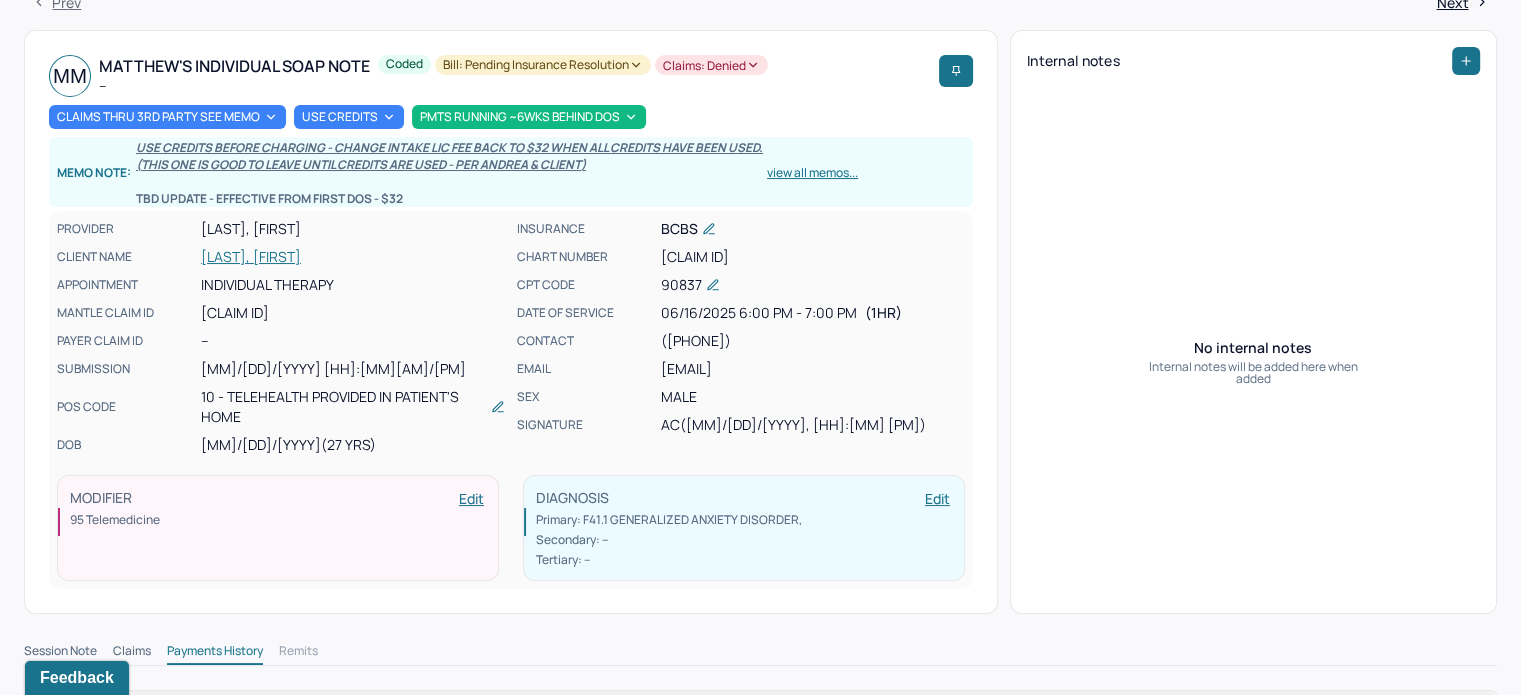 click on "[CLAIM ID]" at bounding box center [813, 257] 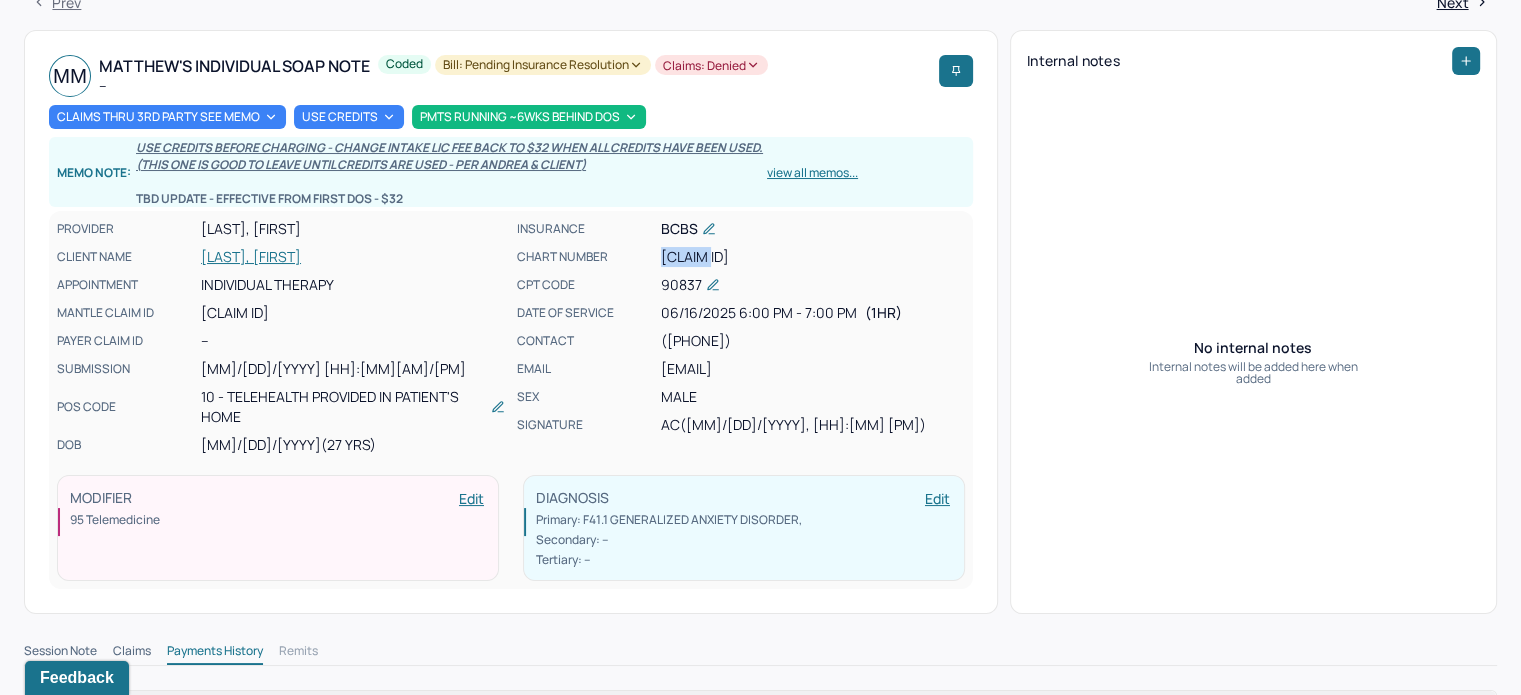 click on "[CLAIM ID]" at bounding box center [813, 257] 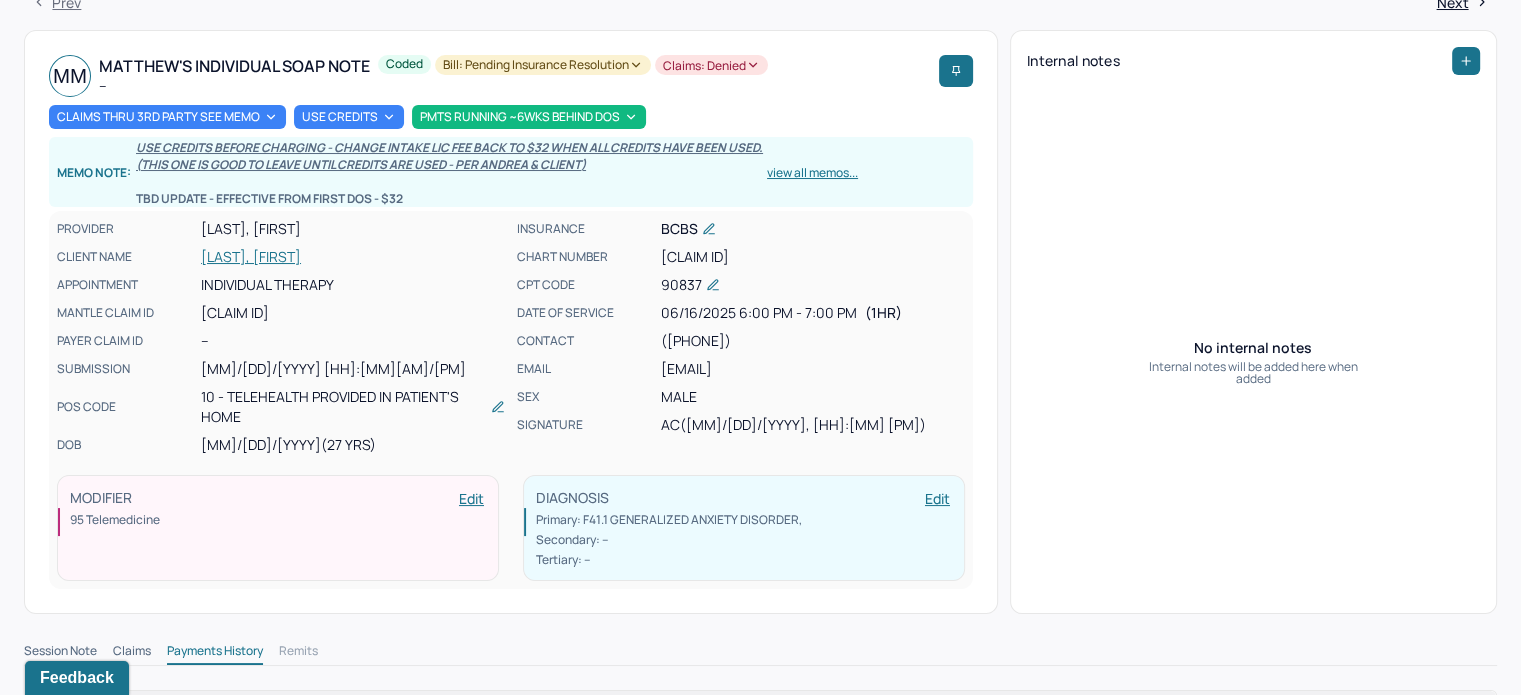 click on "PROVIDER [LAST], [FIRST] CLIENT NAME [LAST], [FIRST] APPOINTMENT Individual therapy MANTLE CLAIM ID [CLAIM ID] PAYER CLAIM ID -- SUBMISSION [MM]/[DD]/[YYYY] [HH]:[MM][AM]/[PM] POS CODE 10 - Telehealth Provided in Patient's Home DOB [MM]/[DD]/[YYYY] ([AGE] Yrs)" at bounding box center [281, 337] 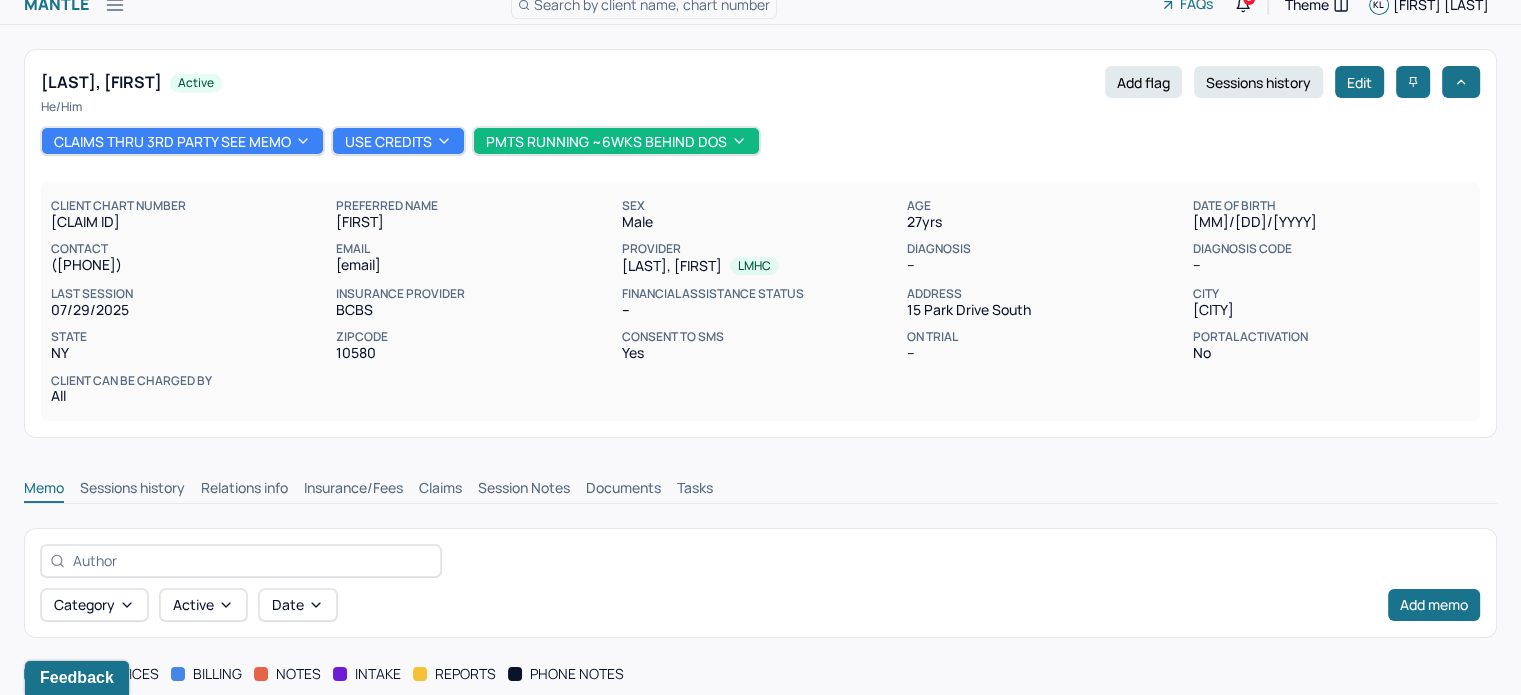click on "Claims" at bounding box center [440, 490] 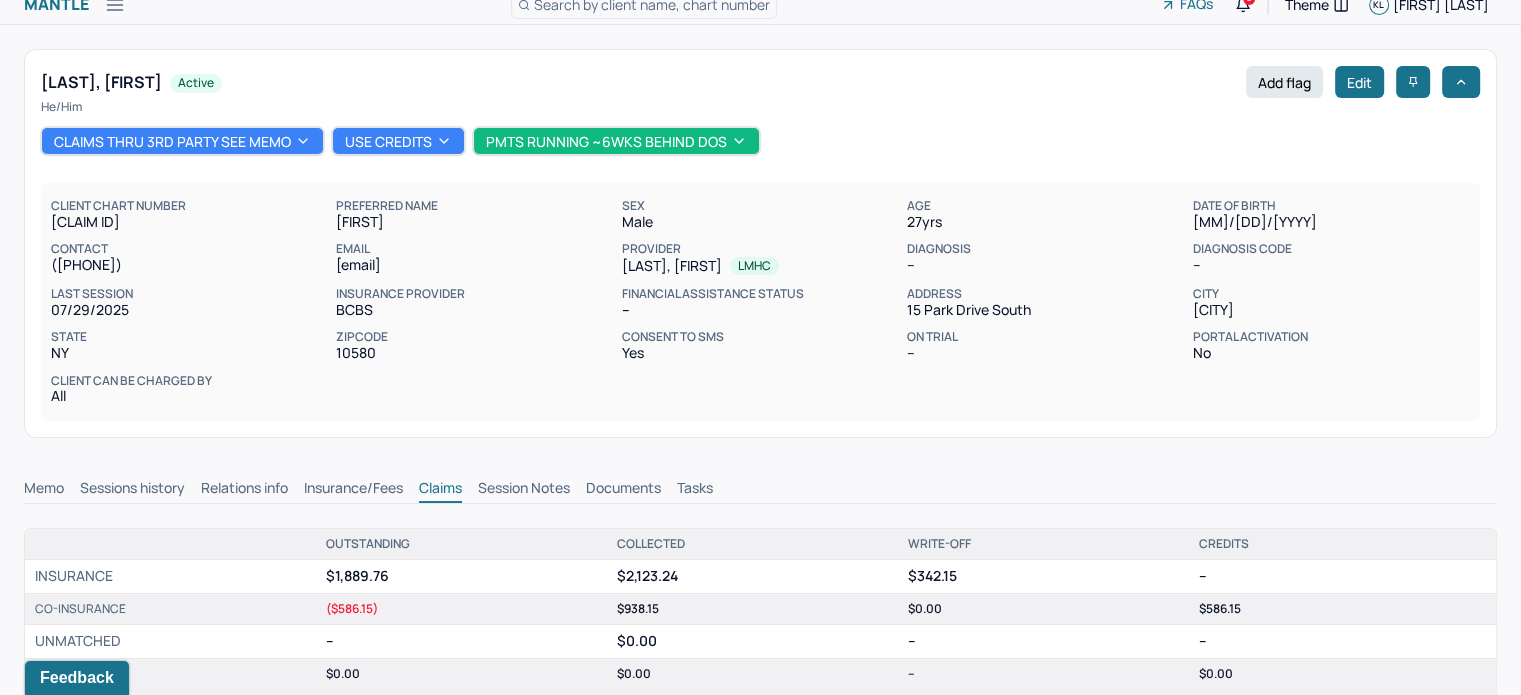 scroll, scrollTop: 0, scrollLeft: 0, axis: both 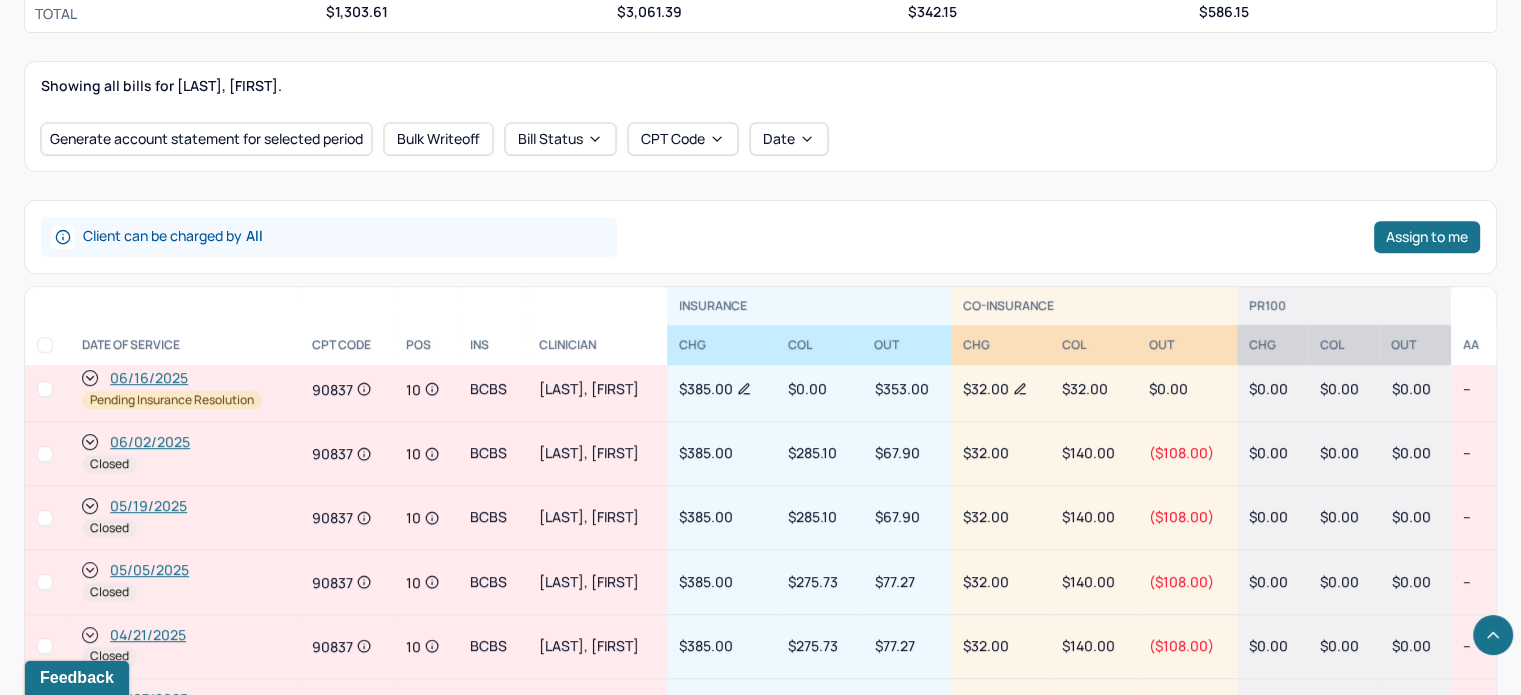 click on "06/02/2025" at bounding box center [150, 442] 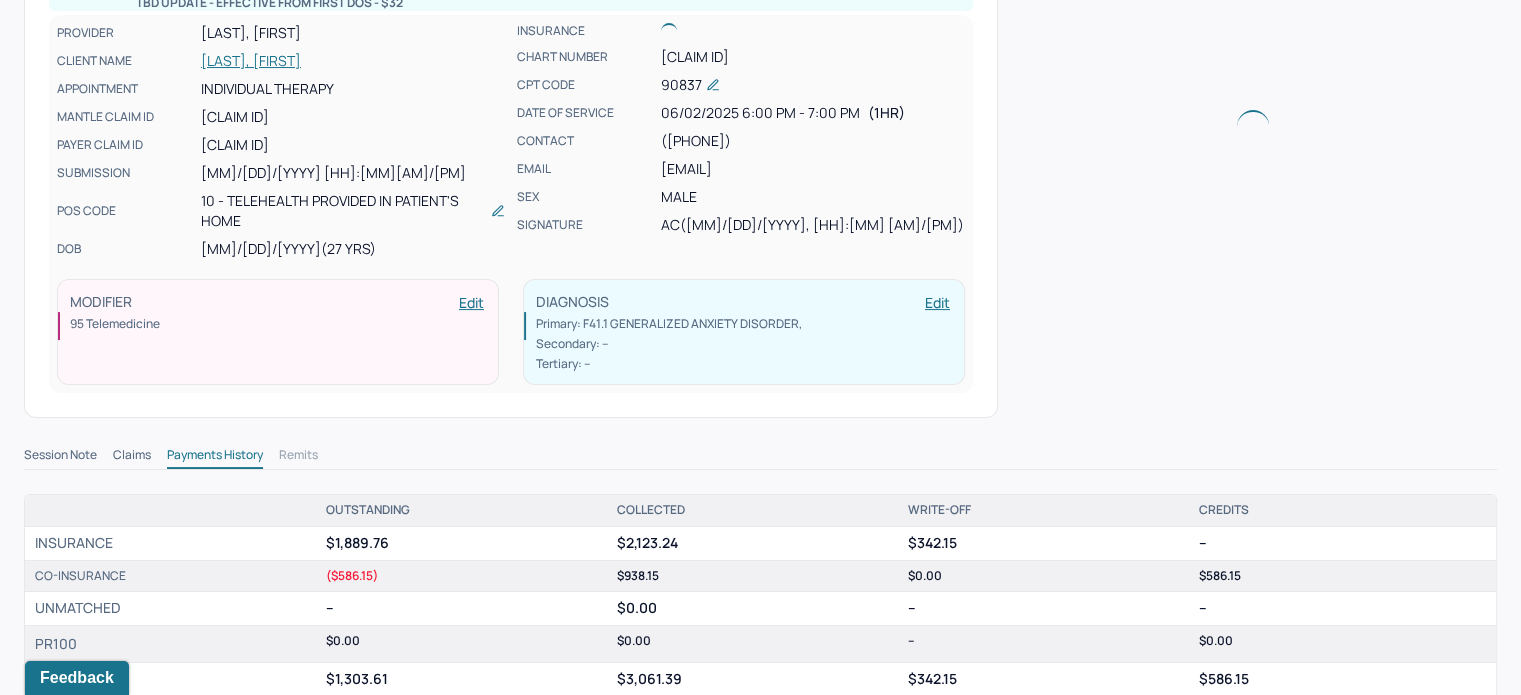 scroll, scrollTop: 300, scrollLeft: 0, axis: vertical 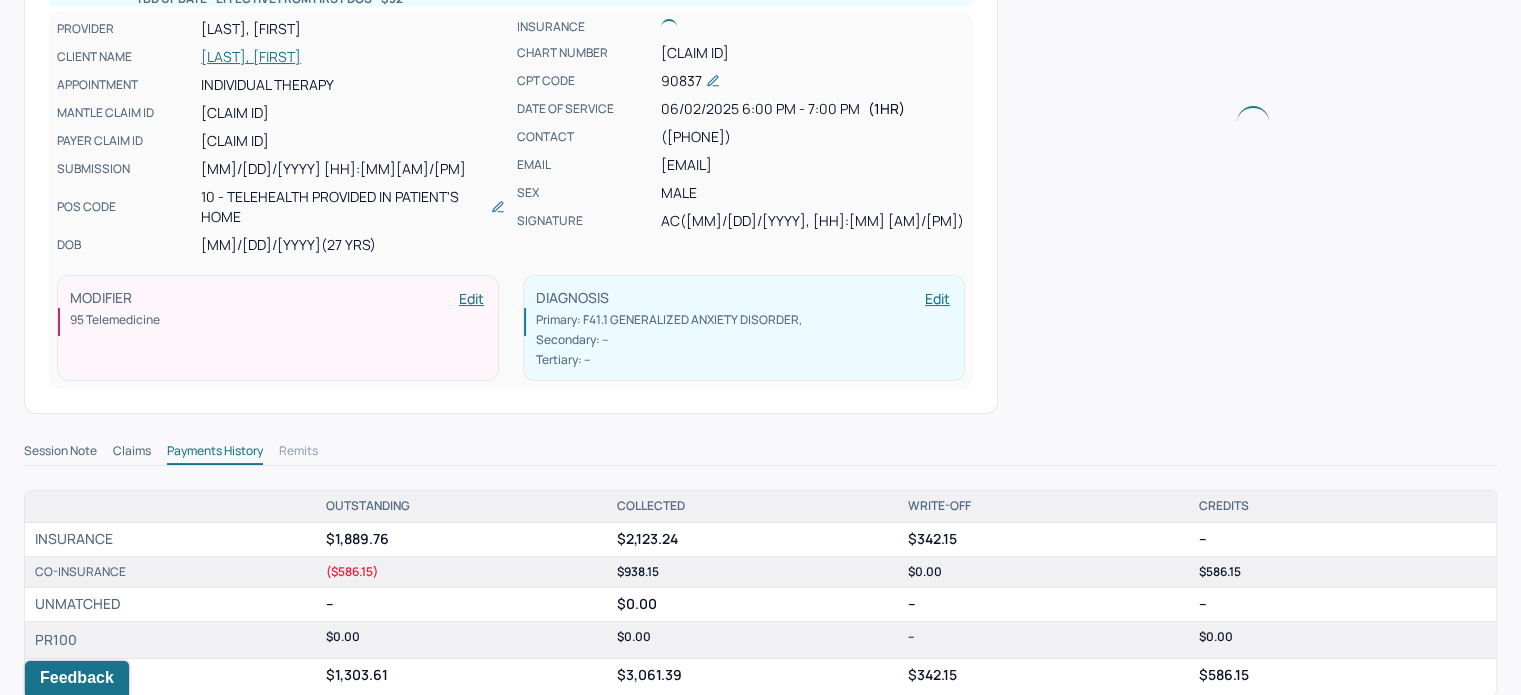 click on "Claims" at bounding box center [132, 453] 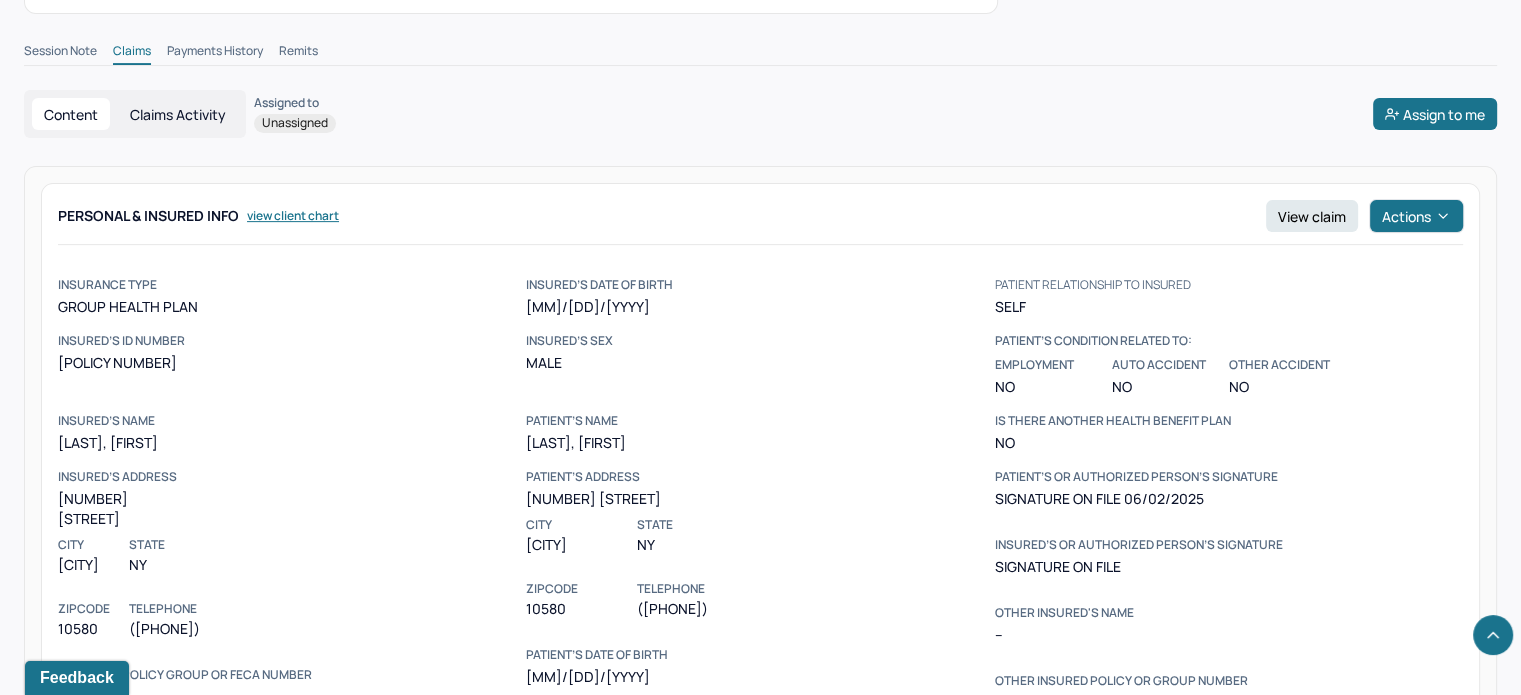 scroll, scrollTop: 500, scrollLeft: 0, axis: vertical 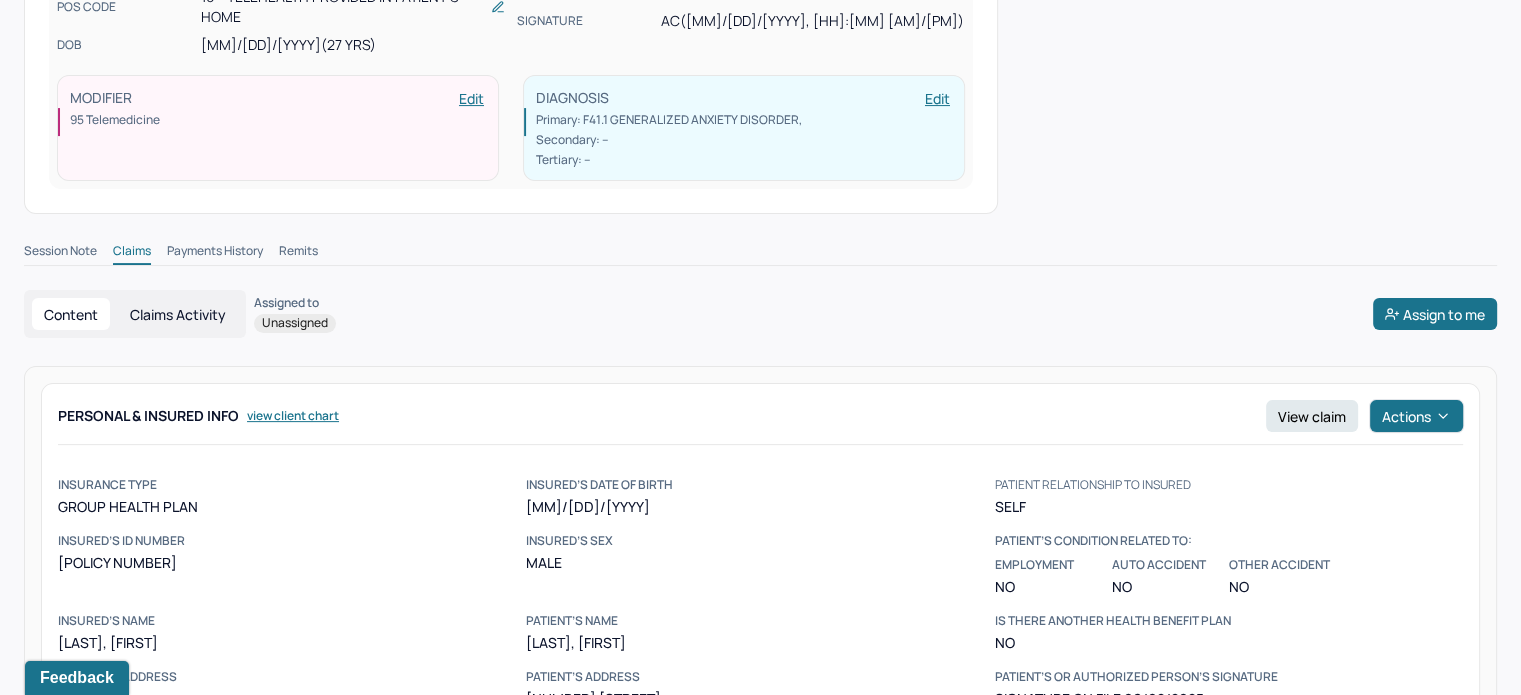 click on "Remits" at bounding box center (298, 253) 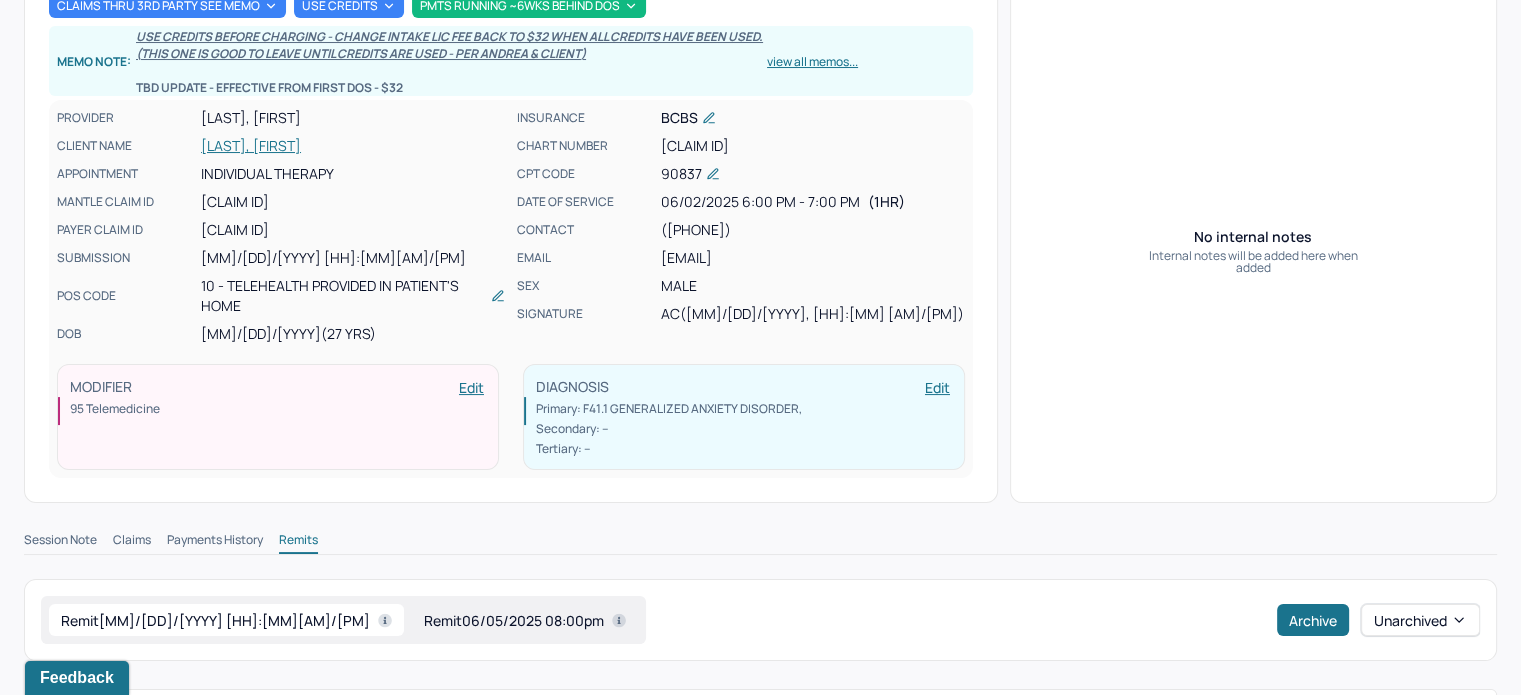 scroll, scrollTop: 0, scrollLeft: 0, axis: both 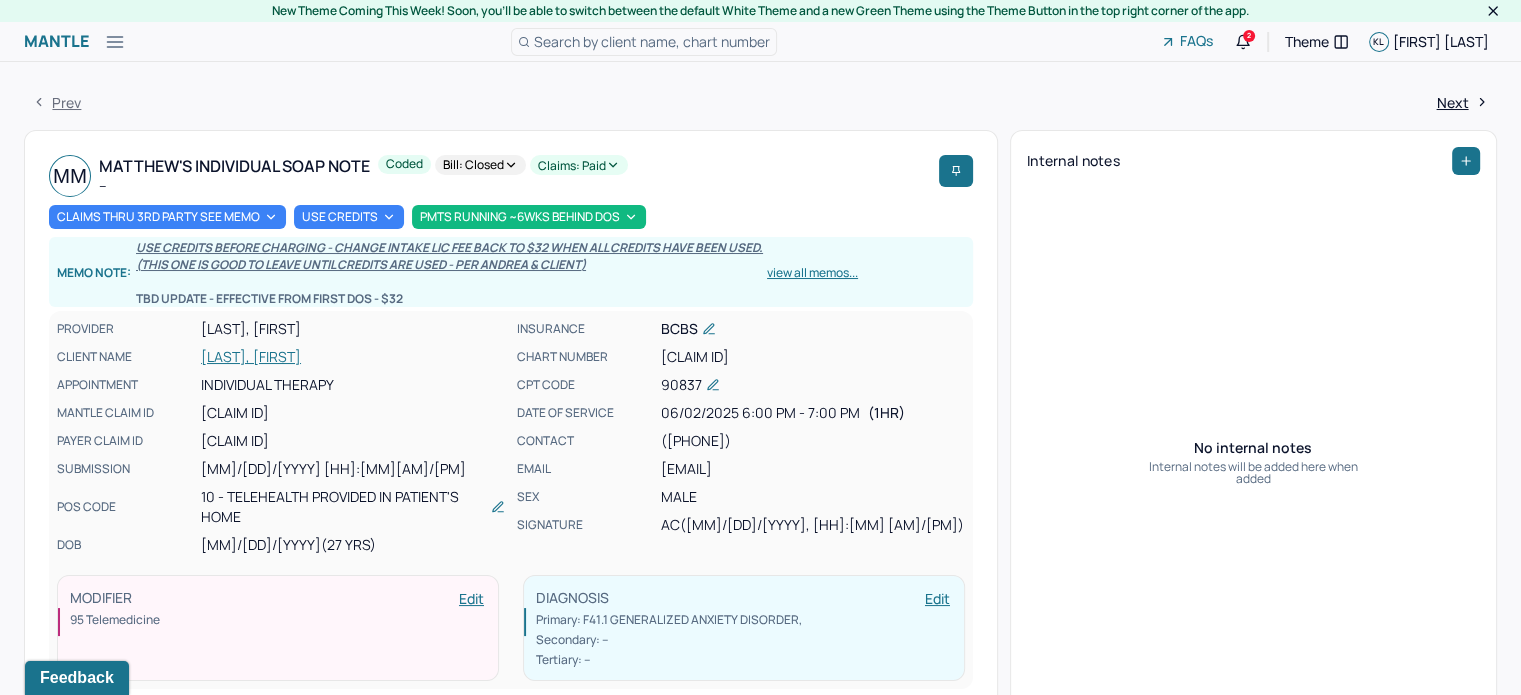 click on "Claims: paid" at bounding box center (579, 165) 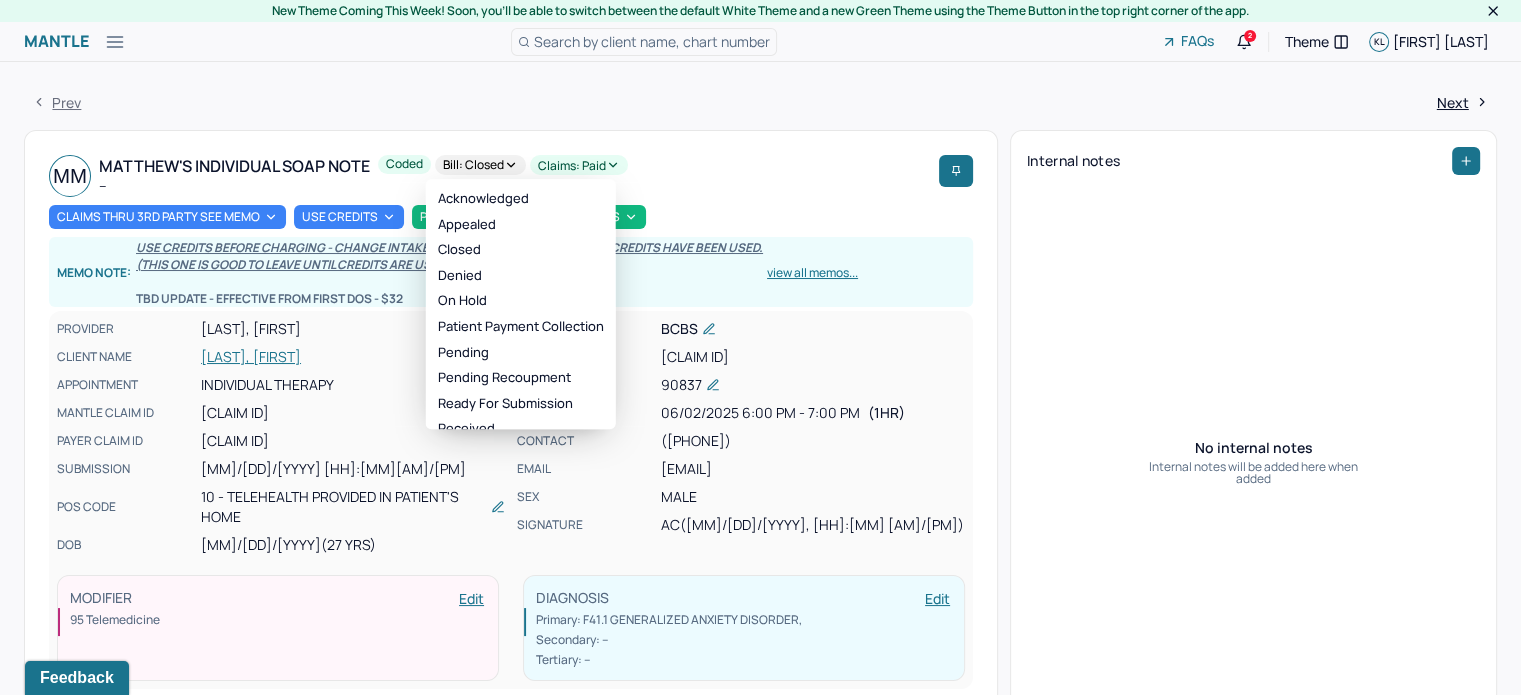 click on "[FIRST] [FIRST] Individual soap note -- Coded Bill: Closed Claims: paid" at bounding box center (490, 176) 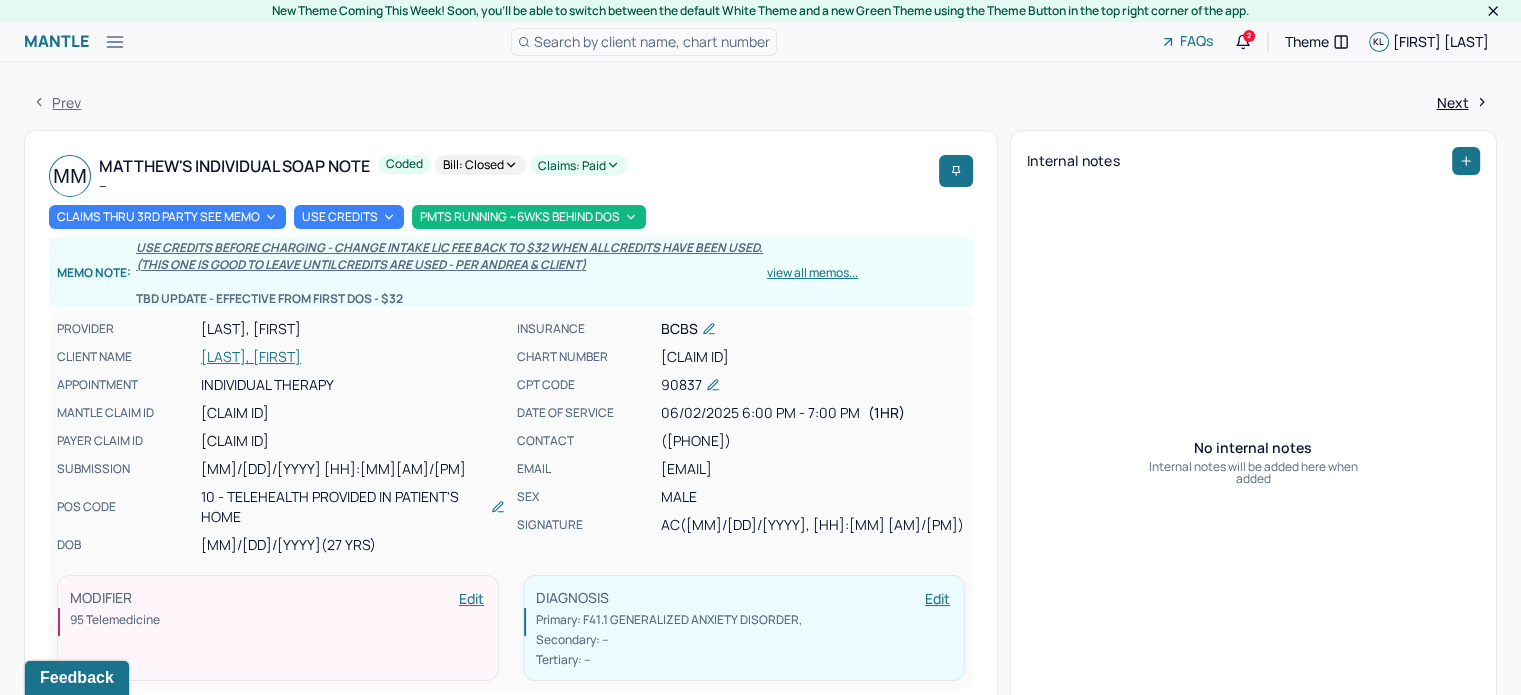 click on "[LAST], [FIRST]" at bounding box center (353, 357) 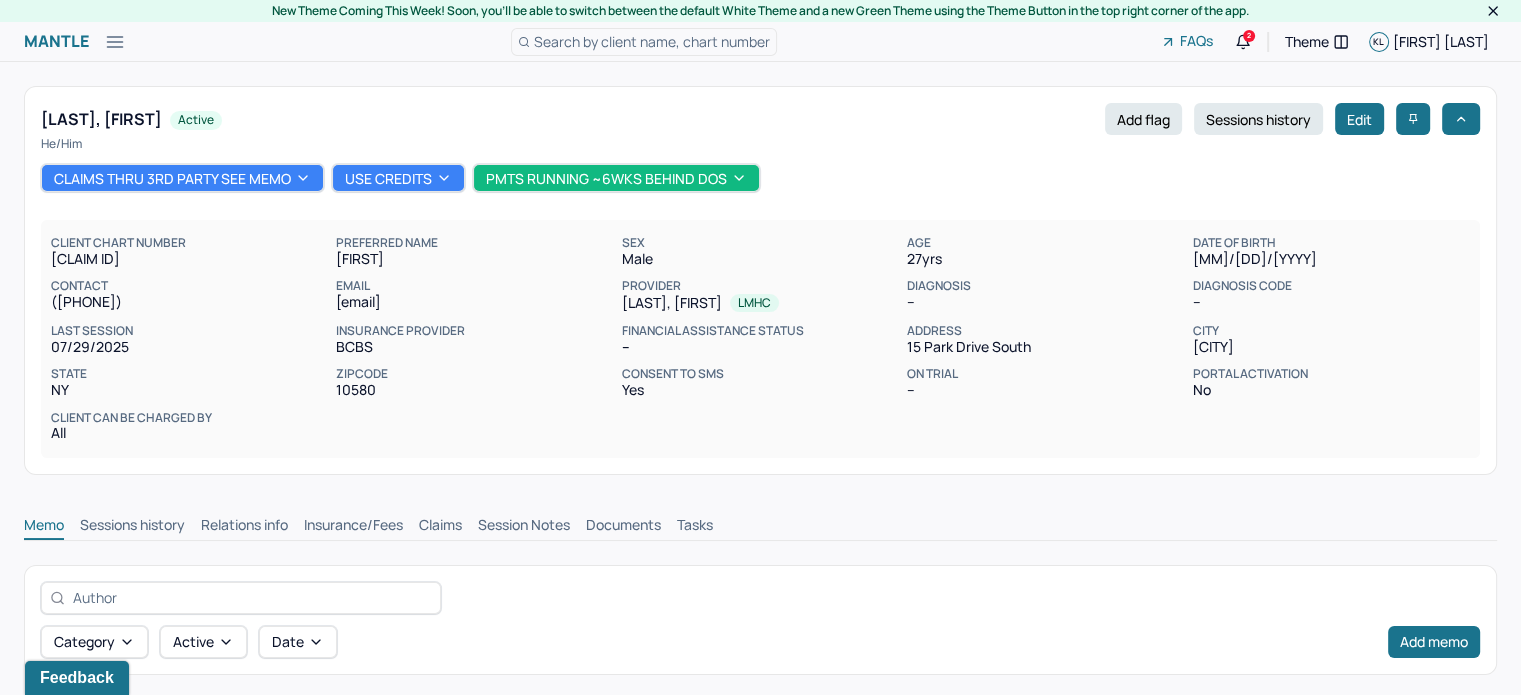 click on "Claims" at bounding box center (440, 527) 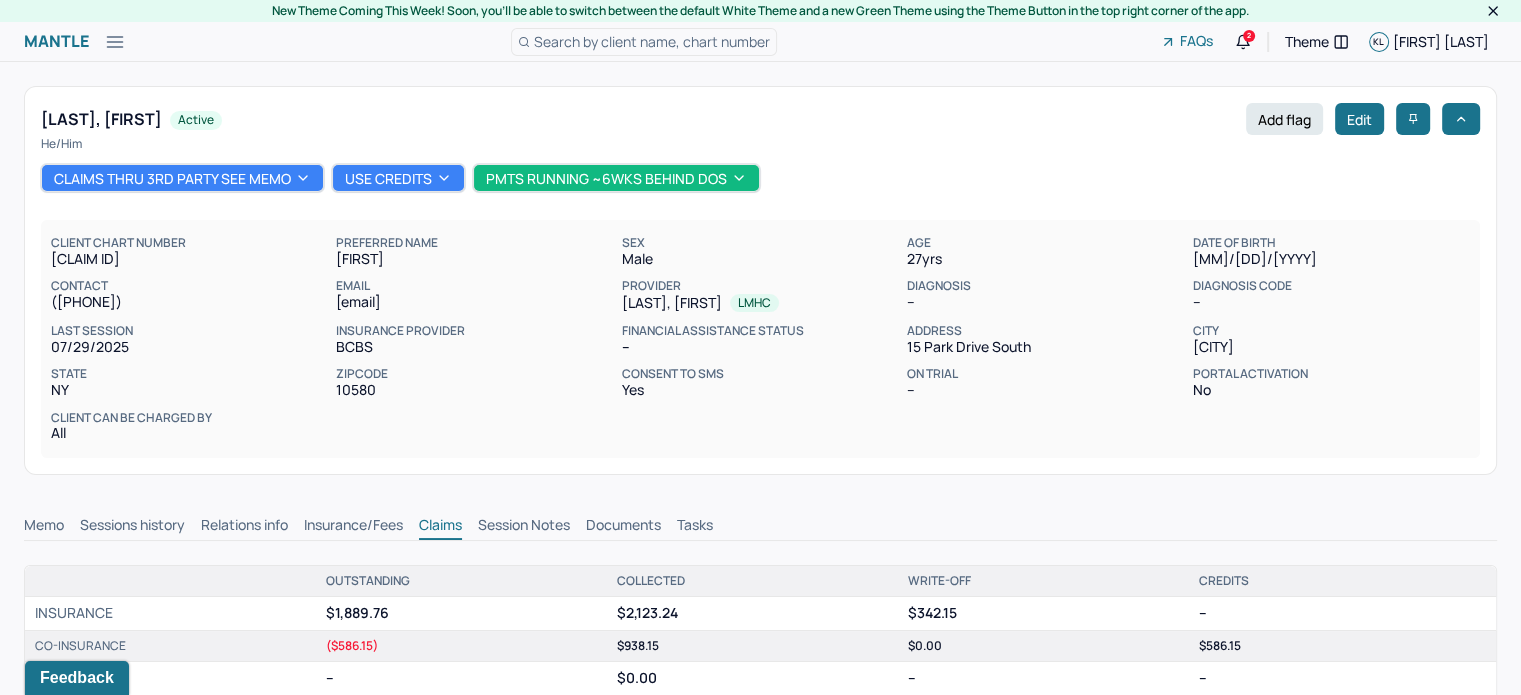 scroll, scrollTop: 0, scrollLeft: 0, axis: both 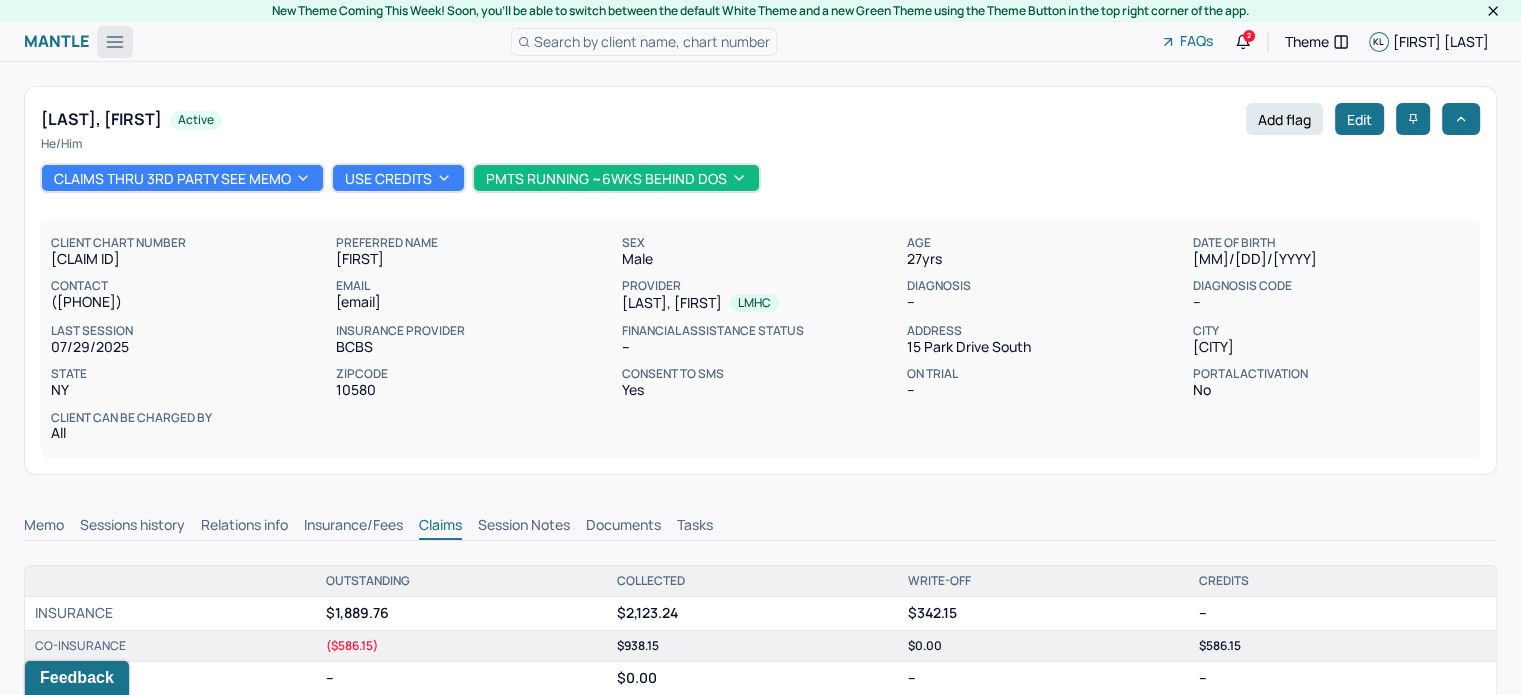 click 